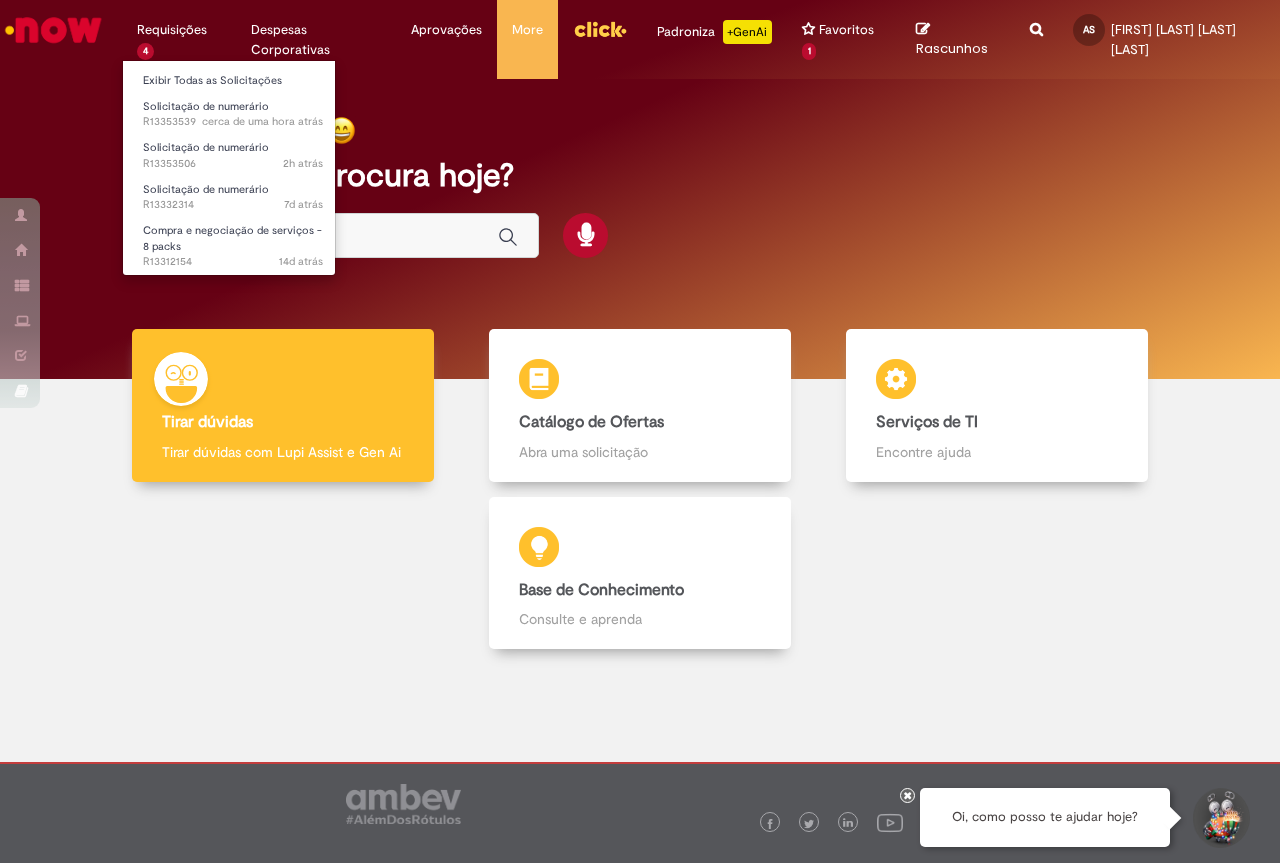 scroll, scrollTop: 0, scrollLeft: 0, axis: both 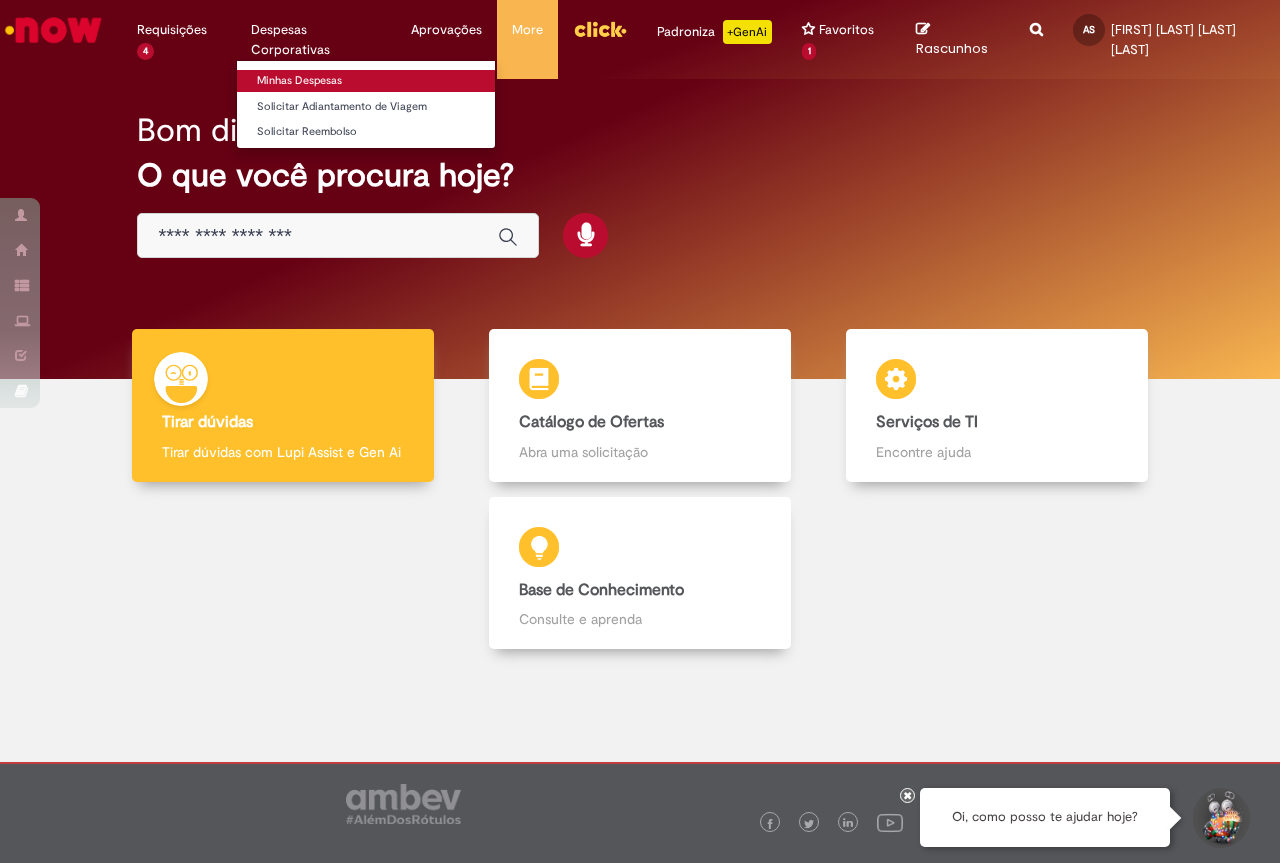 click on "Minhas Despesas" at bounding box center [366, 81] 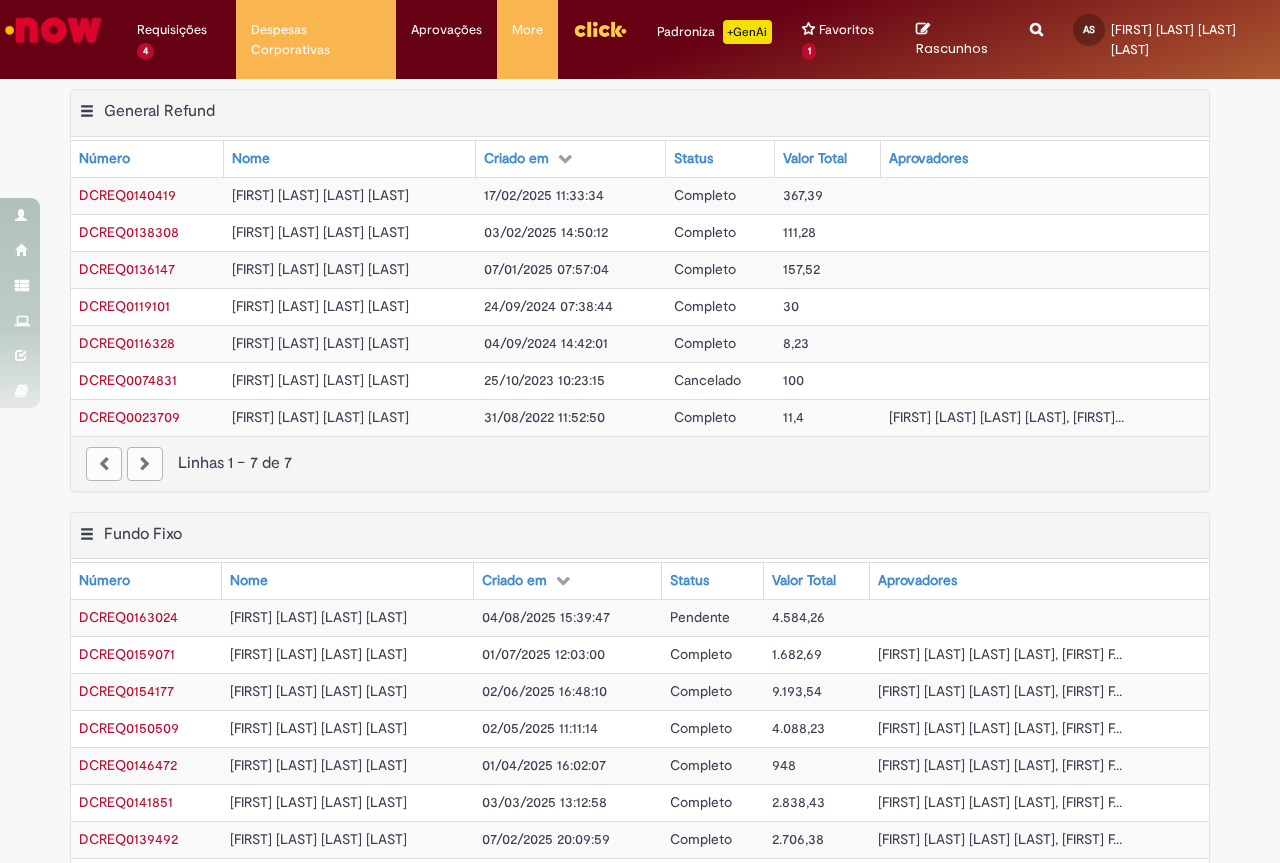 click on "[FIRST] [LAST] [LAST] [LAST]" at bounding box center [348, 617] 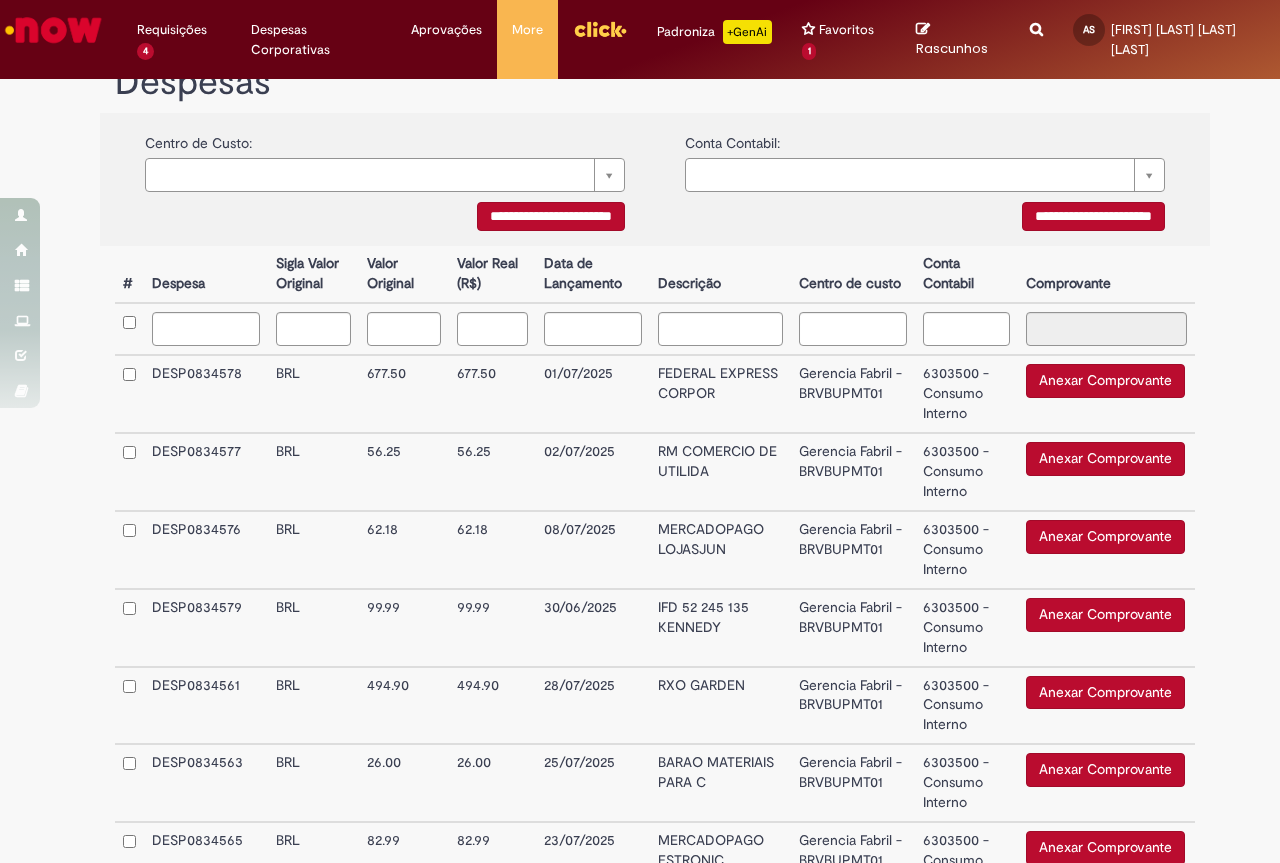 scroll, scrollTop: 500, scrollLeft: 0, axis: vertical 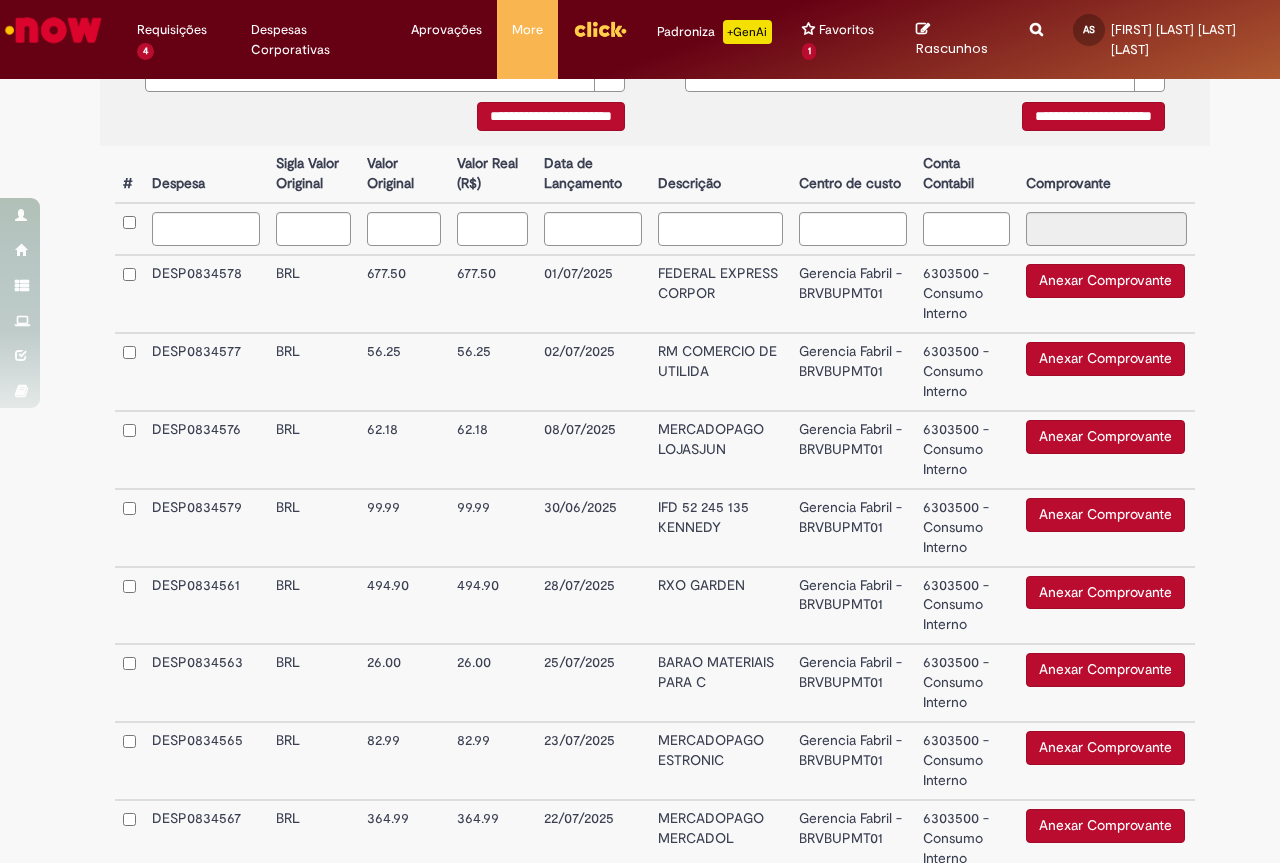click on "Anexar Comprovante" at bounding box center (1105, 359) 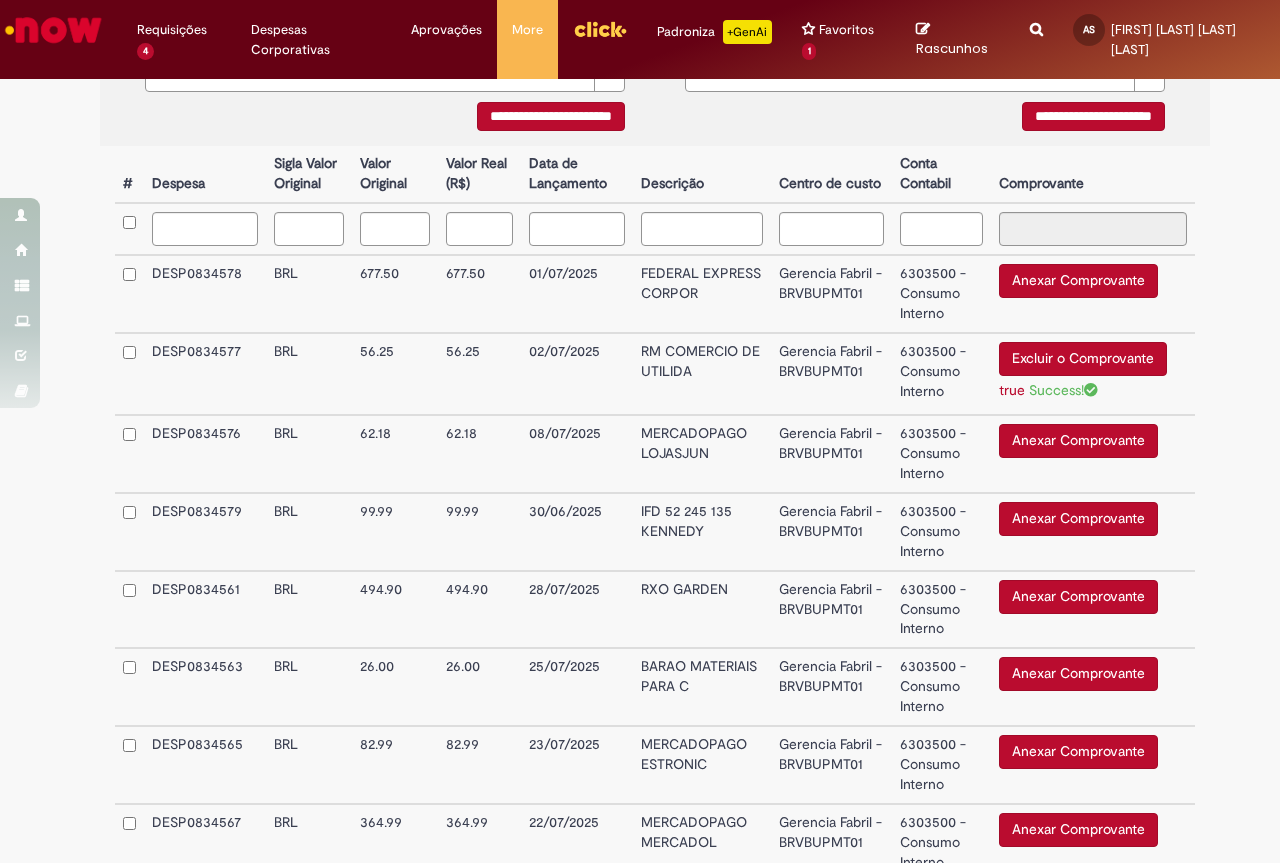 click on "Anexar Comprovante" at bounding box center [1078, 441] 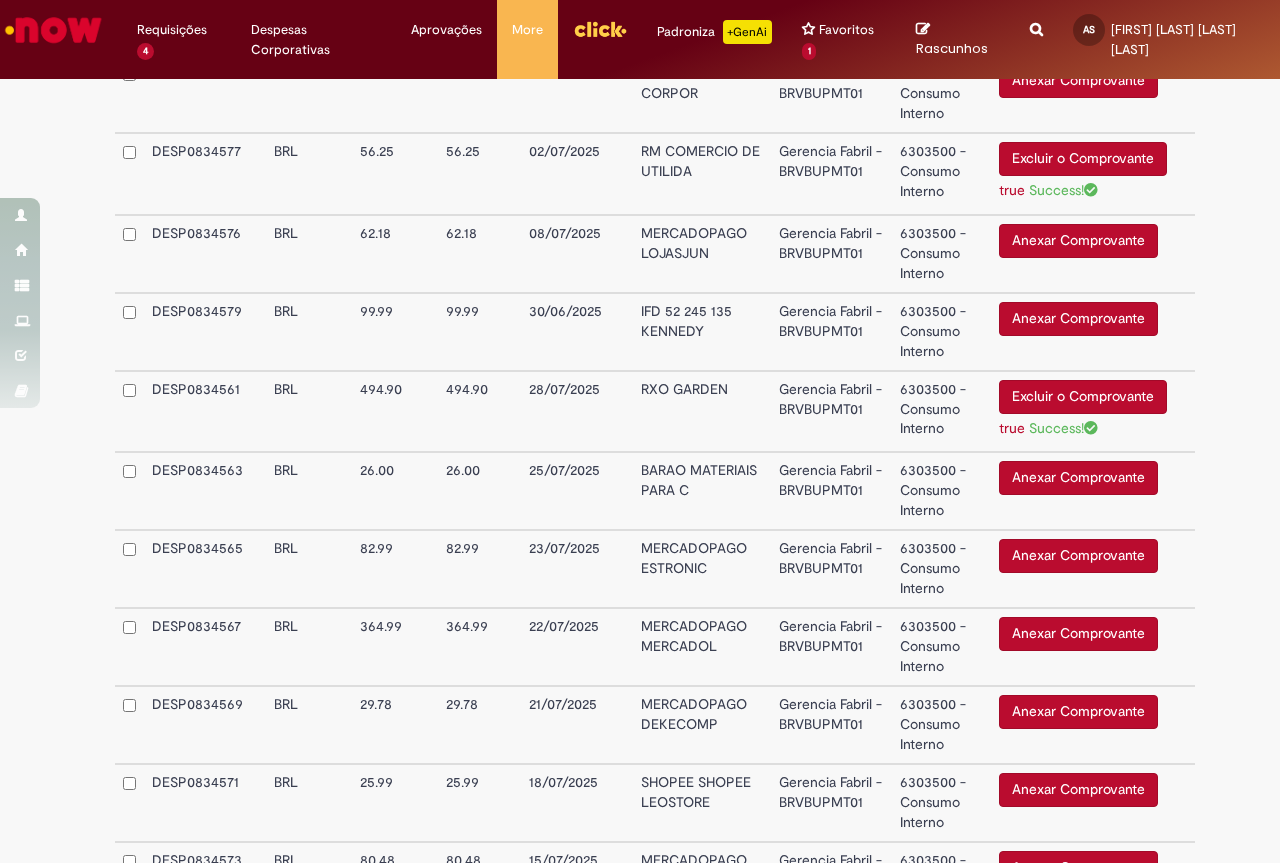 scroll, scrollTop: 800, scrollLeft: 0, axis: vertical 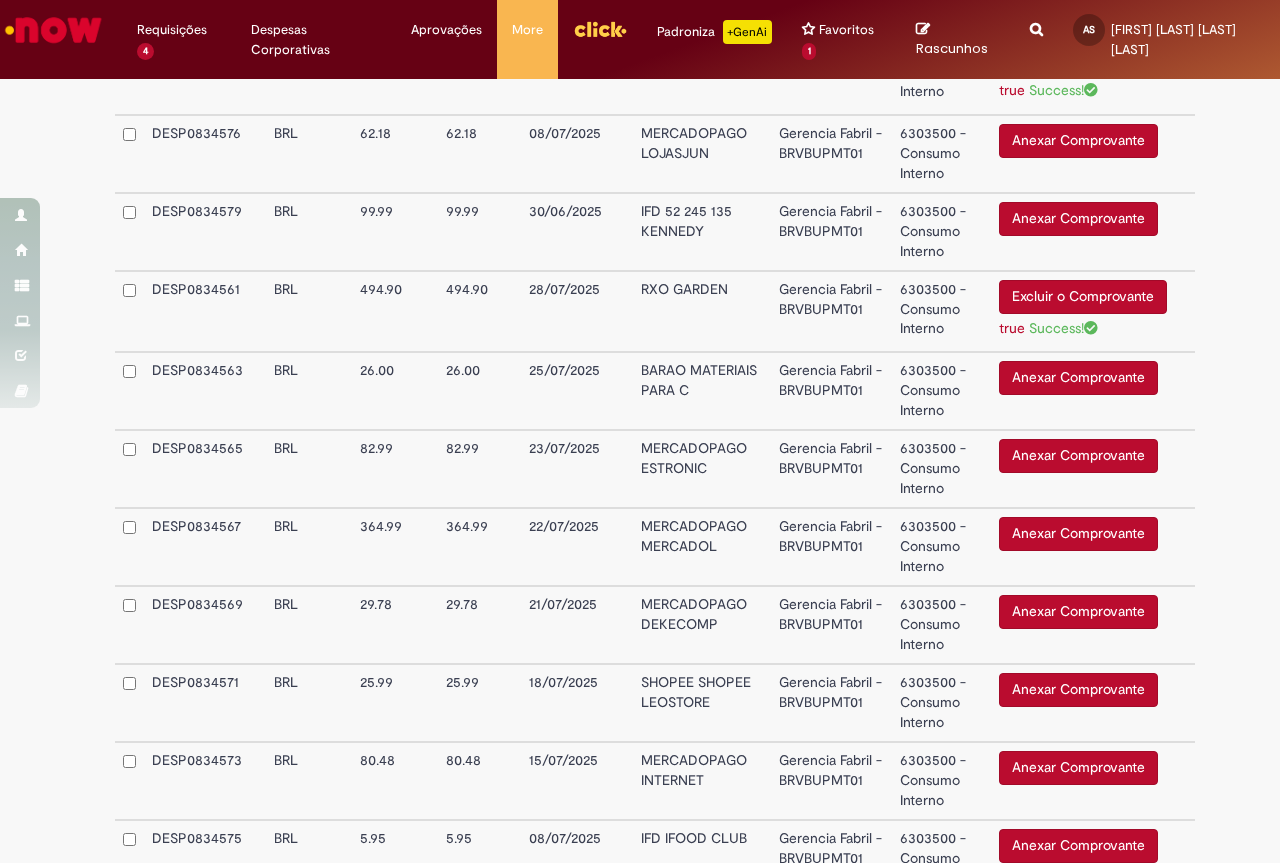 click on "Anexar Comprovante" at bounding box center (1078, 534) 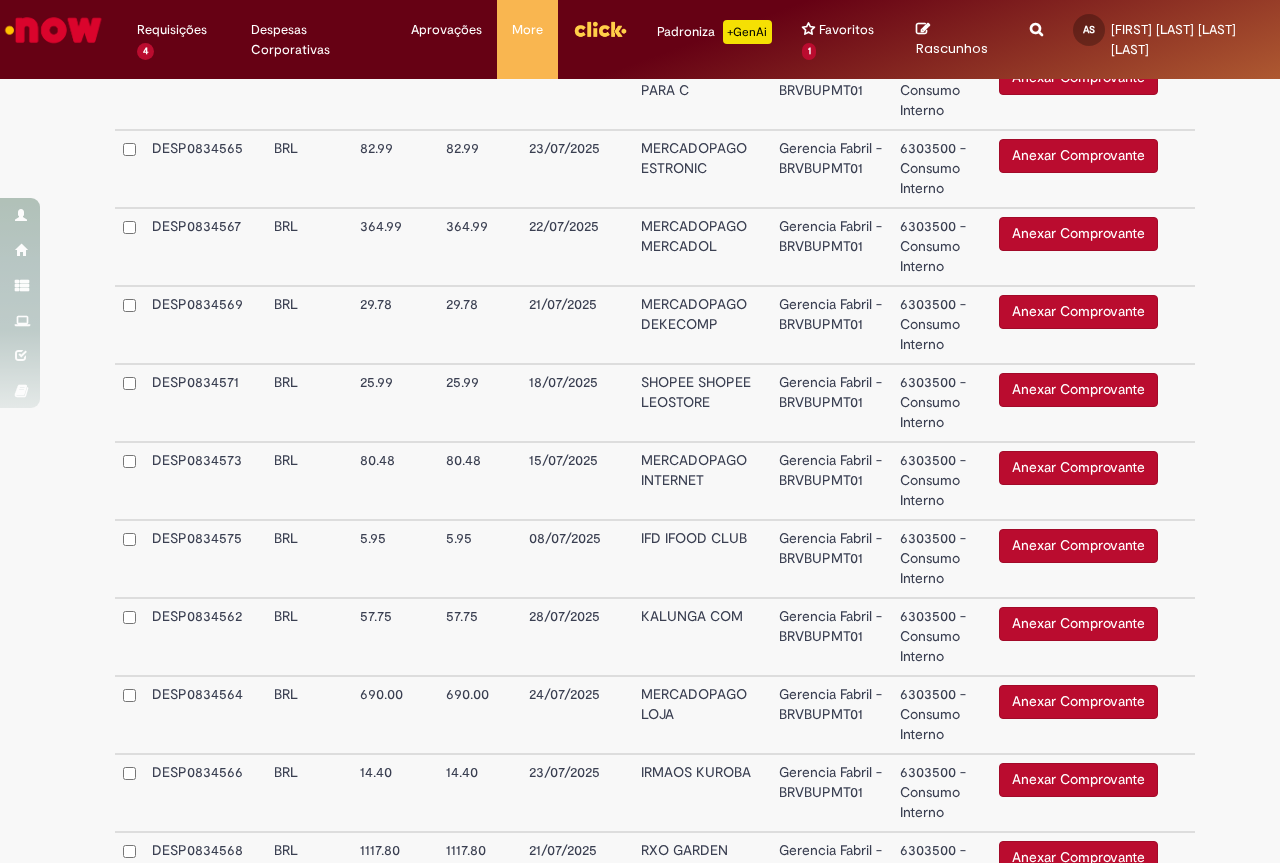 scroll, scrollTop: 1200, scrollLeft: 0, axis: vertical 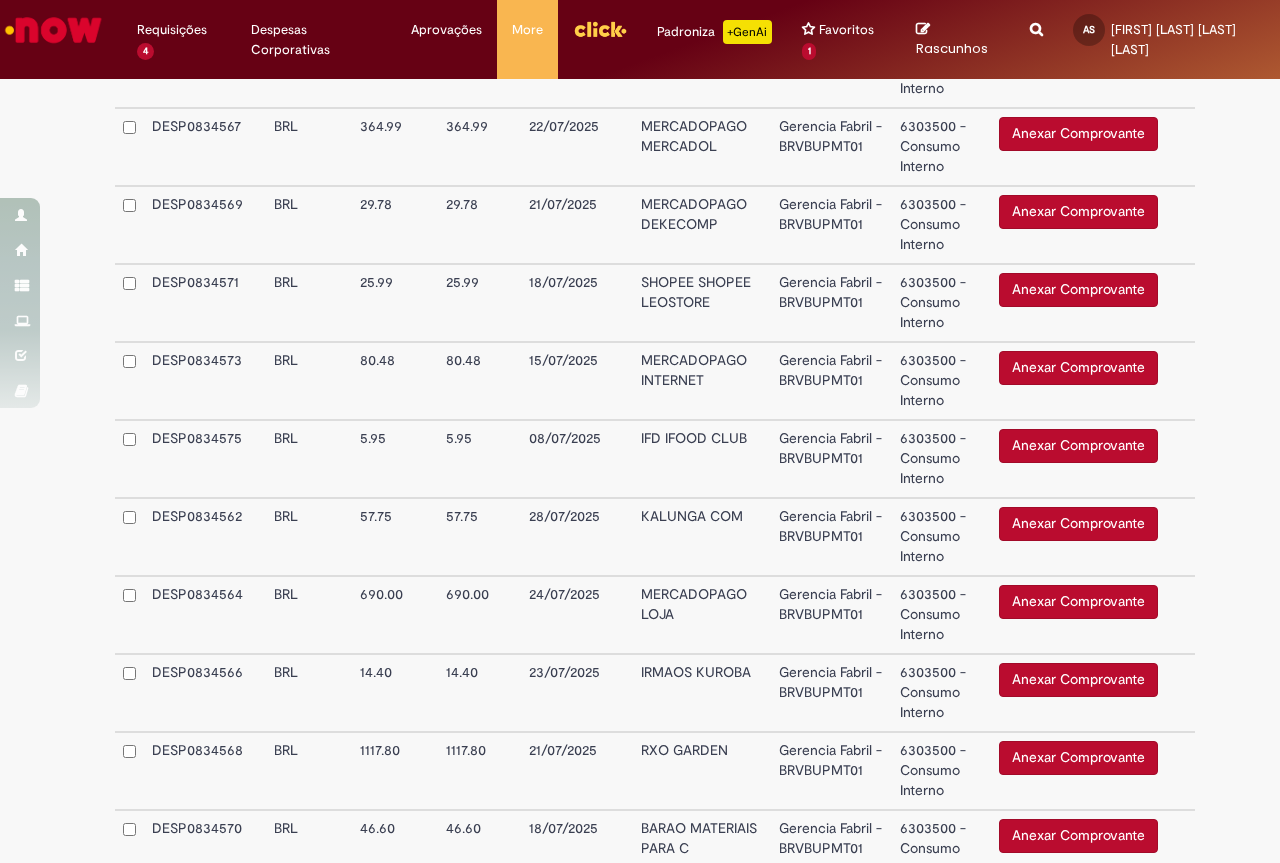 click on "Anexar Comprovante" at bounding box center [1078, 524] 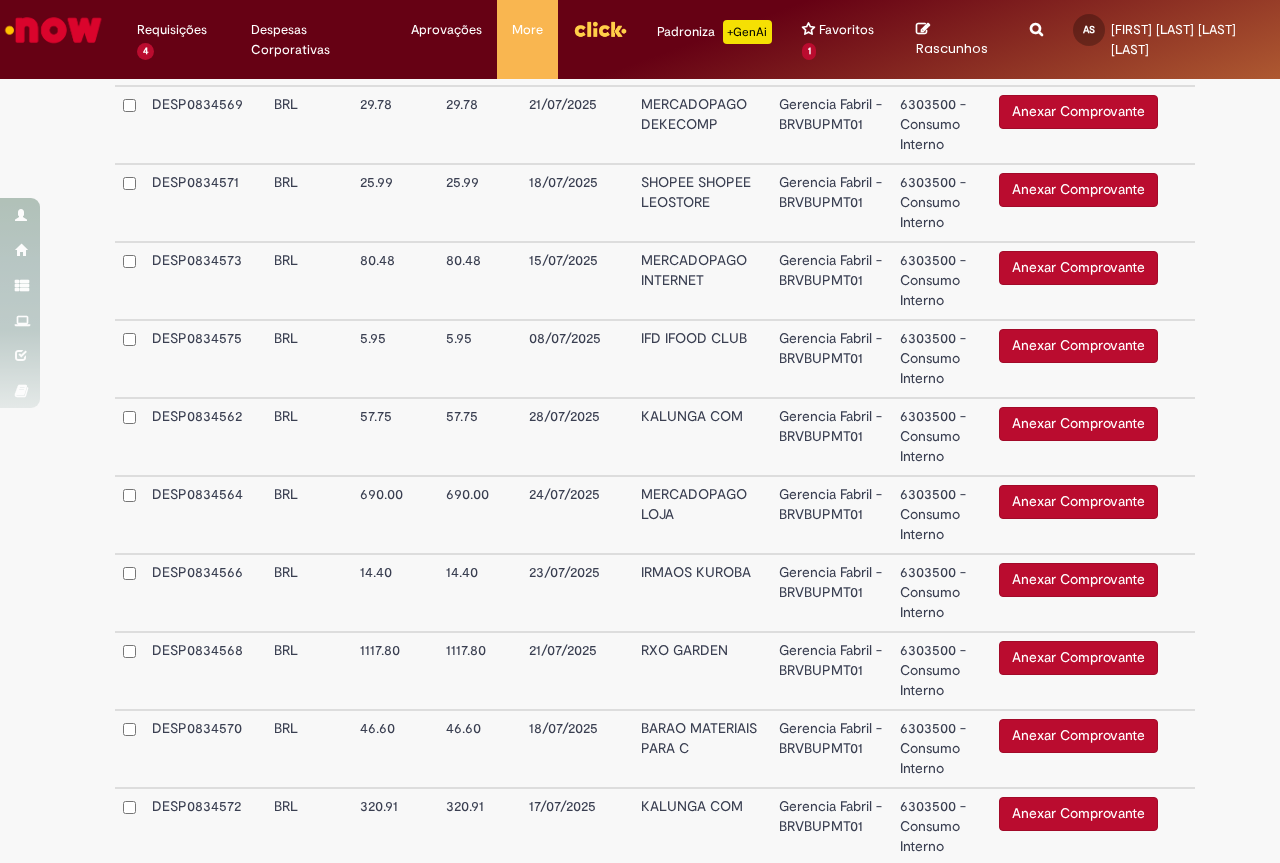 click on "Anexar Comprovante" at bounding box center (1078, 580) 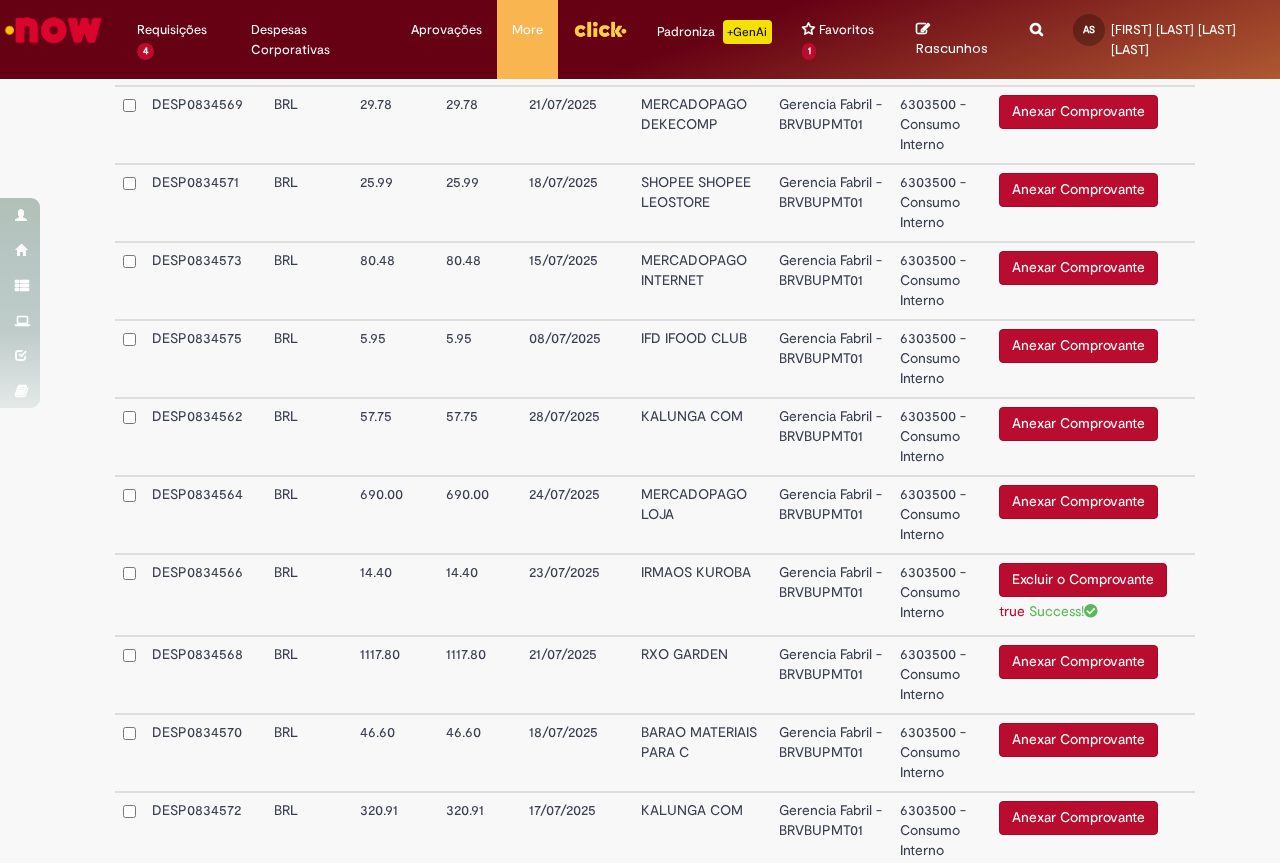 scroll, scrollTop: 1400, scrollLeft: 0, axis: vertical 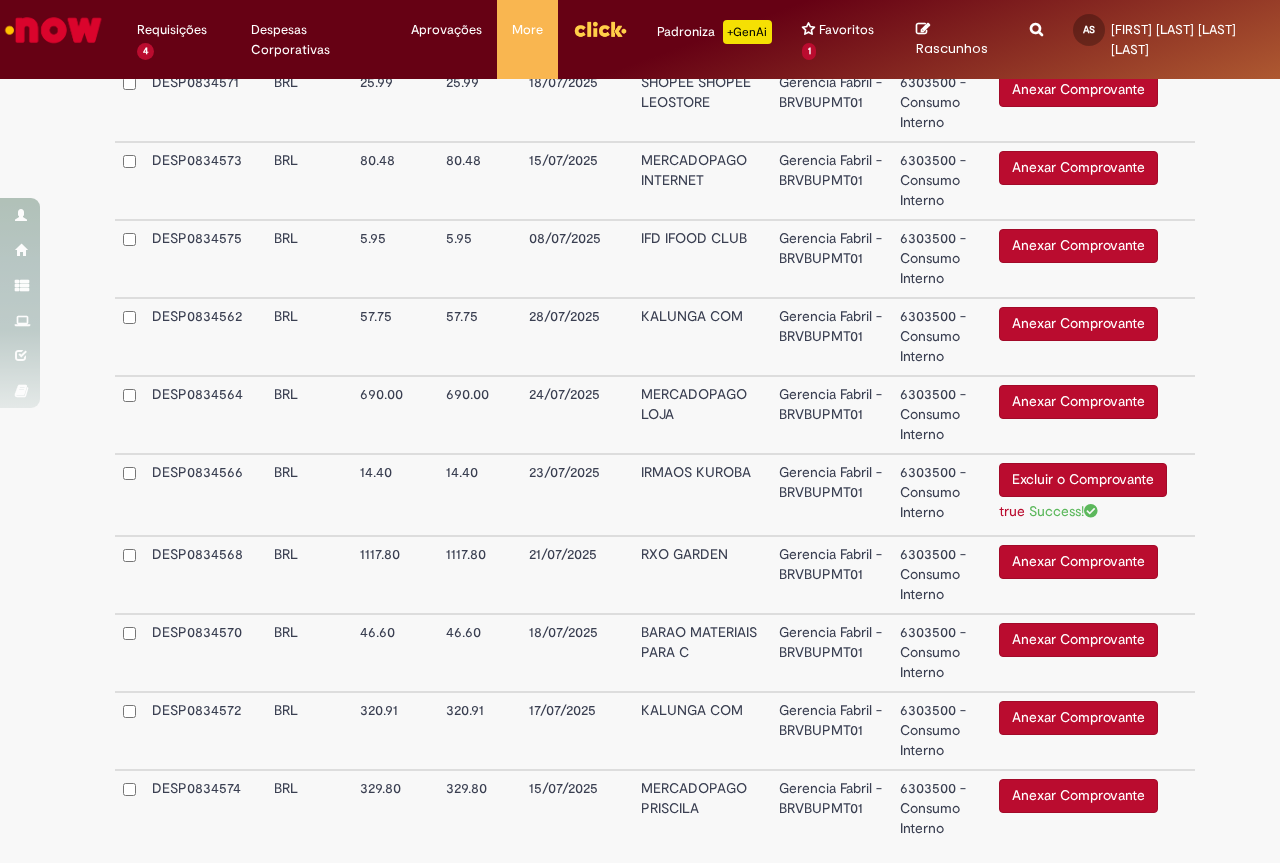click on "Anexar Comprovante" at bounding box center (1078, 562) 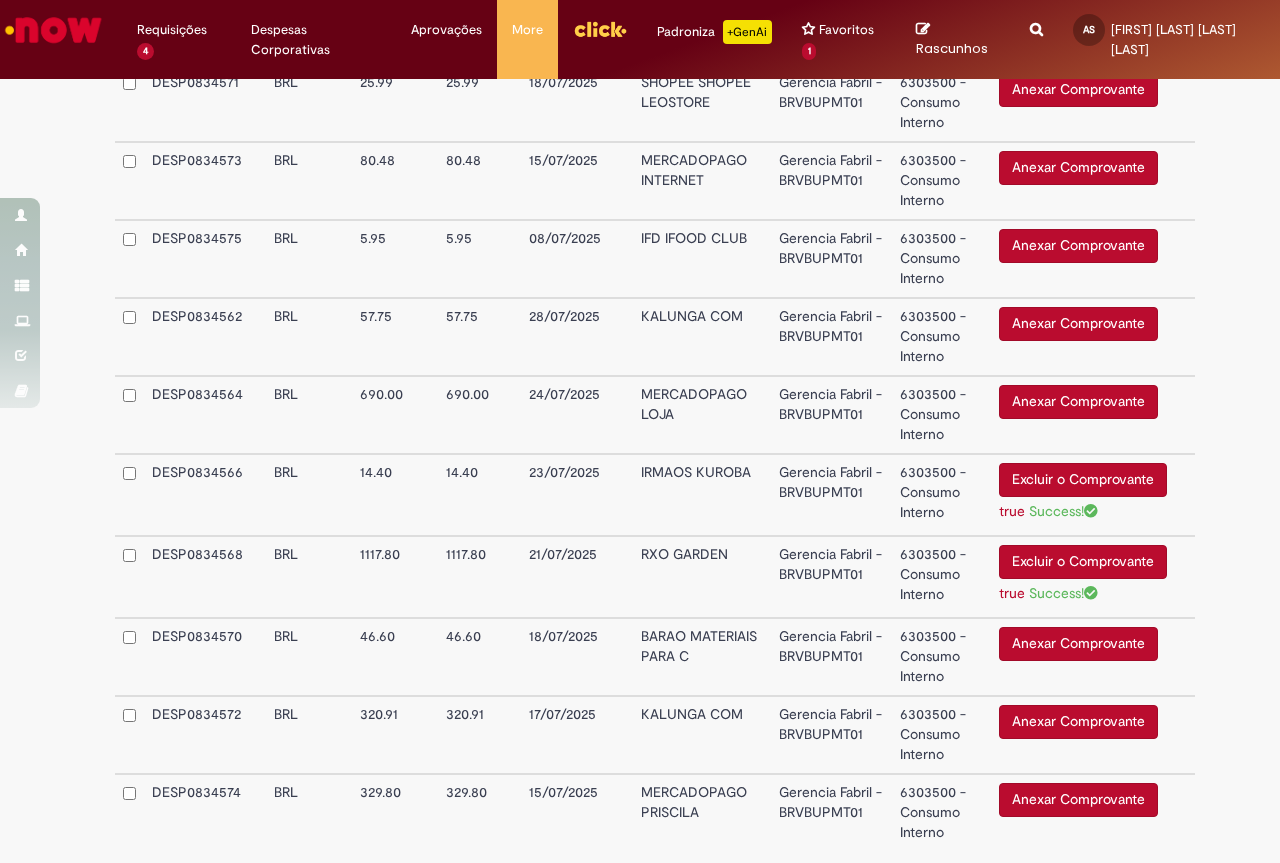 scroll, scrollTop: 1543, scrollLeft: 0, axis: vertical 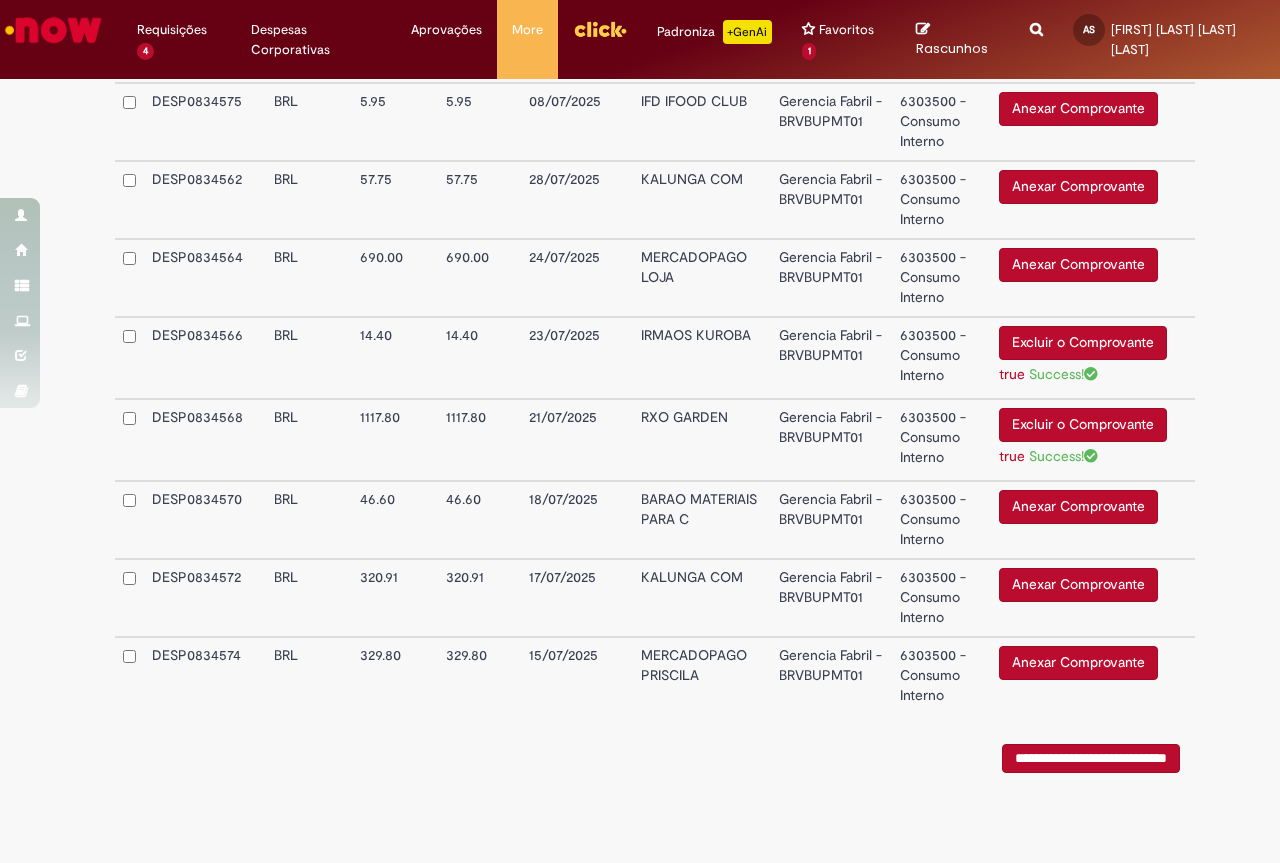 click on "Anexar Comprovante" at bounding box center (1078, 507) 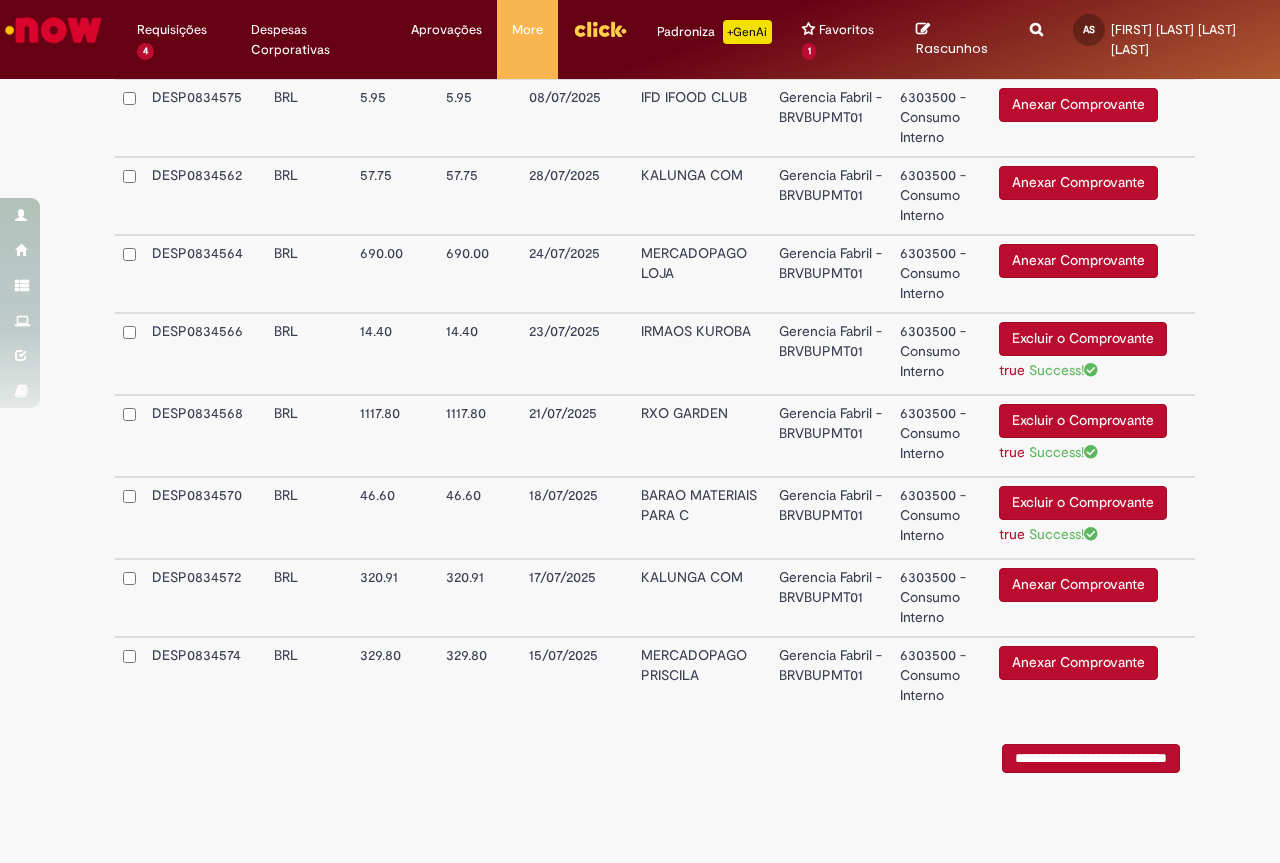 click on "Anexar Comprovante" at bounding box center (1078, 585) 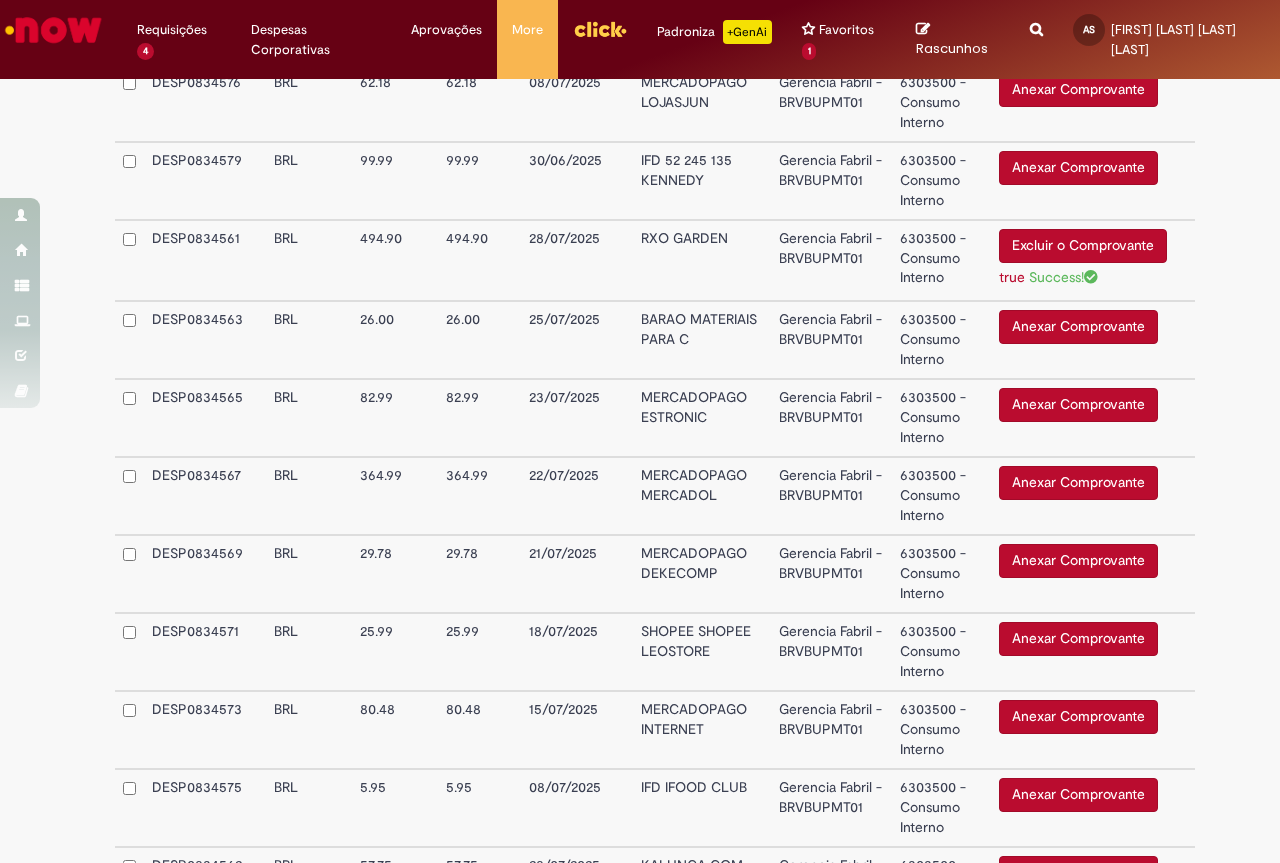 scroll, scrollTop: 551, scrollLeft: 0, axis: vertical 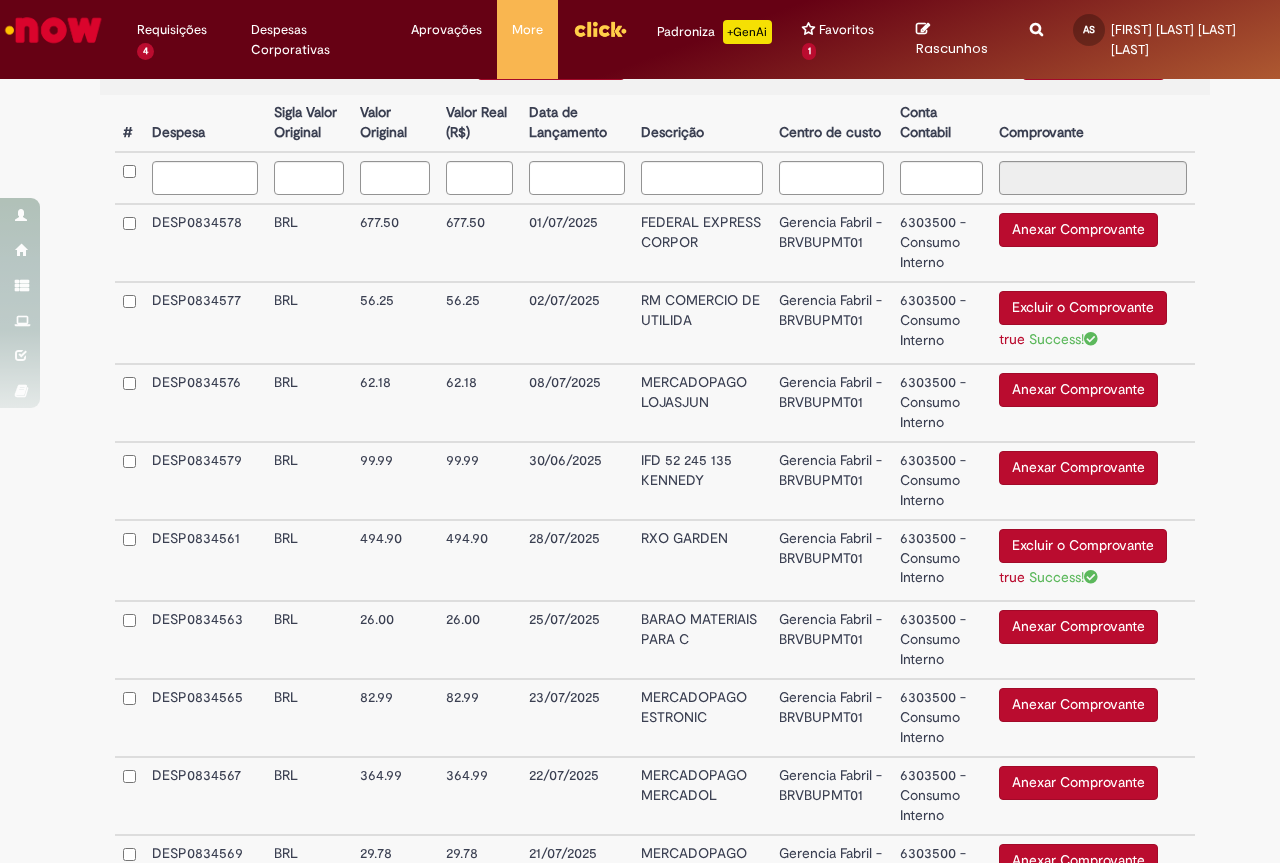 click on "Anexar Comprovante" at bounding box center [1078, 627] 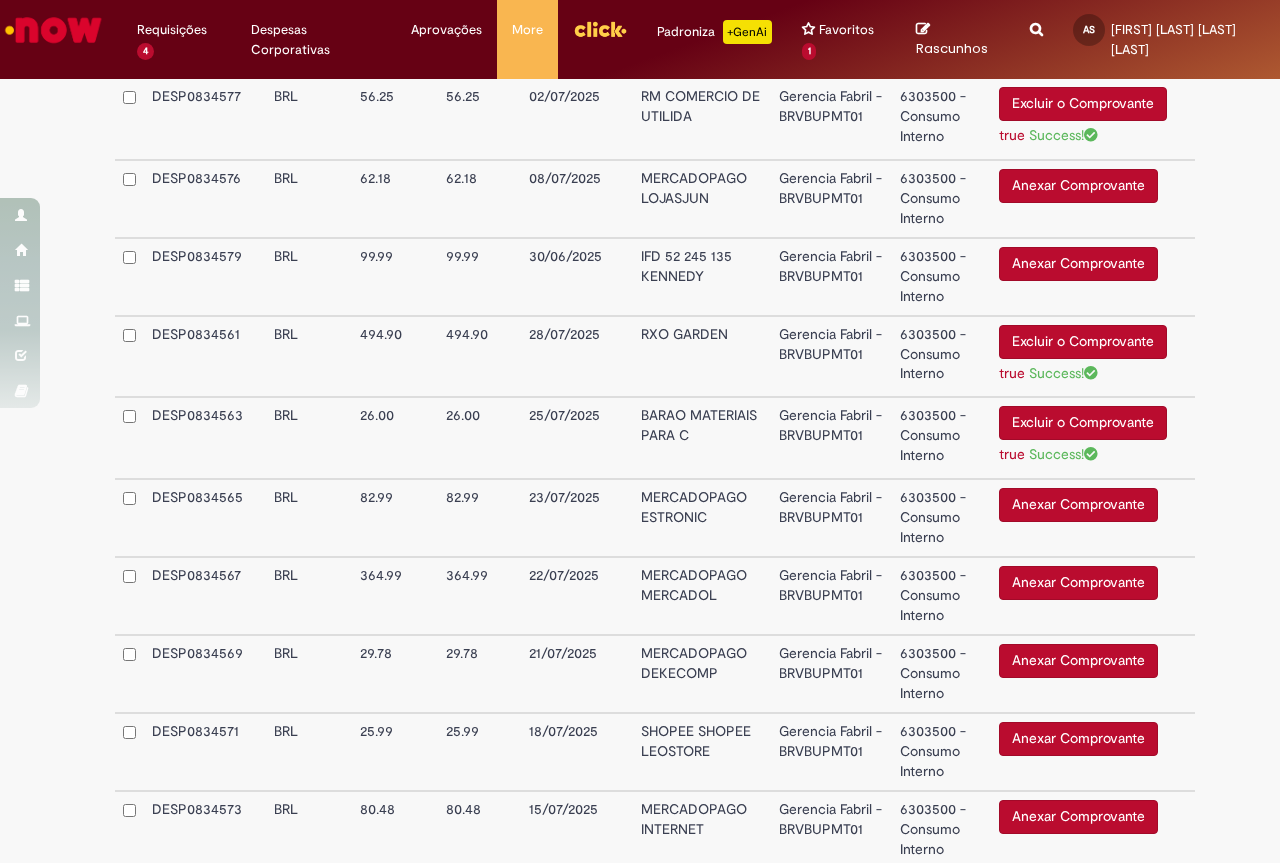scroll, scrollTop: 255, scrollLeft: 0, axis: vertical 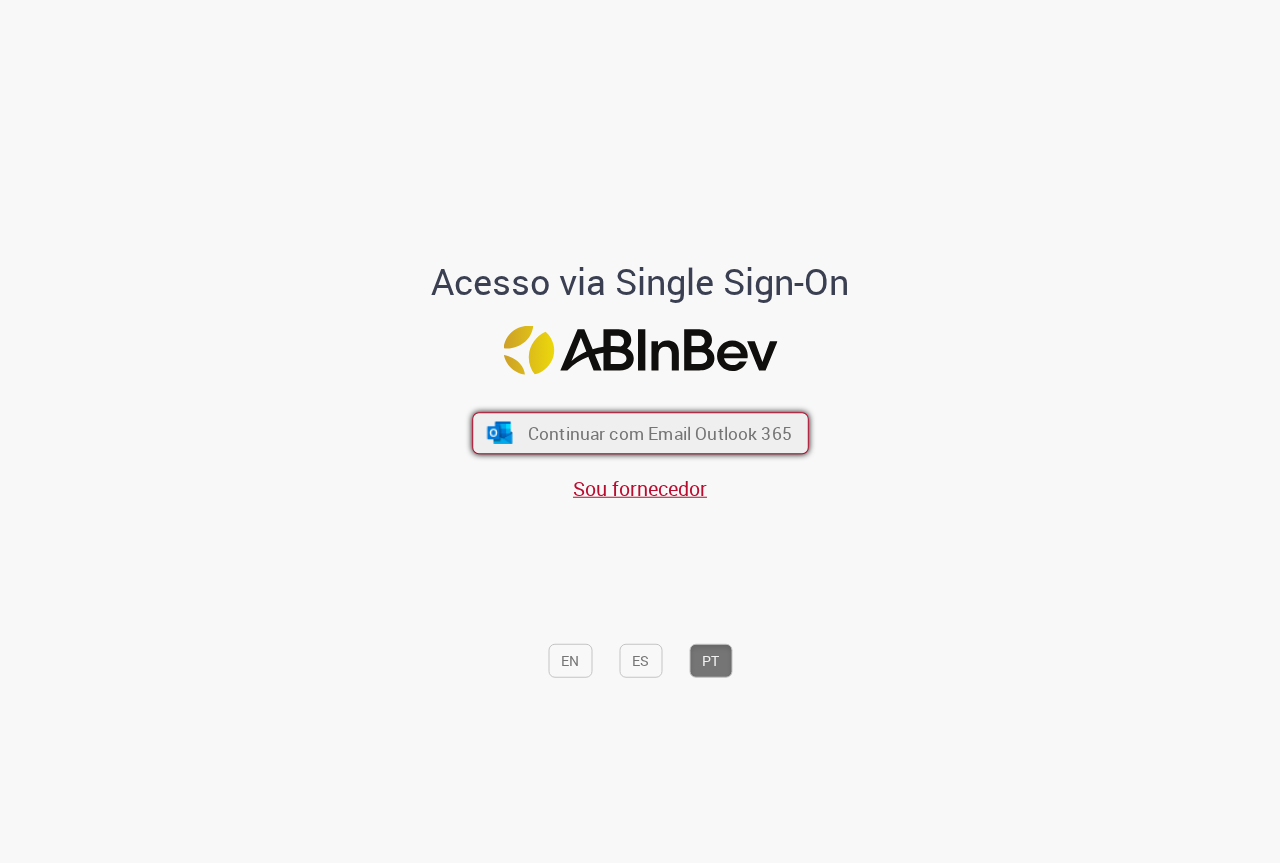 click on "Continuar com Email Outlook 365" at bounding box center [659, 433] 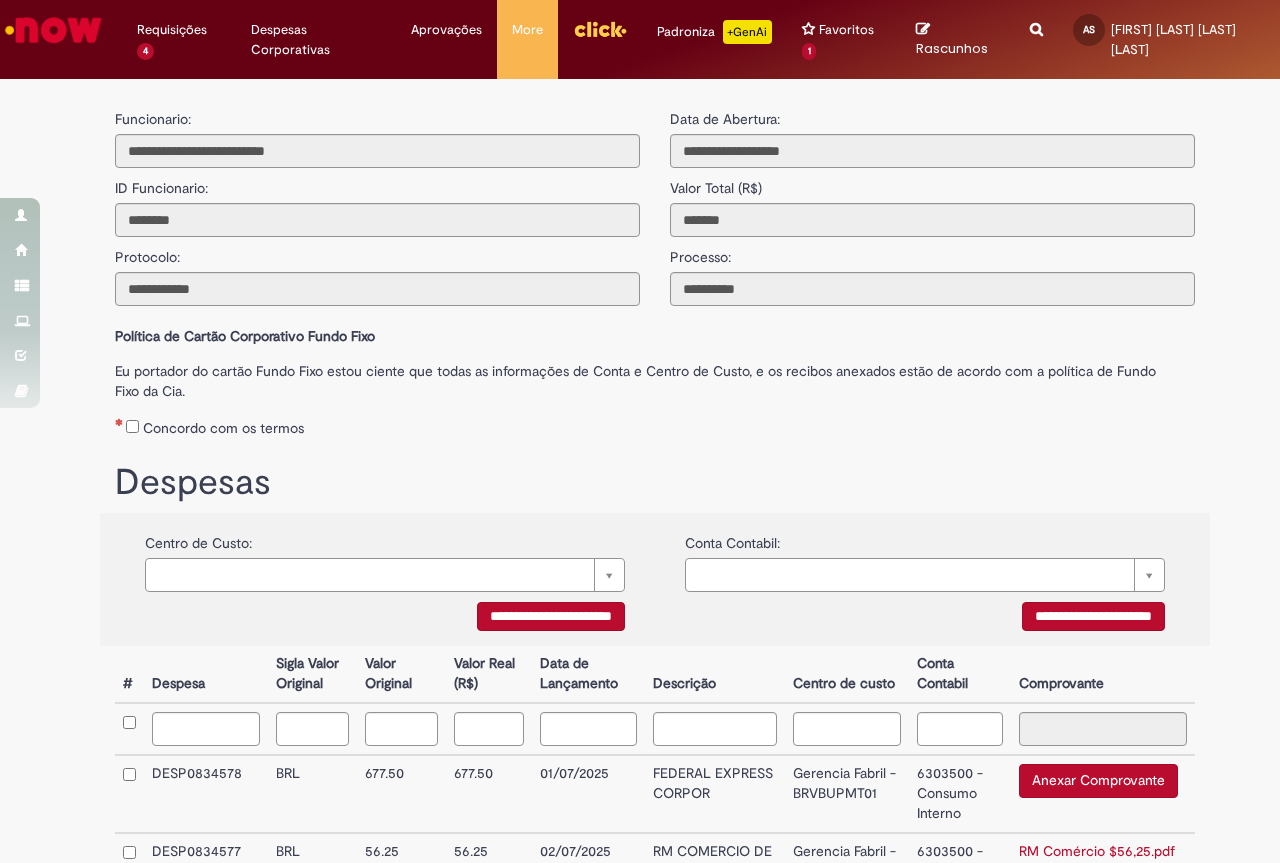 scroll, scrollTop: 0, scrollLeft: 0, axis: both 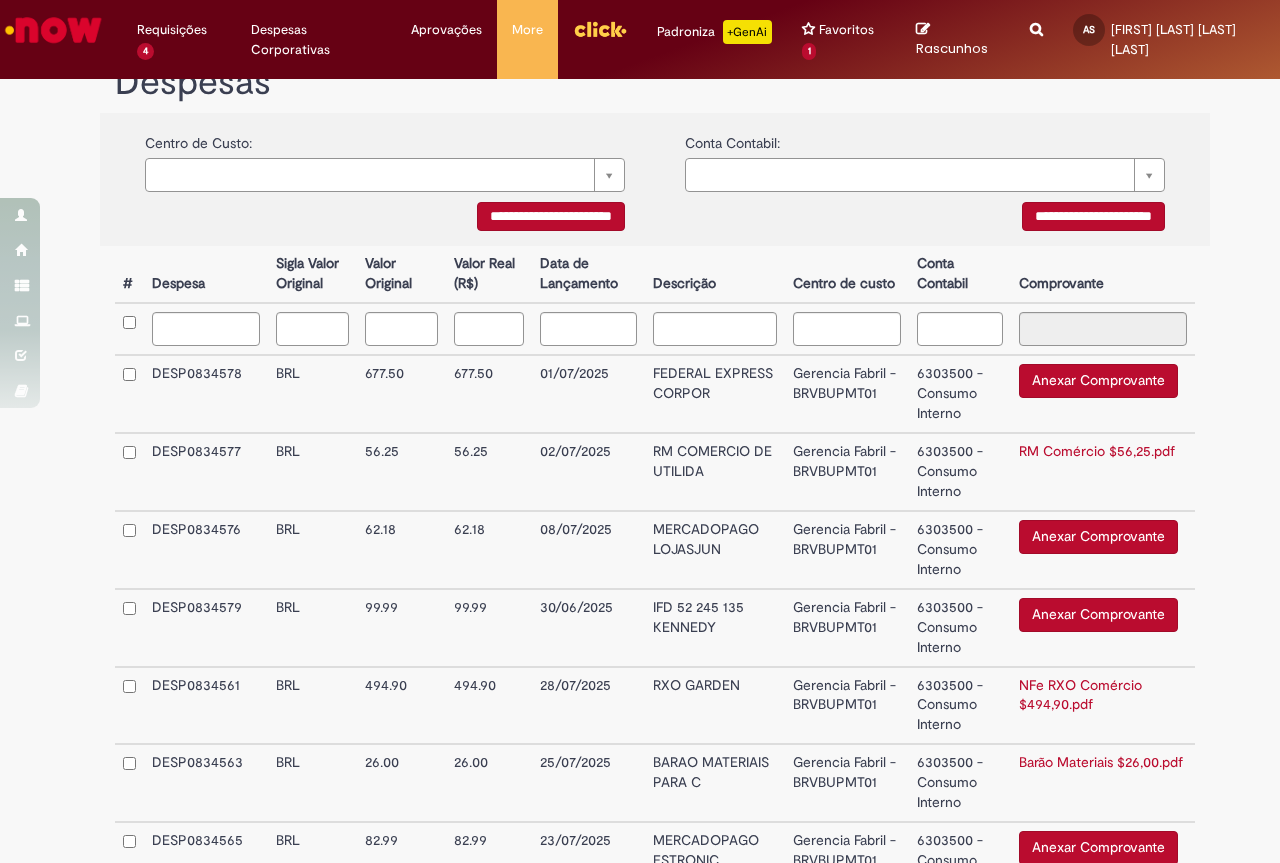 click on "Anexar Comprovante" at bounding box center [1098, 537] 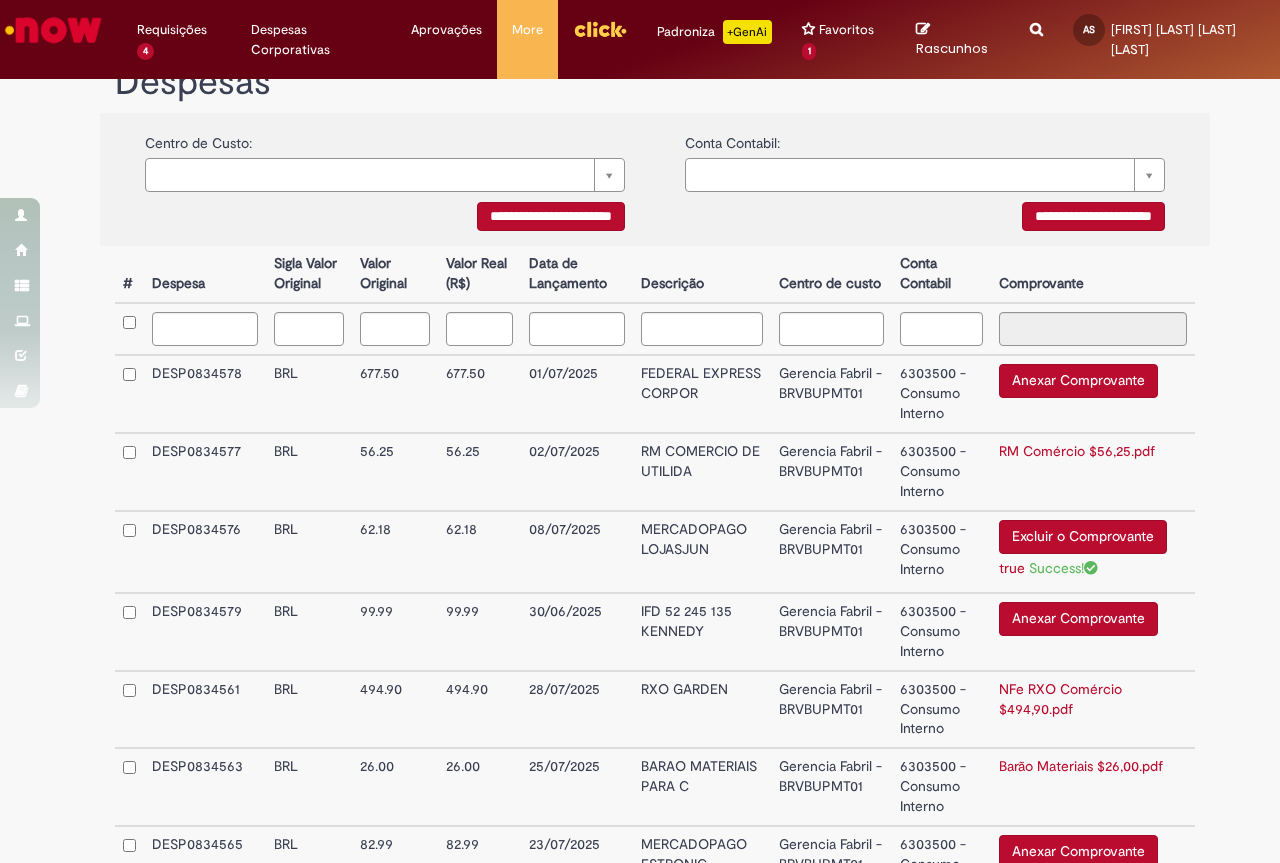 scroll, scrollTop: 600, scrollLeft: 0, axis: vertical 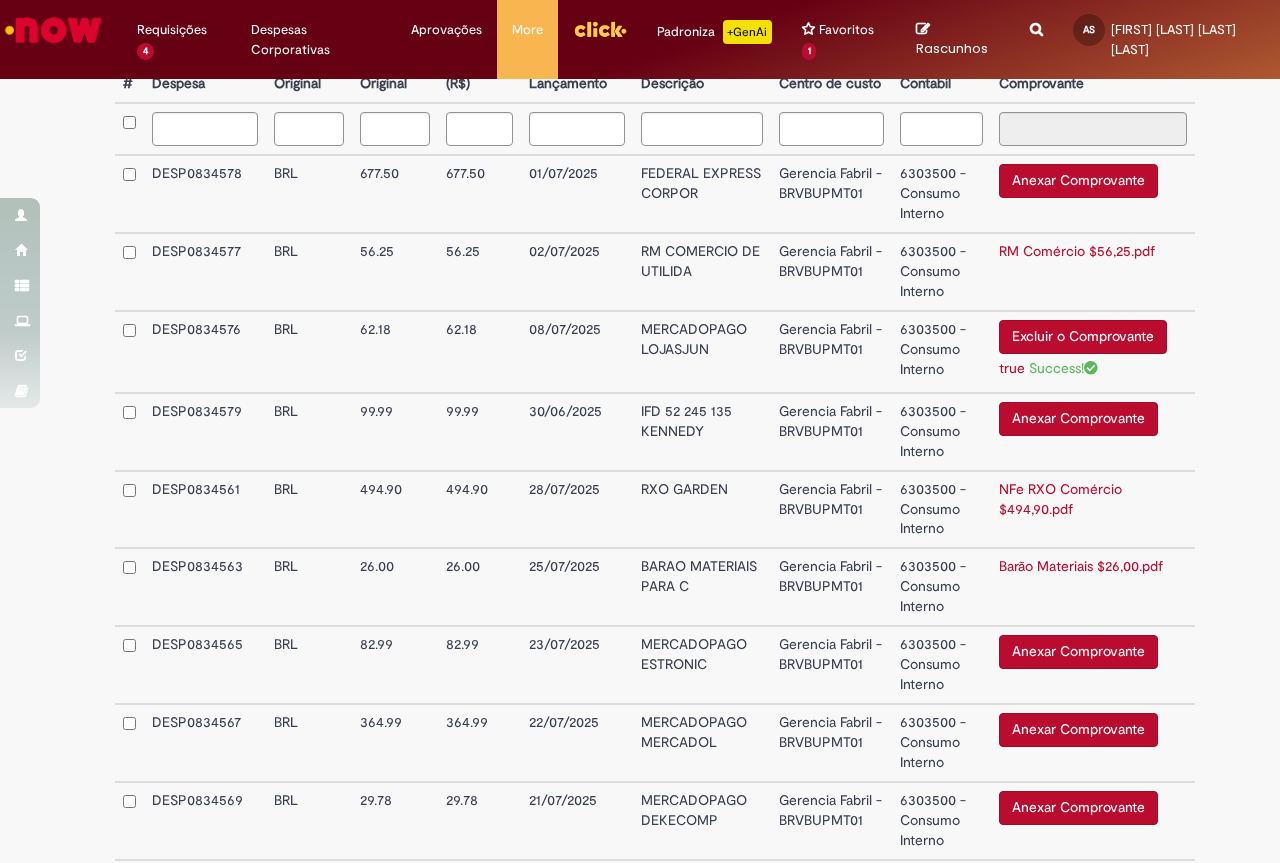 click on "Anexar Comprovante" at bounding box center [1078, 419] 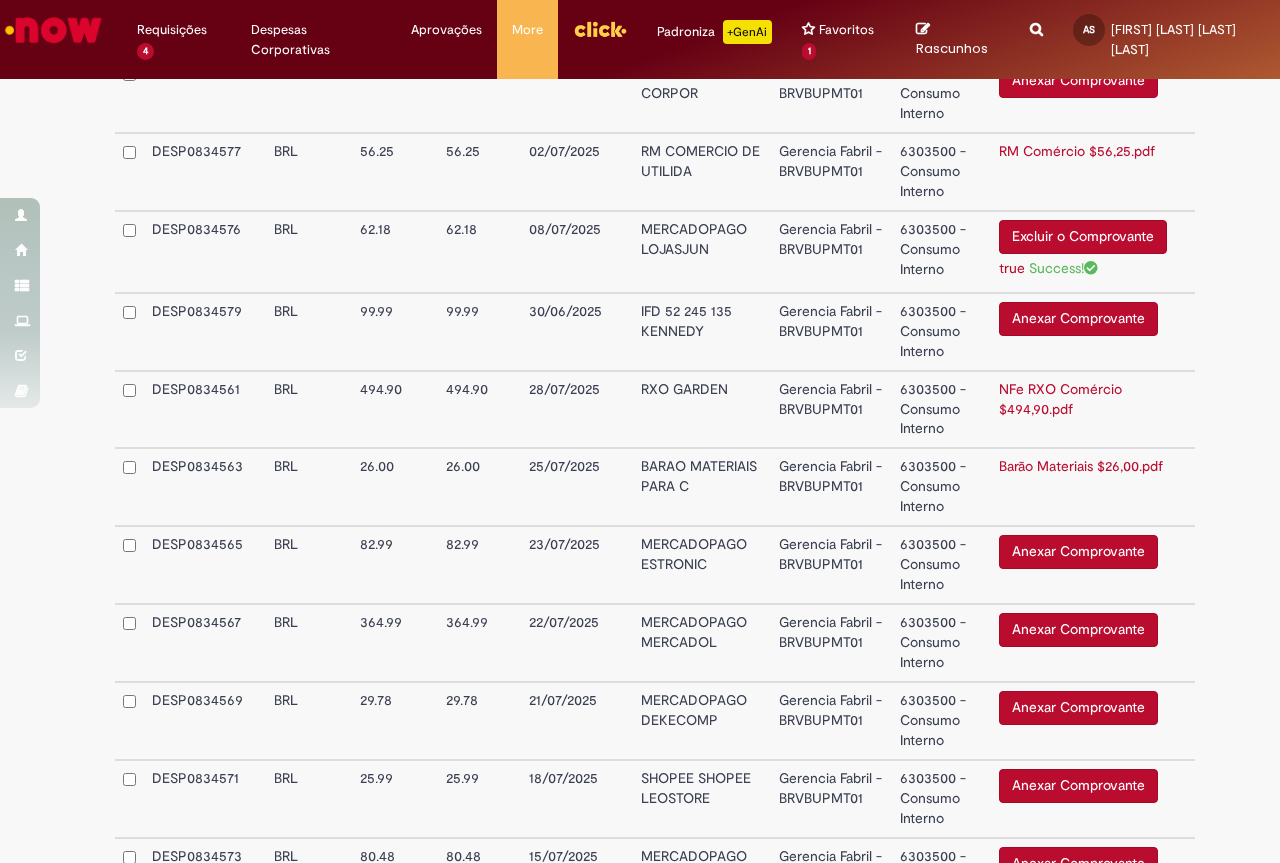 click on "Anexar Comprovante" at bounding box center [1078, 552] 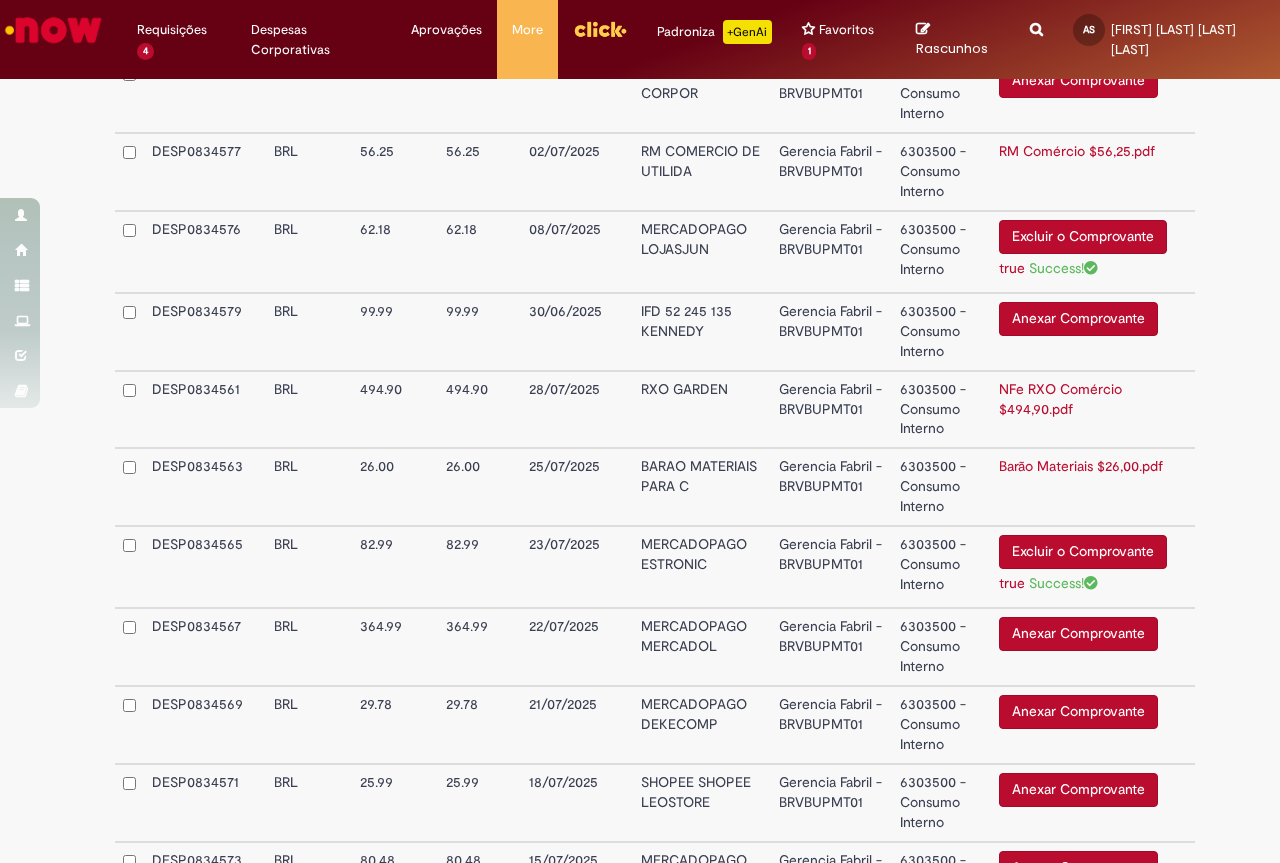 scroll, scrollTop: 900, scrollLeft: 0, axis: vertical 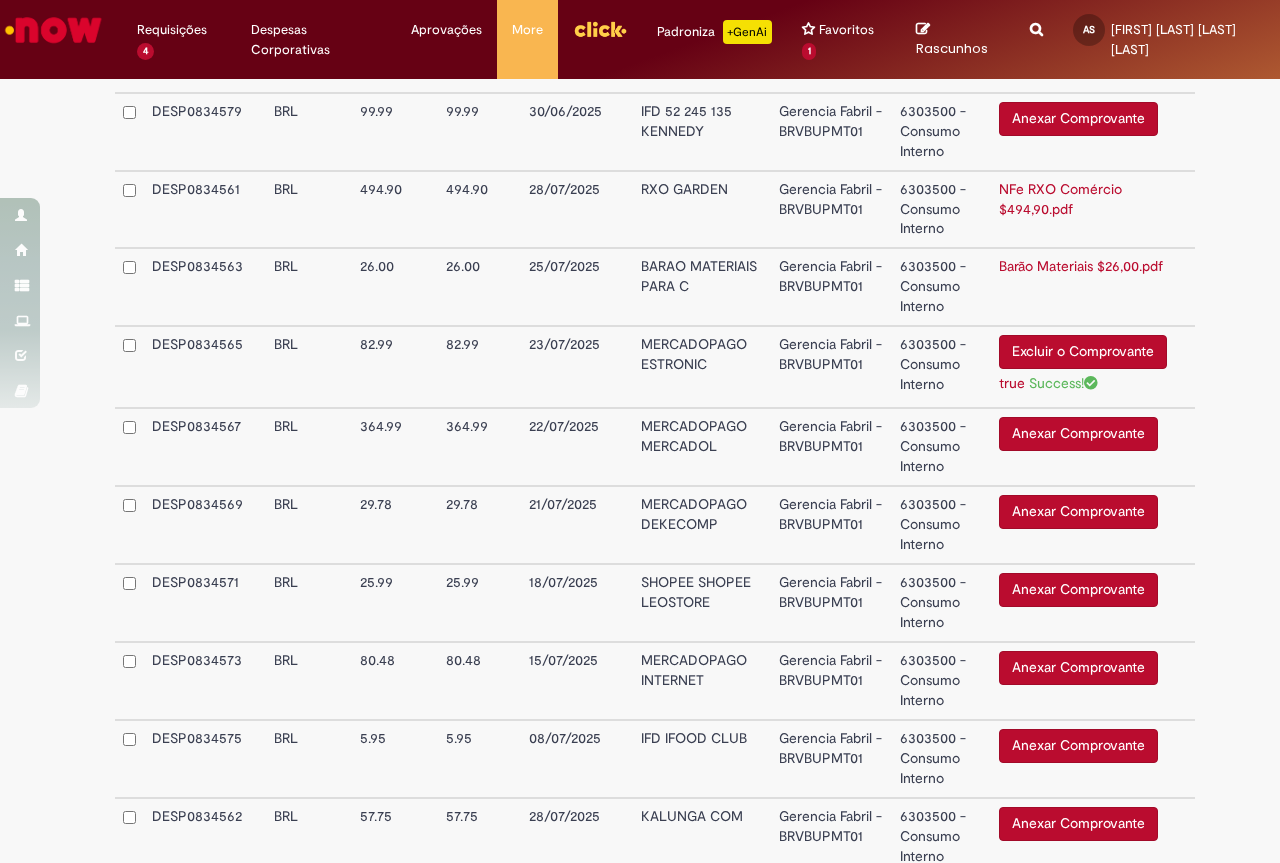 click on "Anexar Comprovante" at bounding box center (1078, 434) 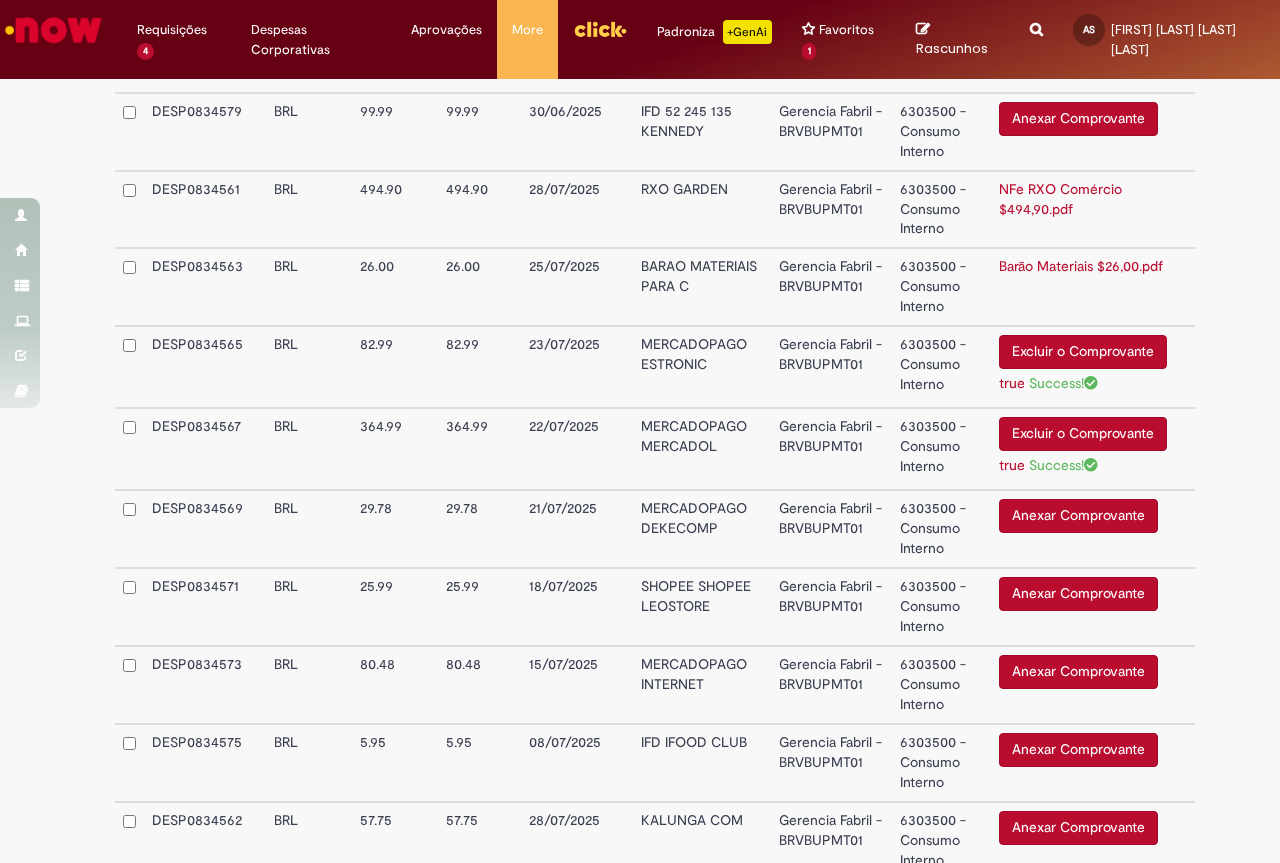 scroll, scrollTop: 1100, scrollLeft: 0, axis: vertical 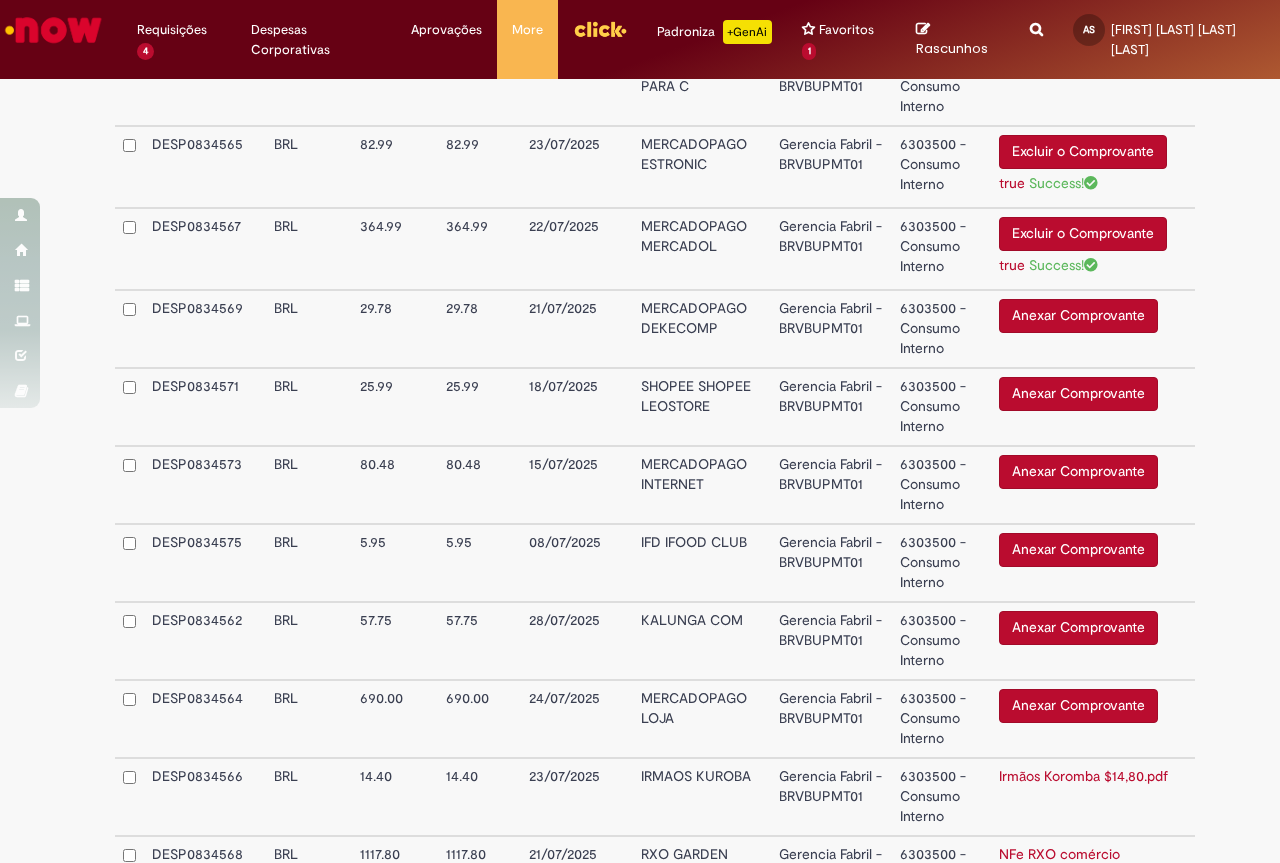 click on "Anexar Comprovante" at bounding box center (1078, 316) 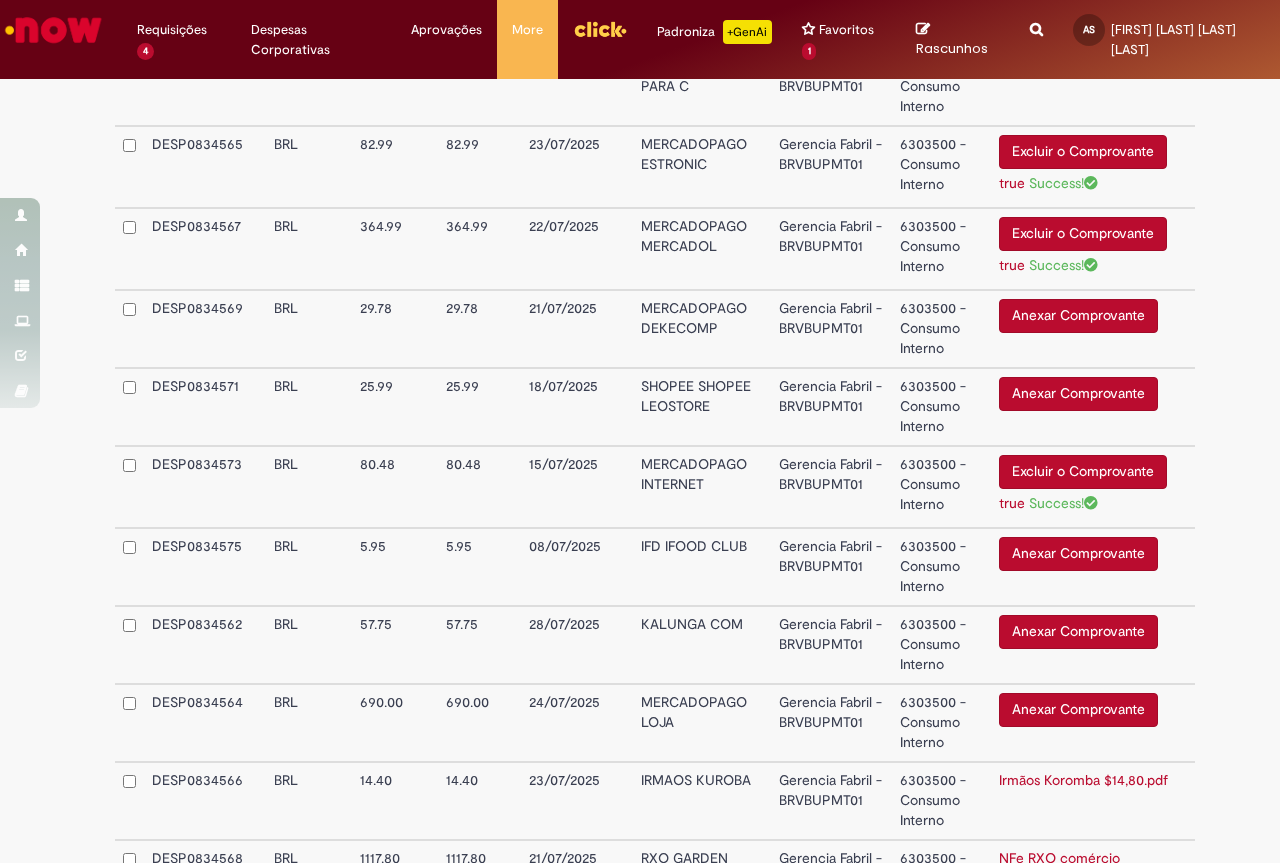 scroll, scrollTop: 1300, scrollLeft: 0, axis: vertical 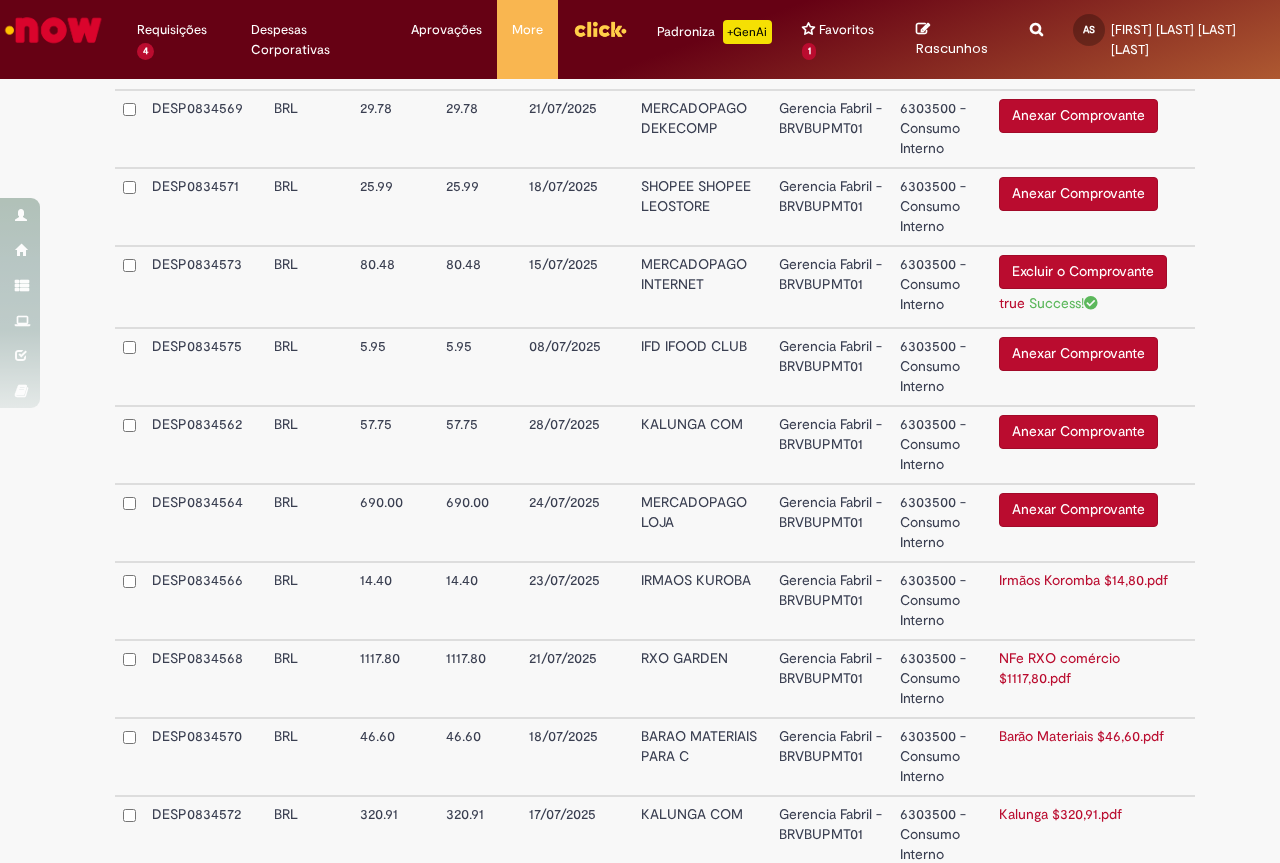 click on "Anexar Comprovante" at bounding box center [1078, 432] 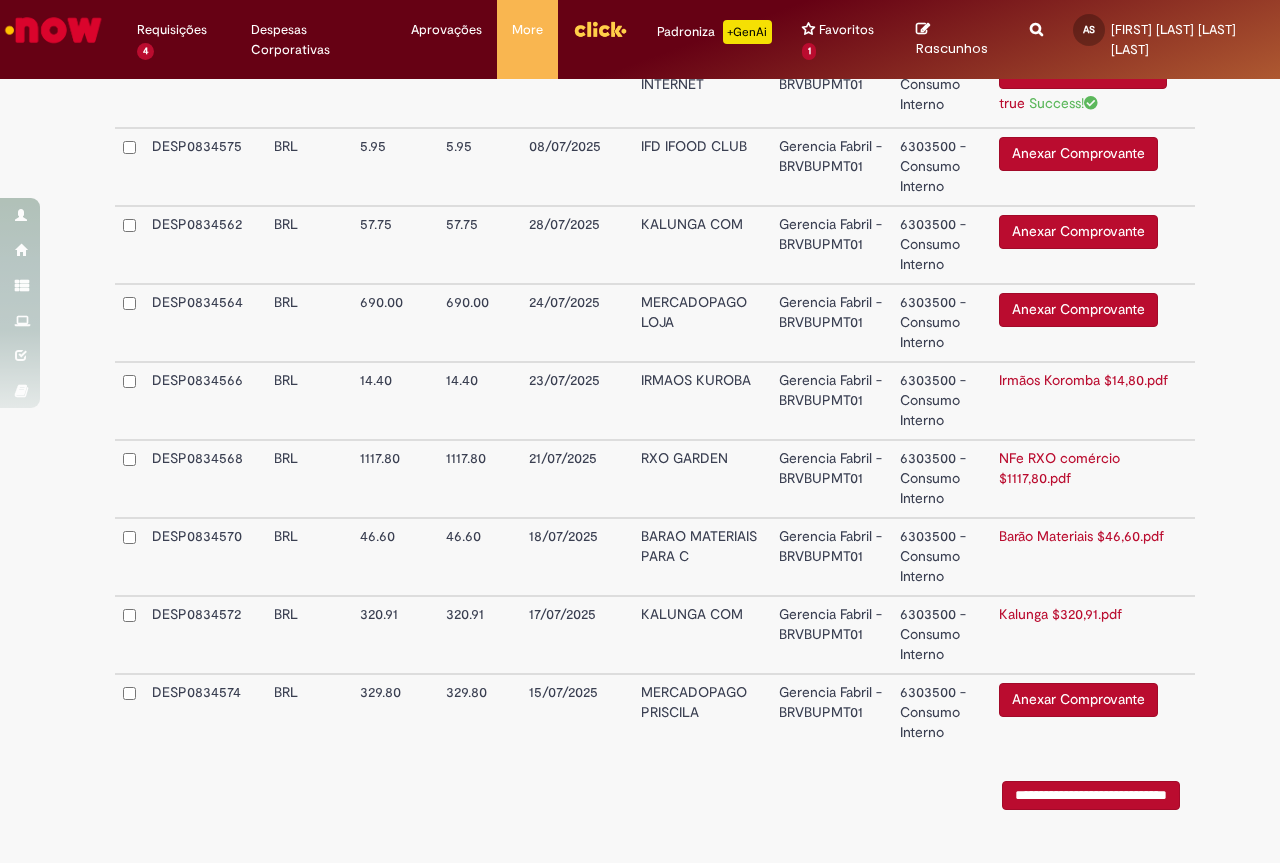 click on "Anexar Comprovante" at bounding box center [1078, 700] 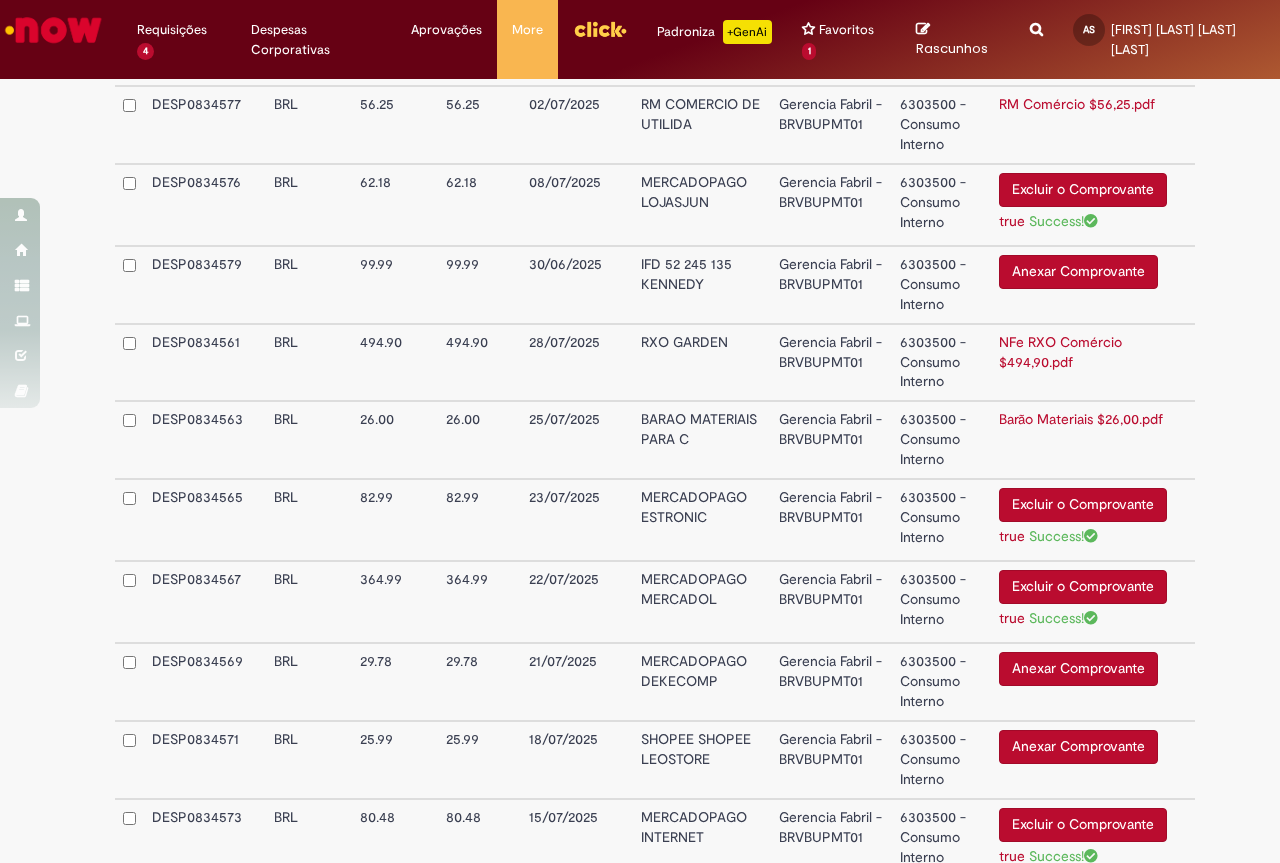 scroll, scrollTop: 947, scrollLeft: 0, axis: vertical 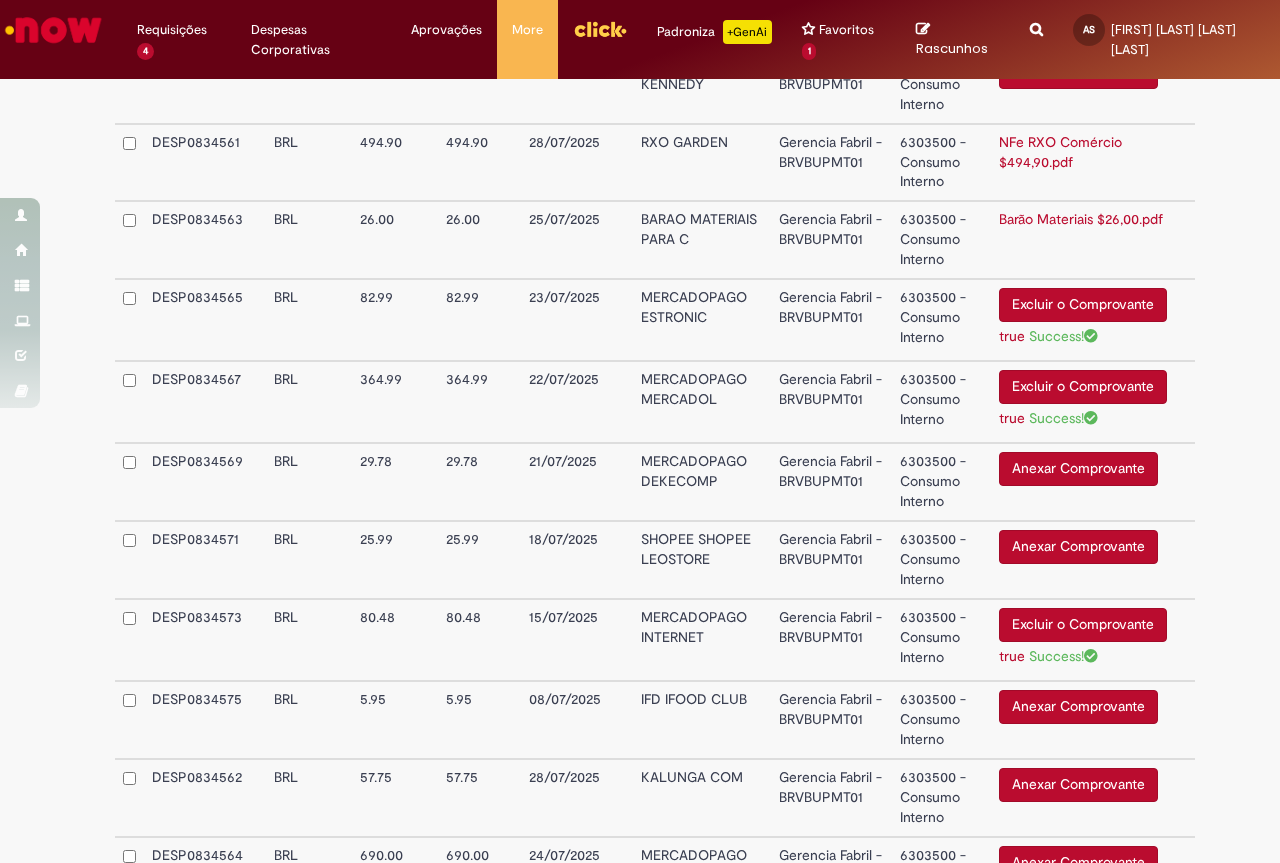 click on "Anexar Comprovante" at bounding box center (1078, 469) 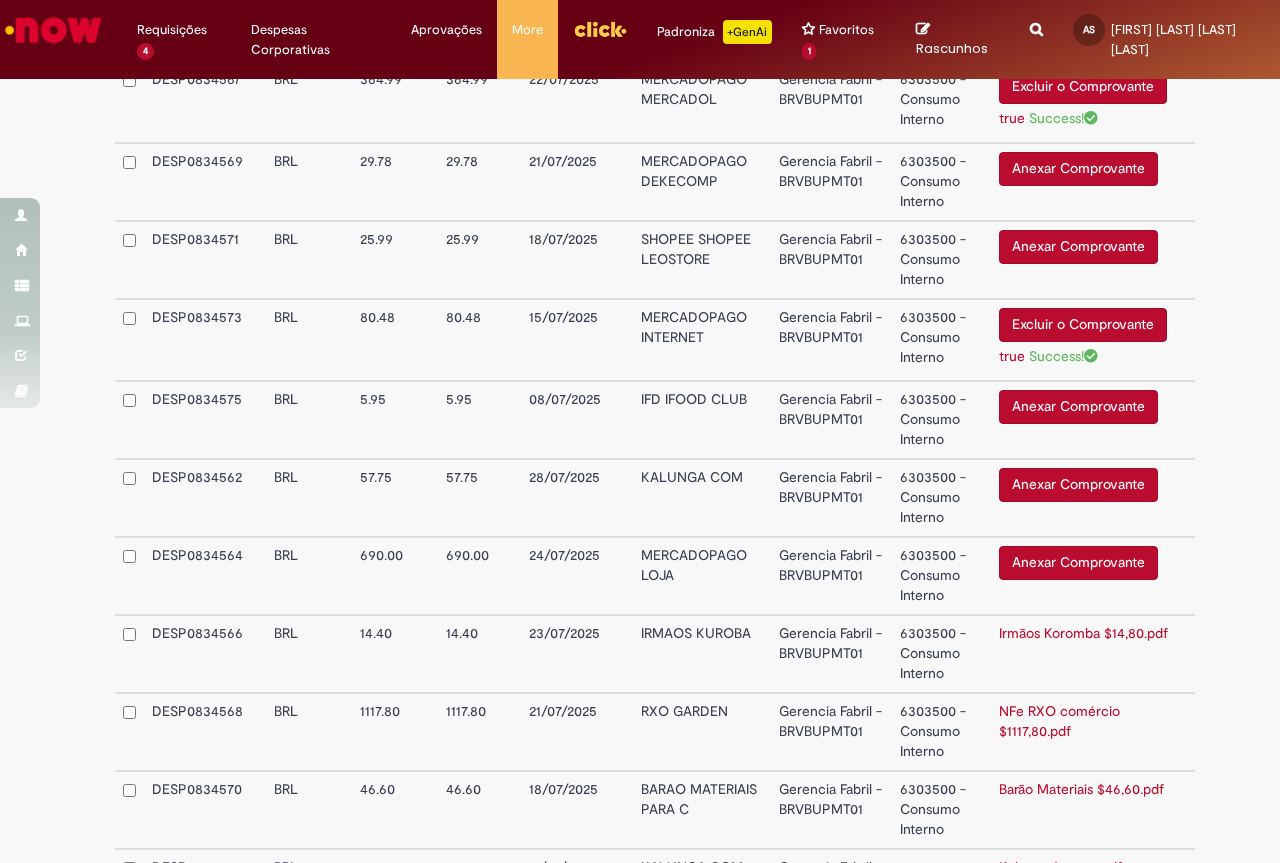 scroll, scrollTop: 747, scrollLeft: 0, axis: vertical 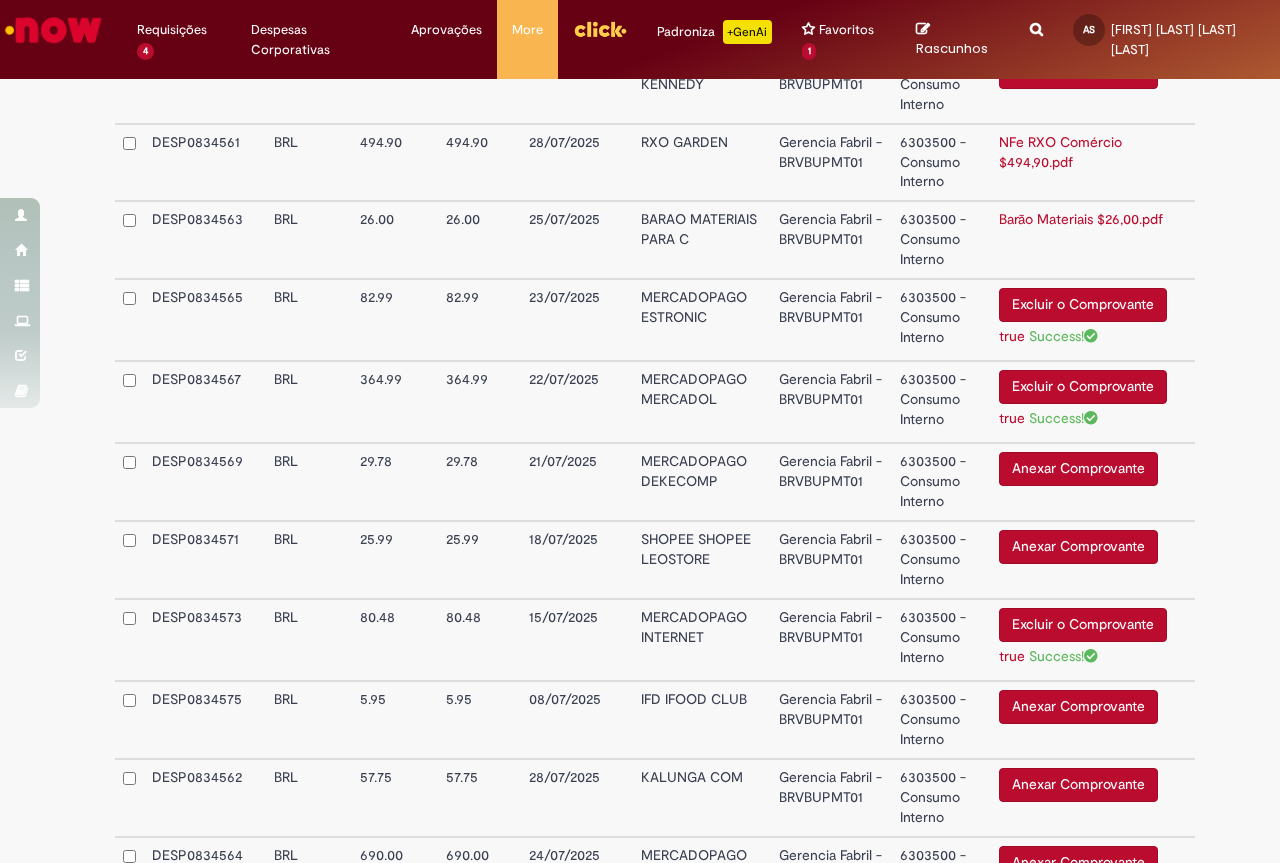click on "Anexar Comprovante" at bounding box center (1078, 547) 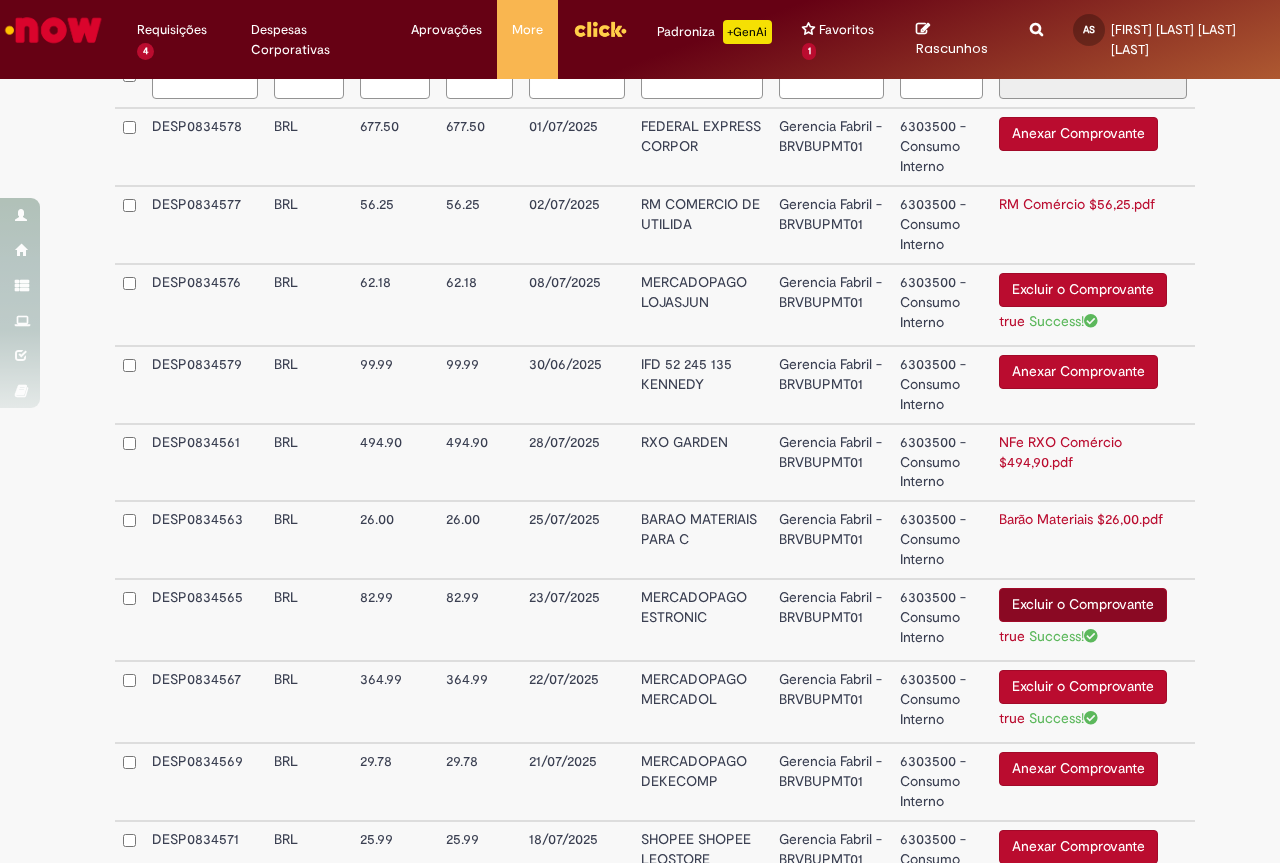 scroll, scrollTop: 947, scrollLeft: 0, axis: vertical 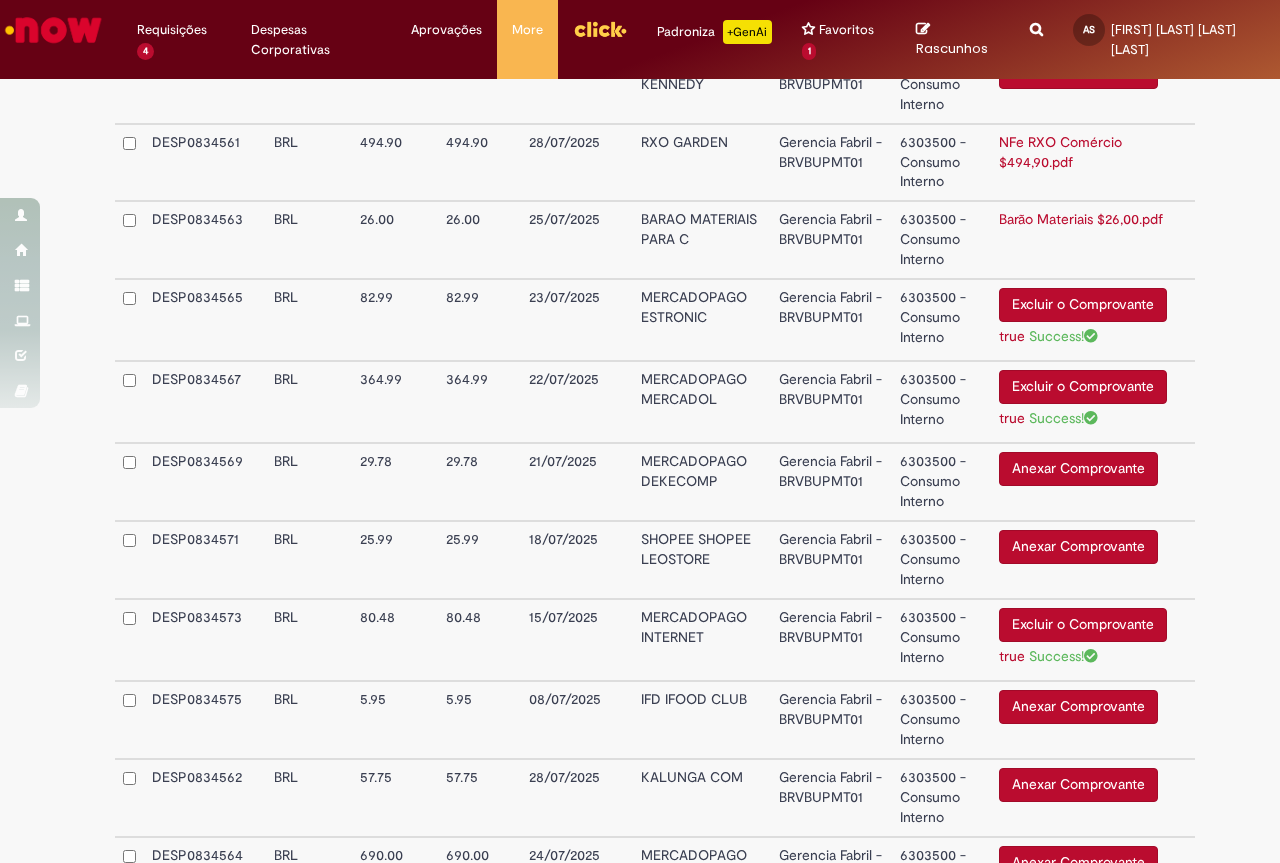 click on "Anexar Comprovante" at bounding box center (1078, 469) 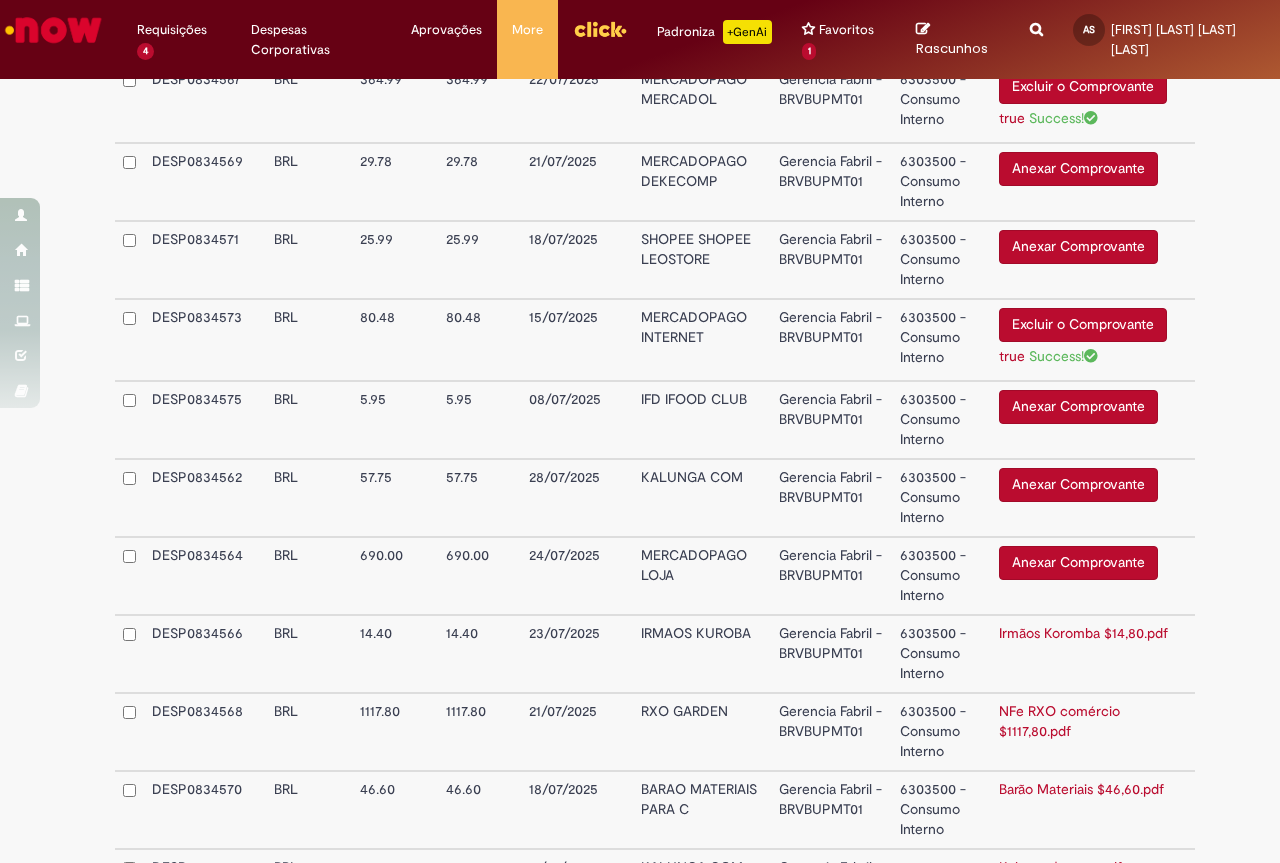 scroll, scrollTop: 1547, scrollLeft: 0, axis: vertical 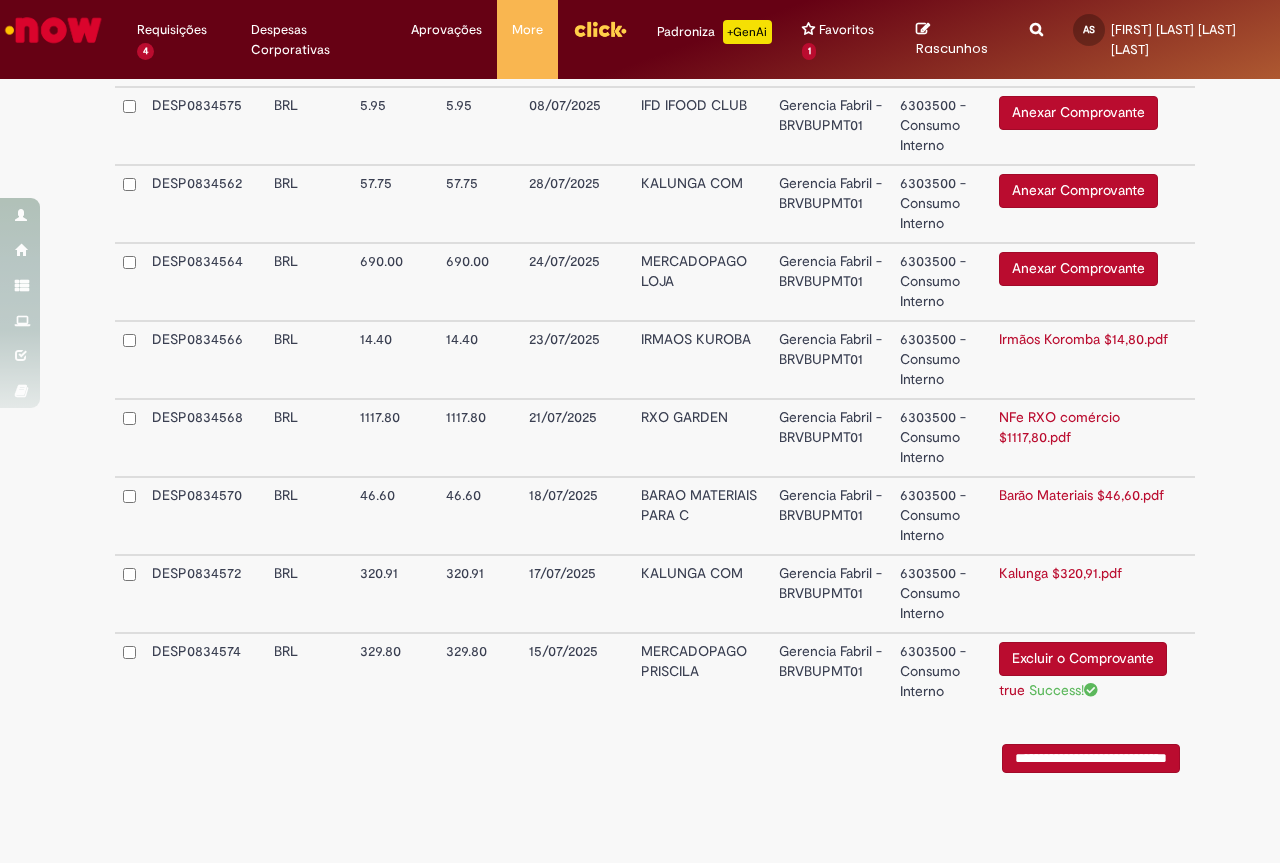 click on "MERCADOPAGO  PRISCILA" at bounding box center [702, 673] 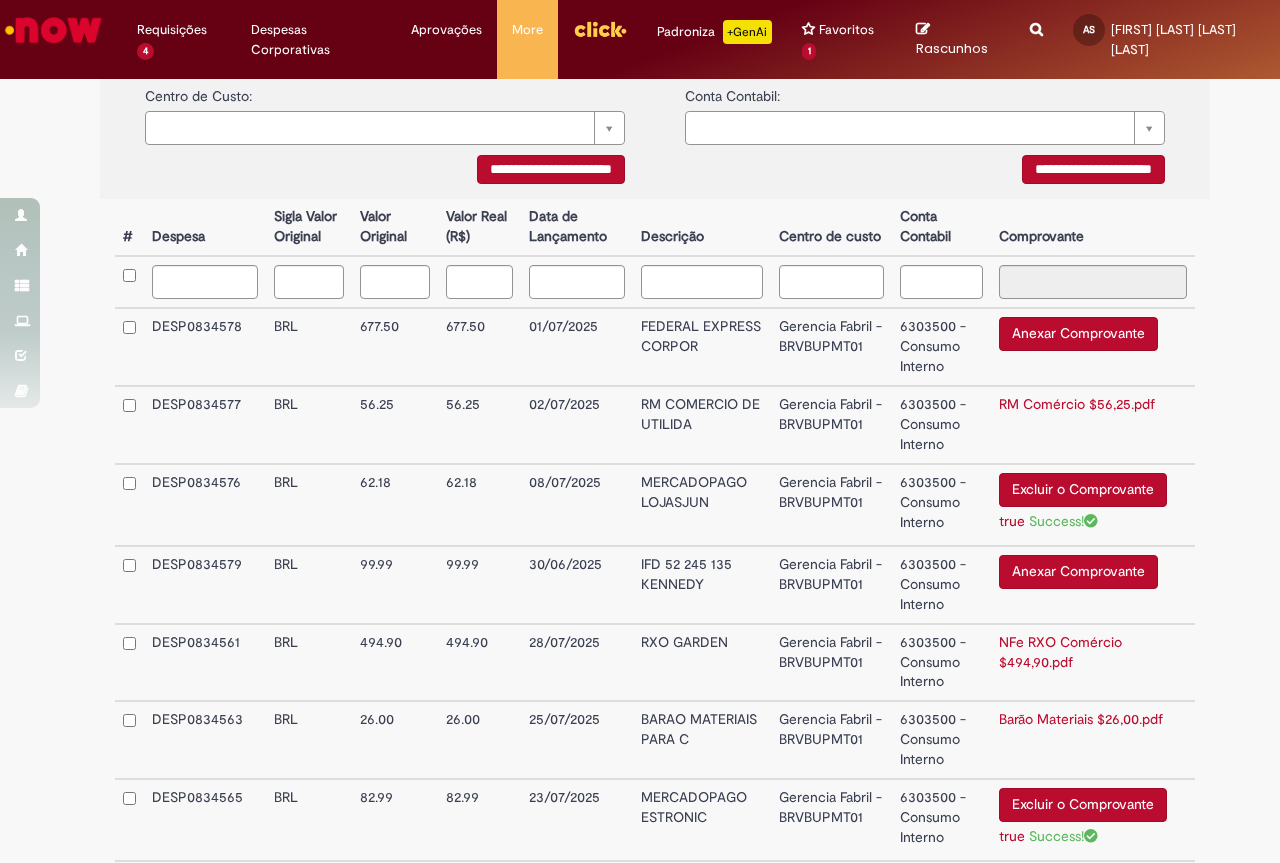scroll, scrollTop: 0, scrollLeft: 0, axis: both 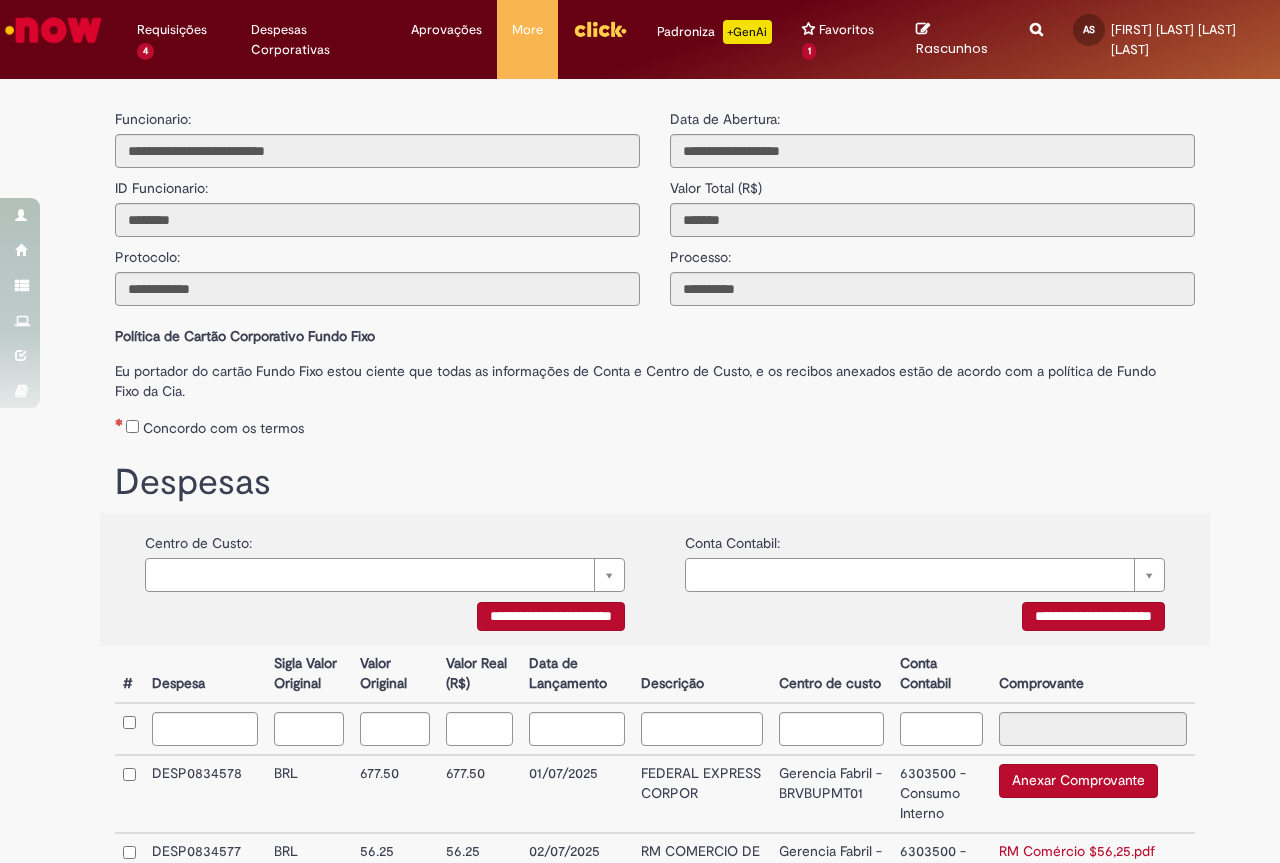 click on "Despesas" at bounding box center [655, 483] 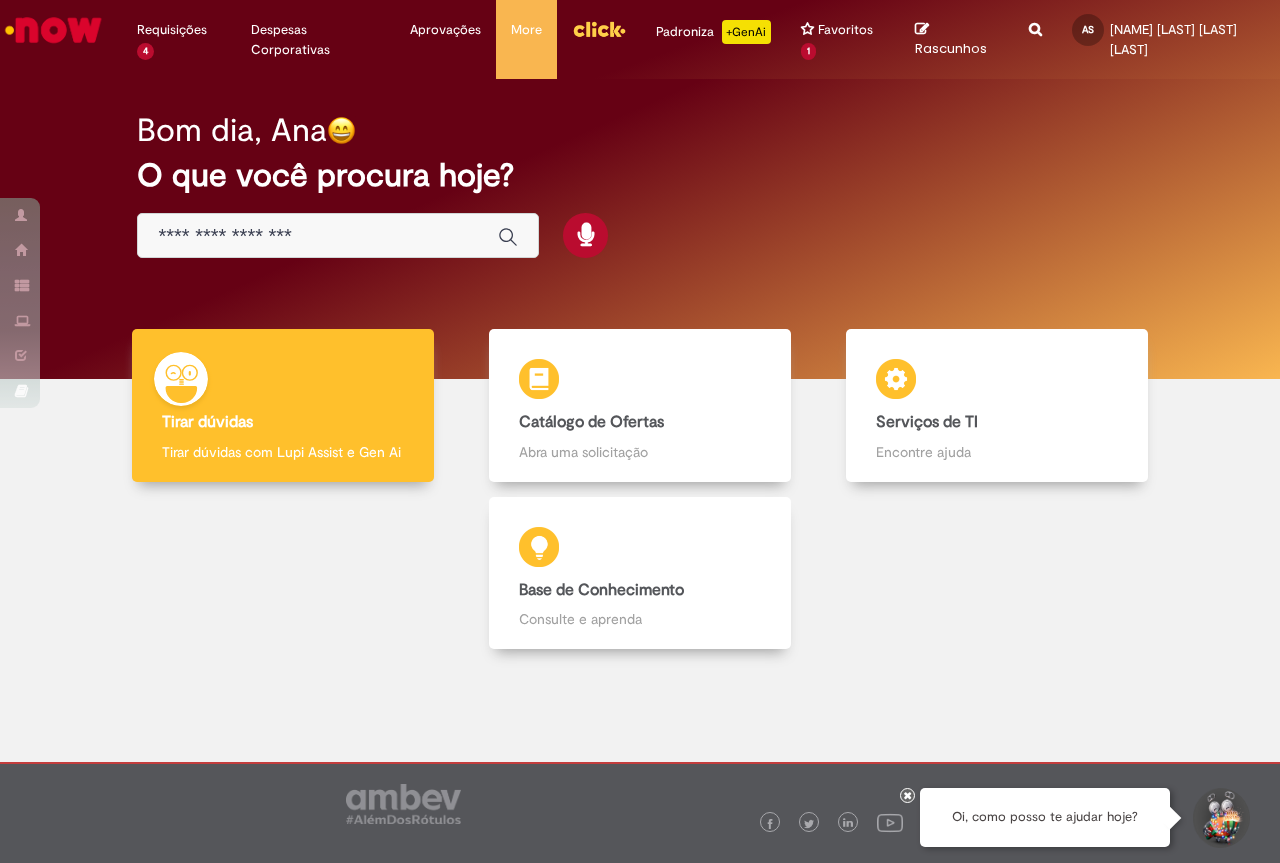 scroll, scrollTop: 0, scrollLeft: 0, axis: both 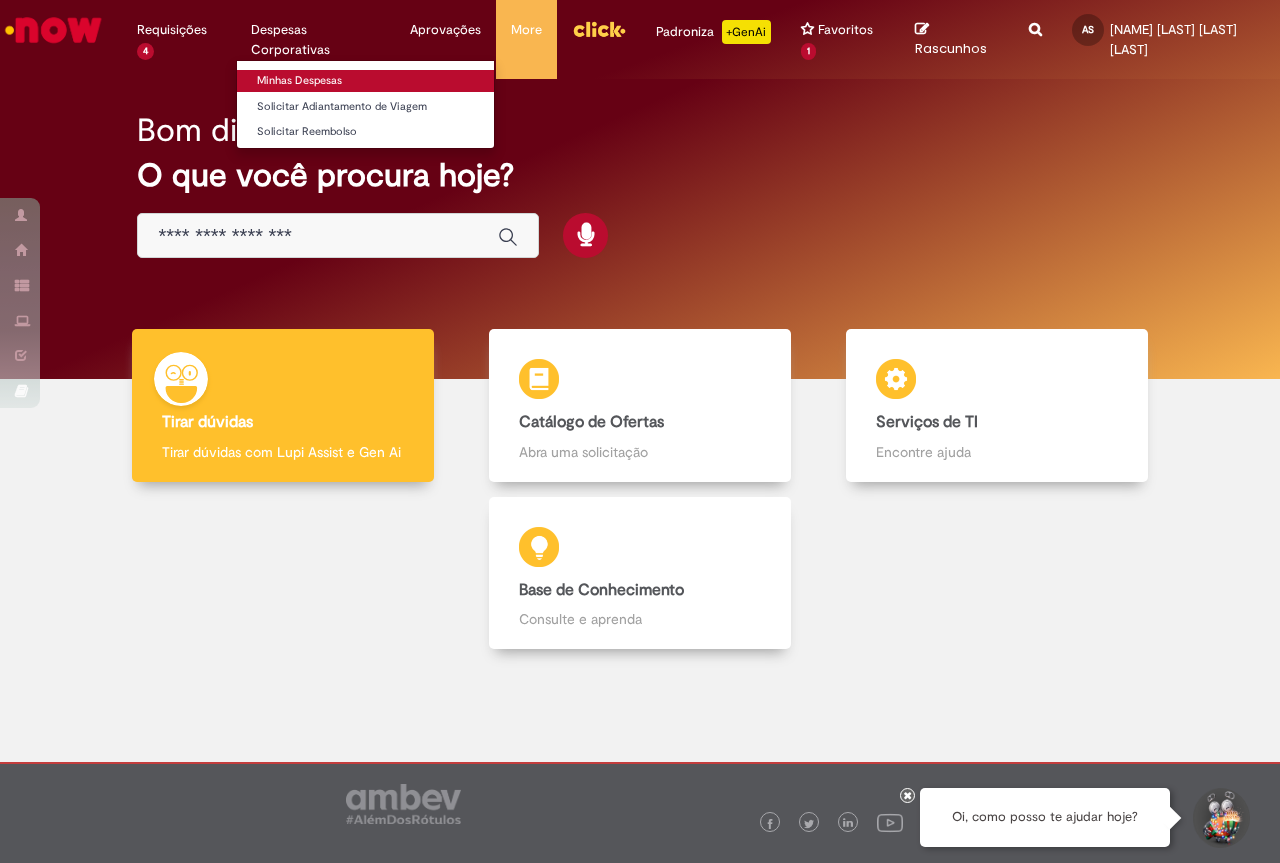 click on "Minhas Despesas" at bounding box center (365, 81) 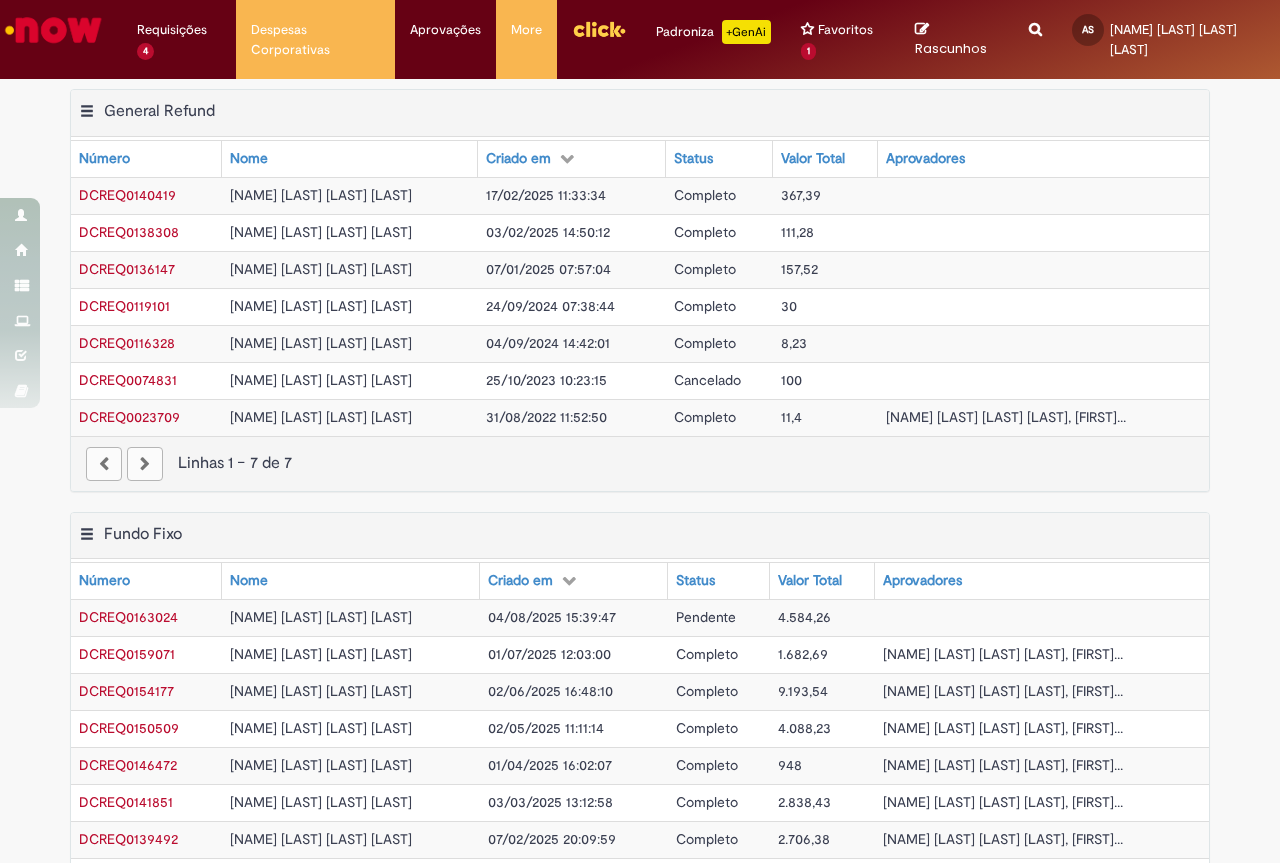 scroll, scrollTop: 100, scrollLeft: 0, axis: vertical 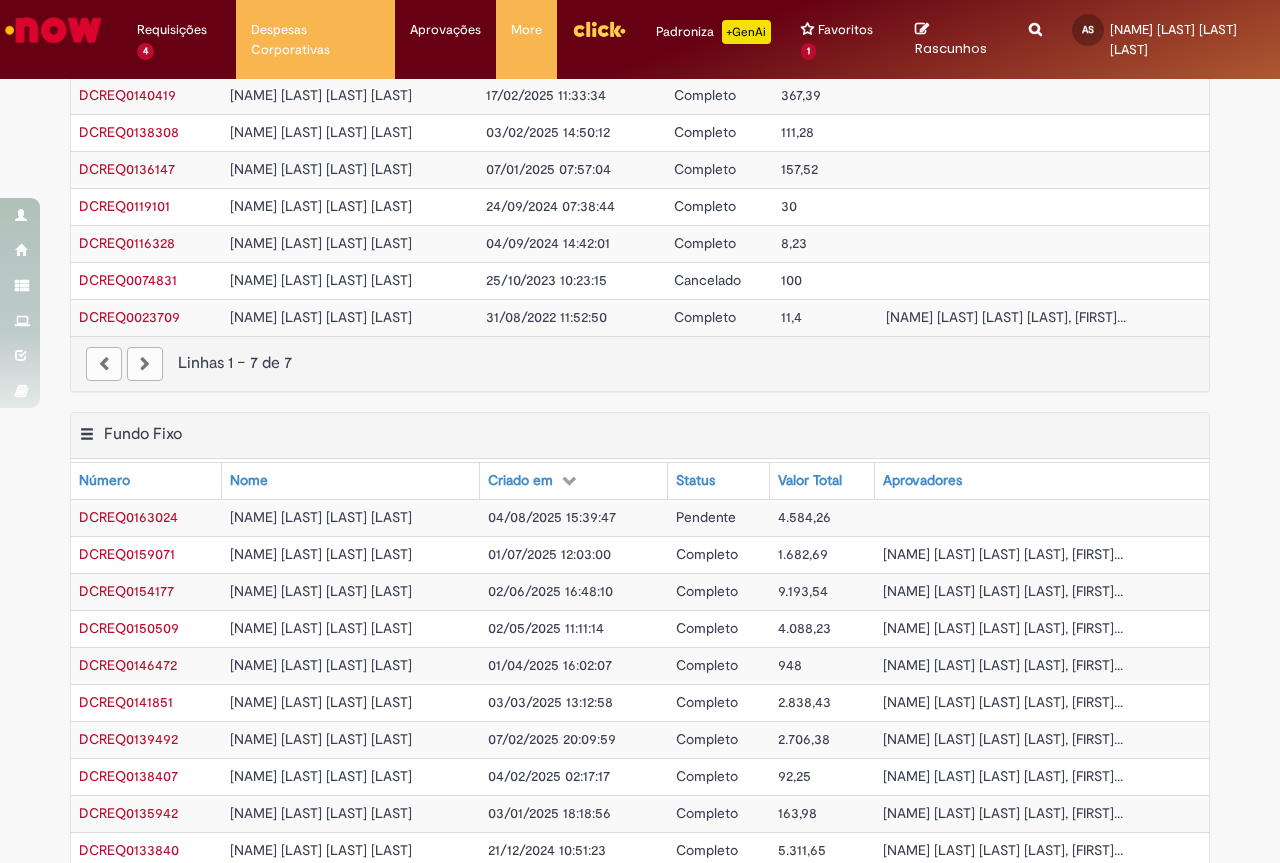 click on "04/08/2025 15:39:47" at bounding box center (552, 517) 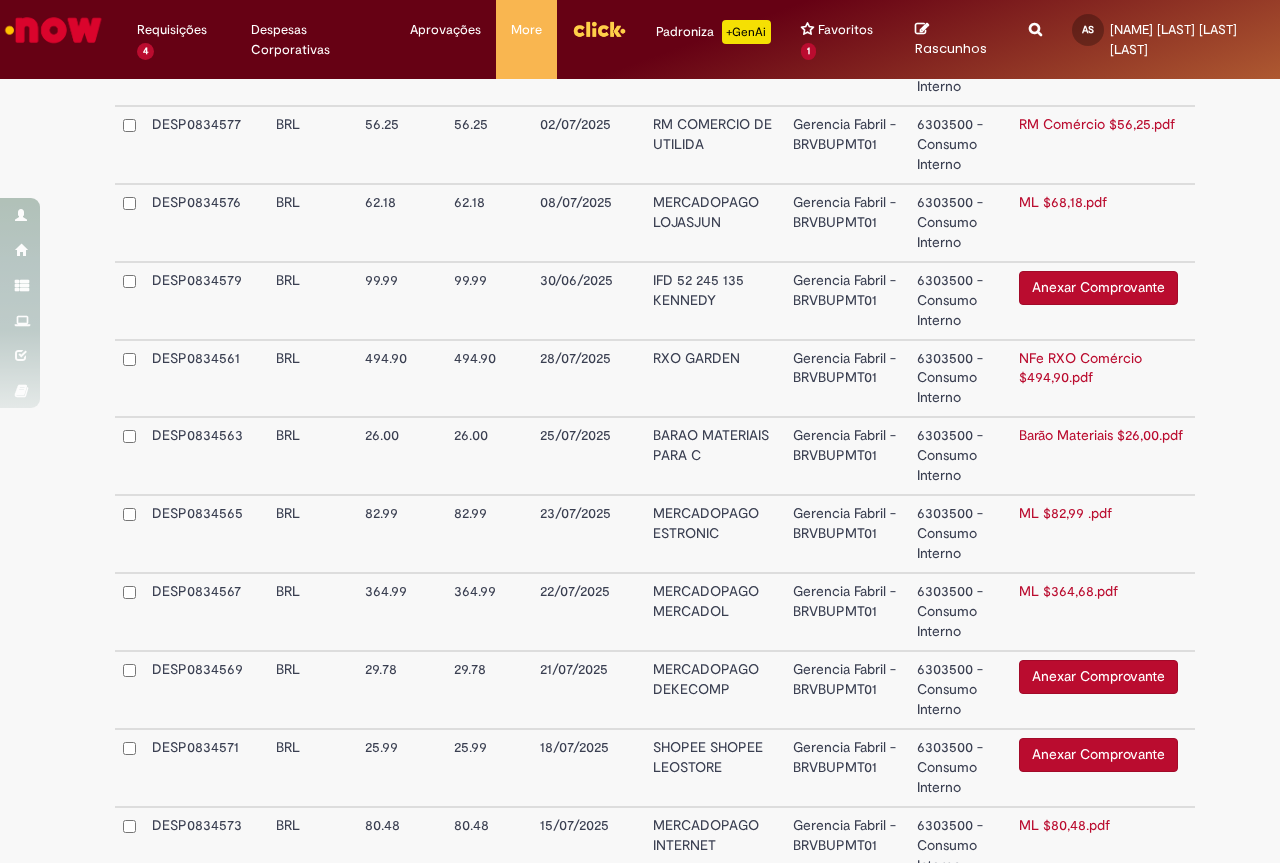 scroll, scrollTop: 827, scrollLeft: 0, axis: vertical 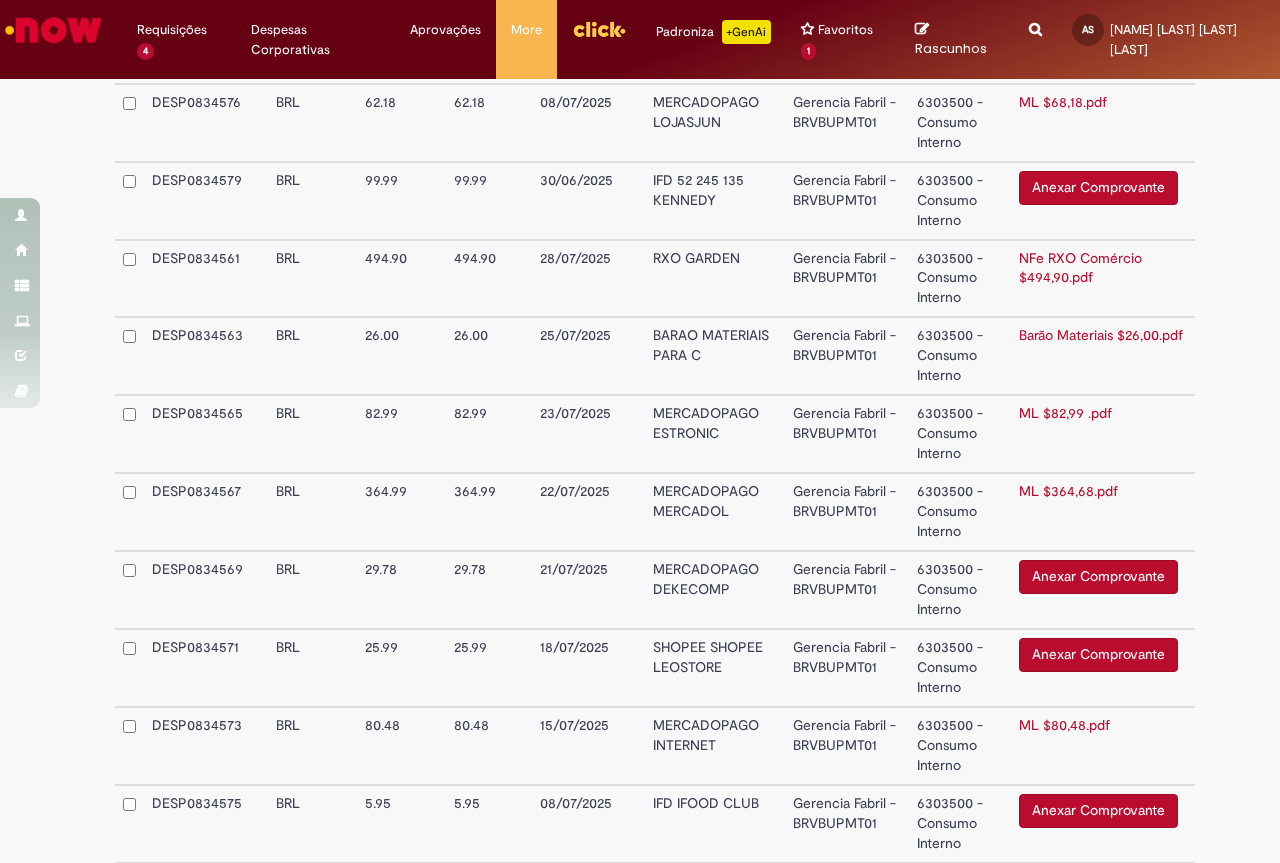 click on "Anexar Comprovante" at bounding box center (1098, 577) 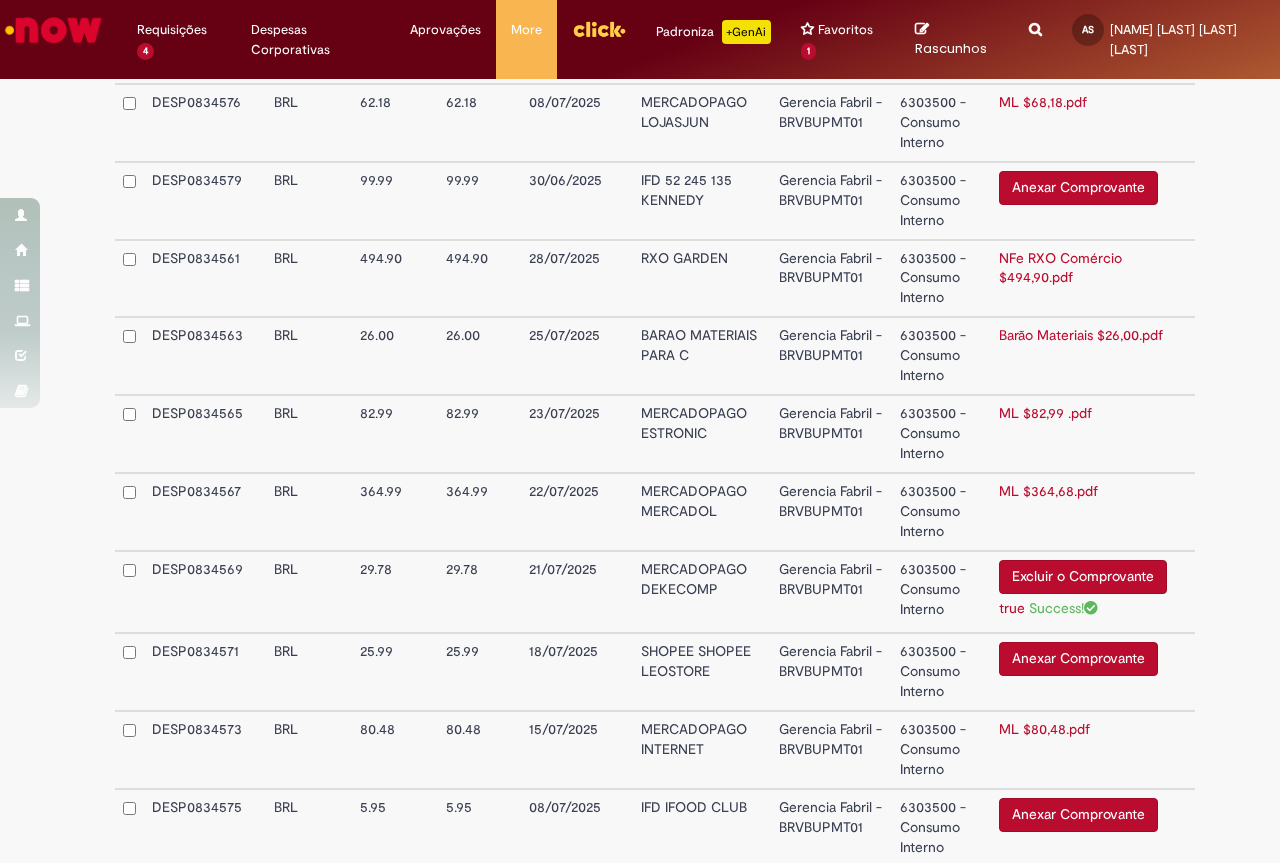click on "Anexar Comprovante" at bounding box center (1078, 659) 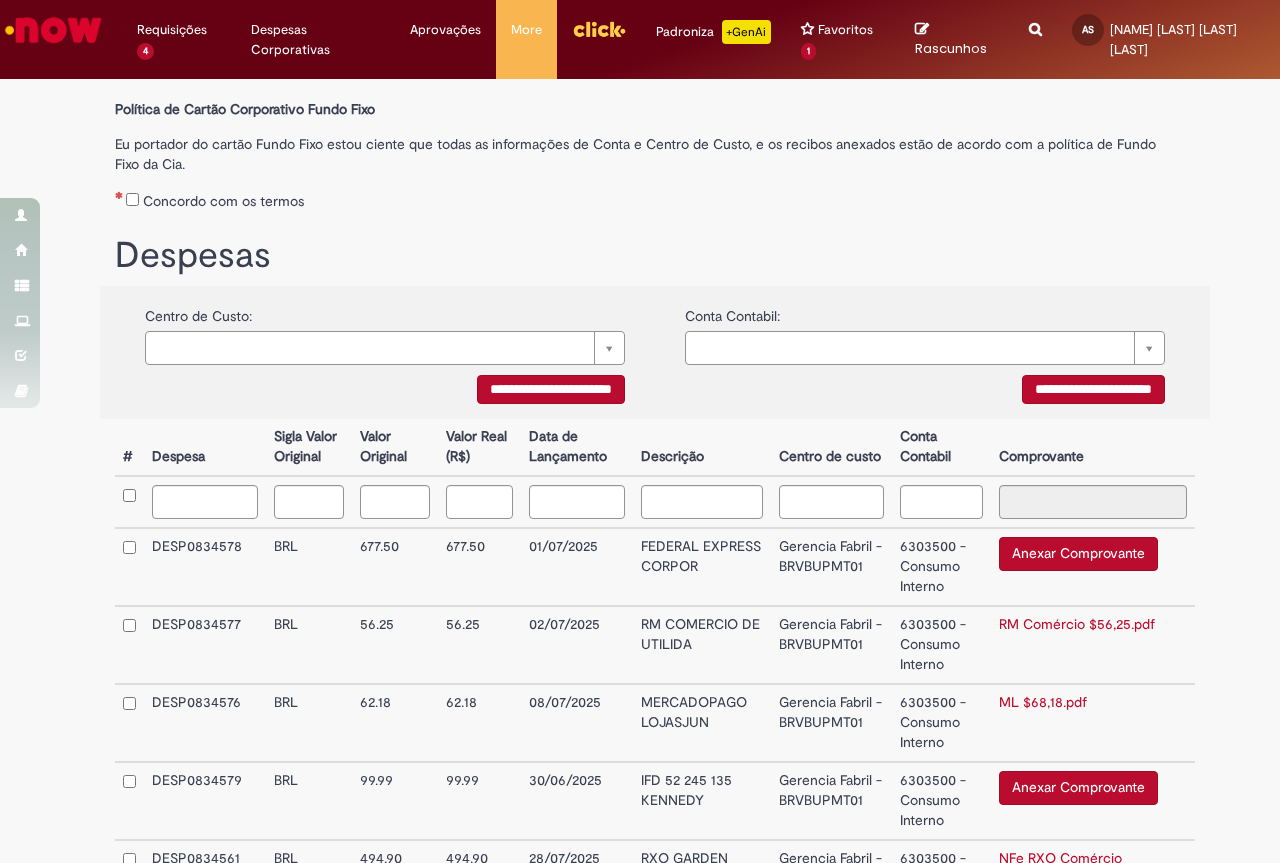 scroll, scrollTop: 327, scrollLeft: 0, axis: vertical 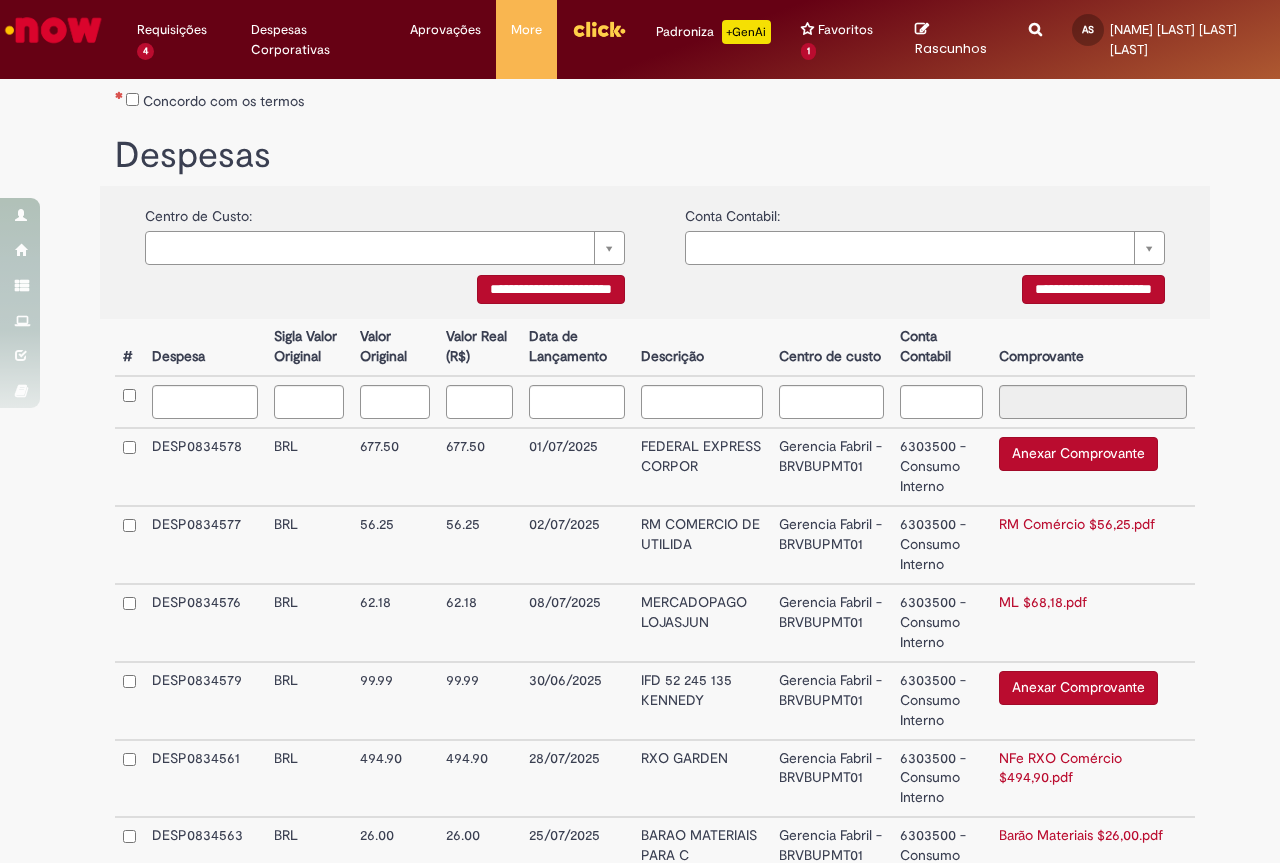 click on "Anexar Comprovante" at bounding box center (1078, 688) 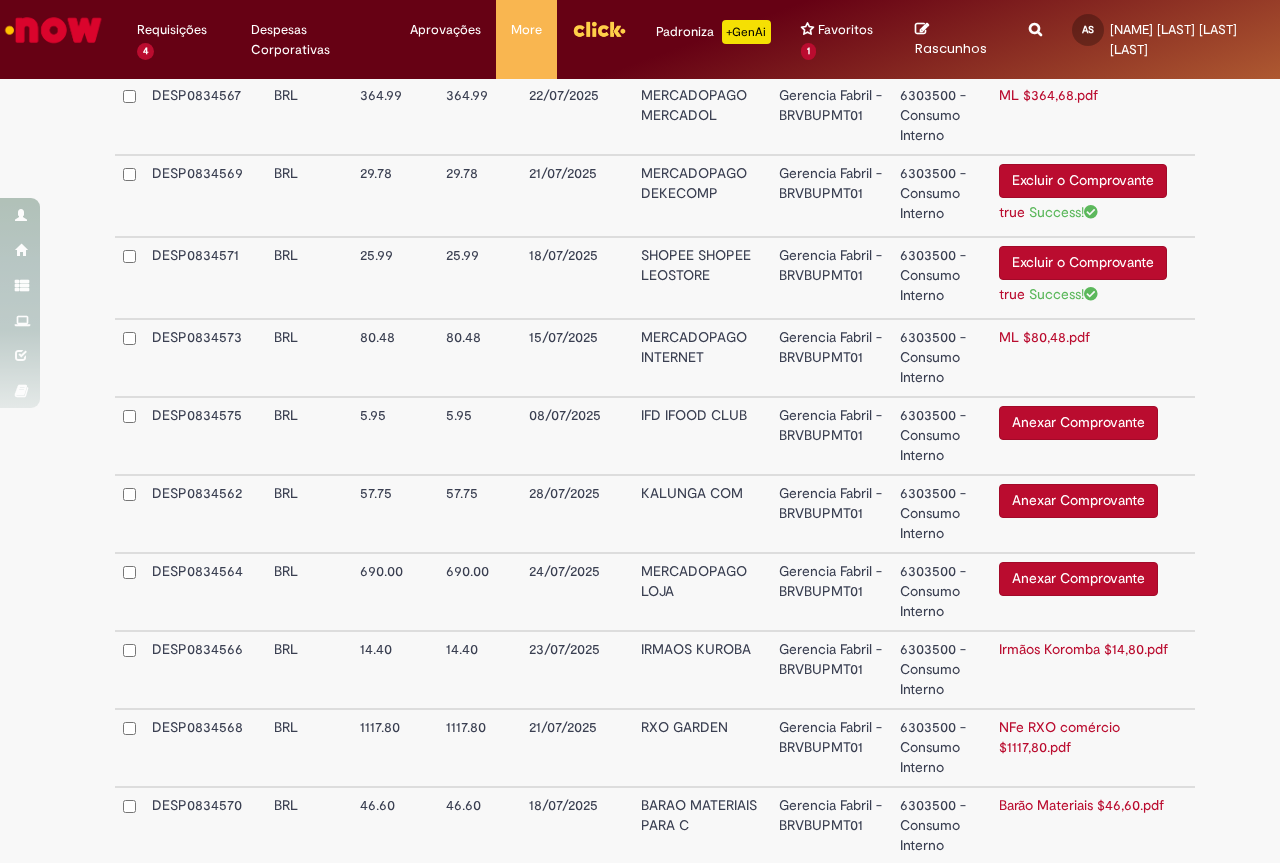 scroll, scrollTop: 1327, scrollLeft: 0, axis: vertical 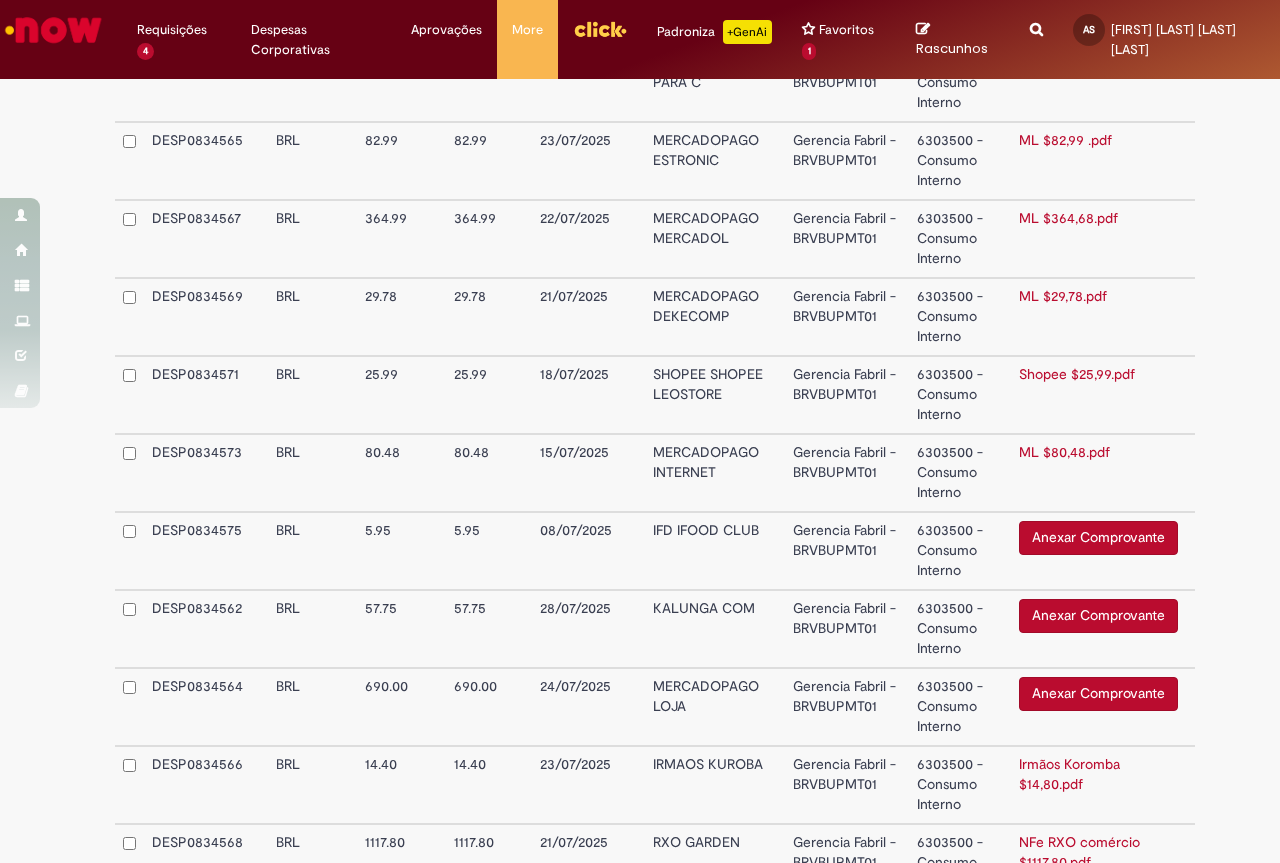 click on "Anexar Comprovante" at bounding box center (1098, 694) 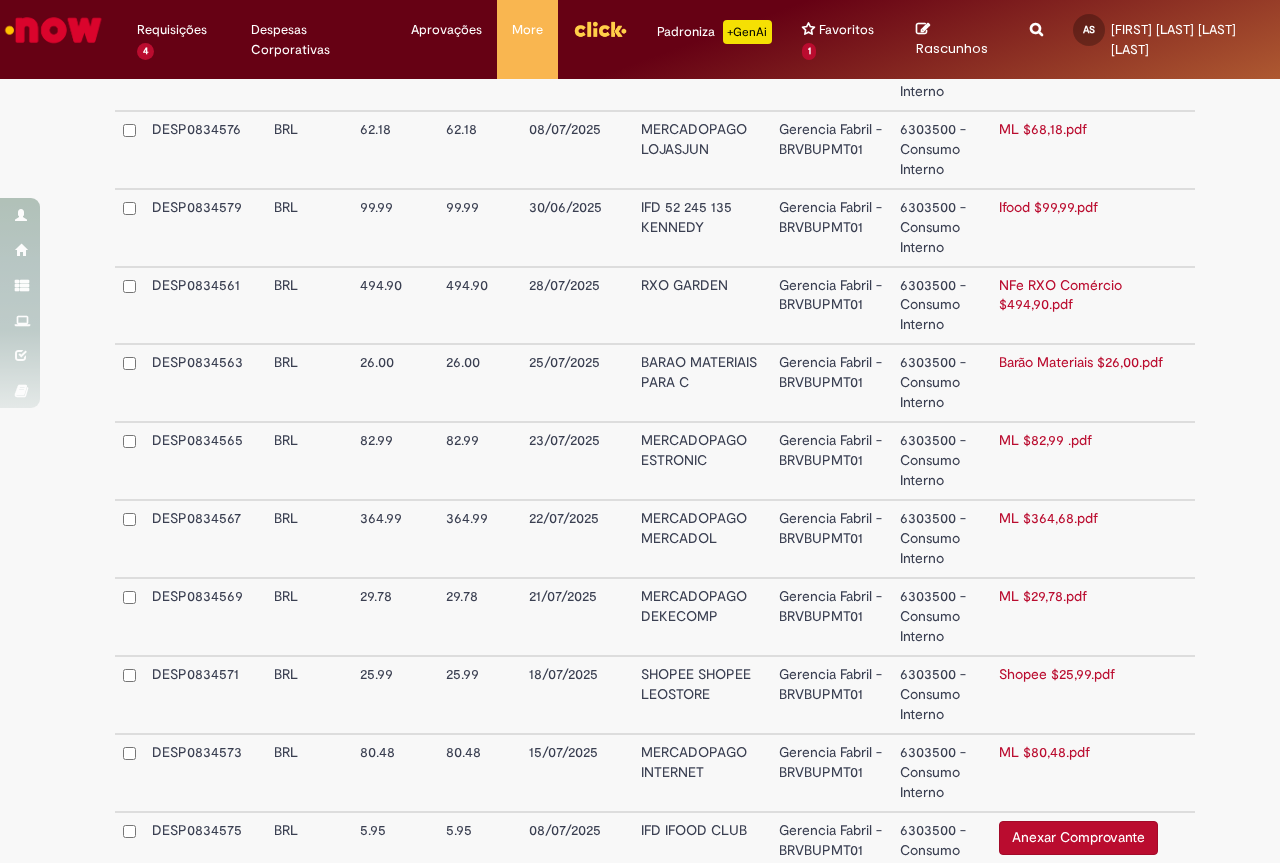 scroll, scrollTop: 1200, scrollLeft: 0, axis: vertical 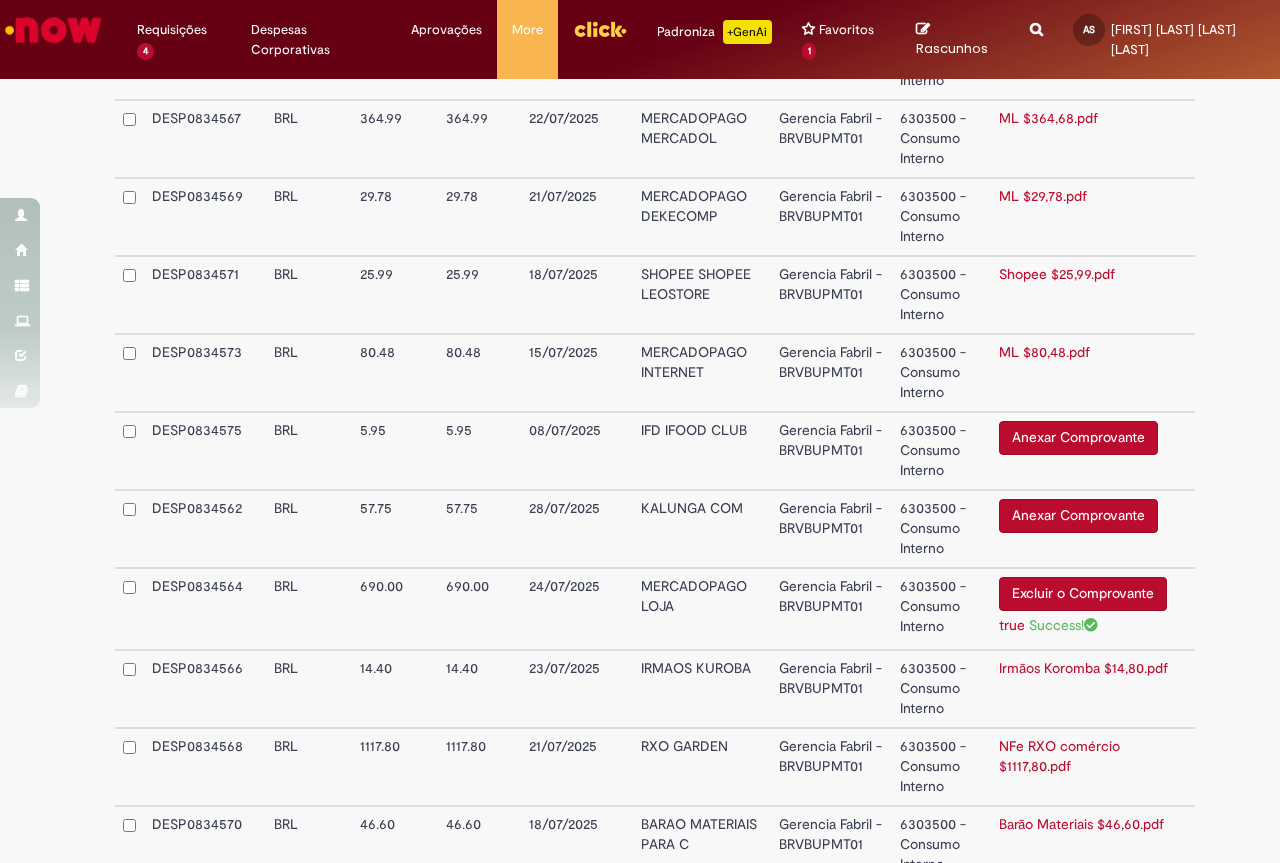 click on "Anexar Comprovante" at bounding box center (1078, 438) 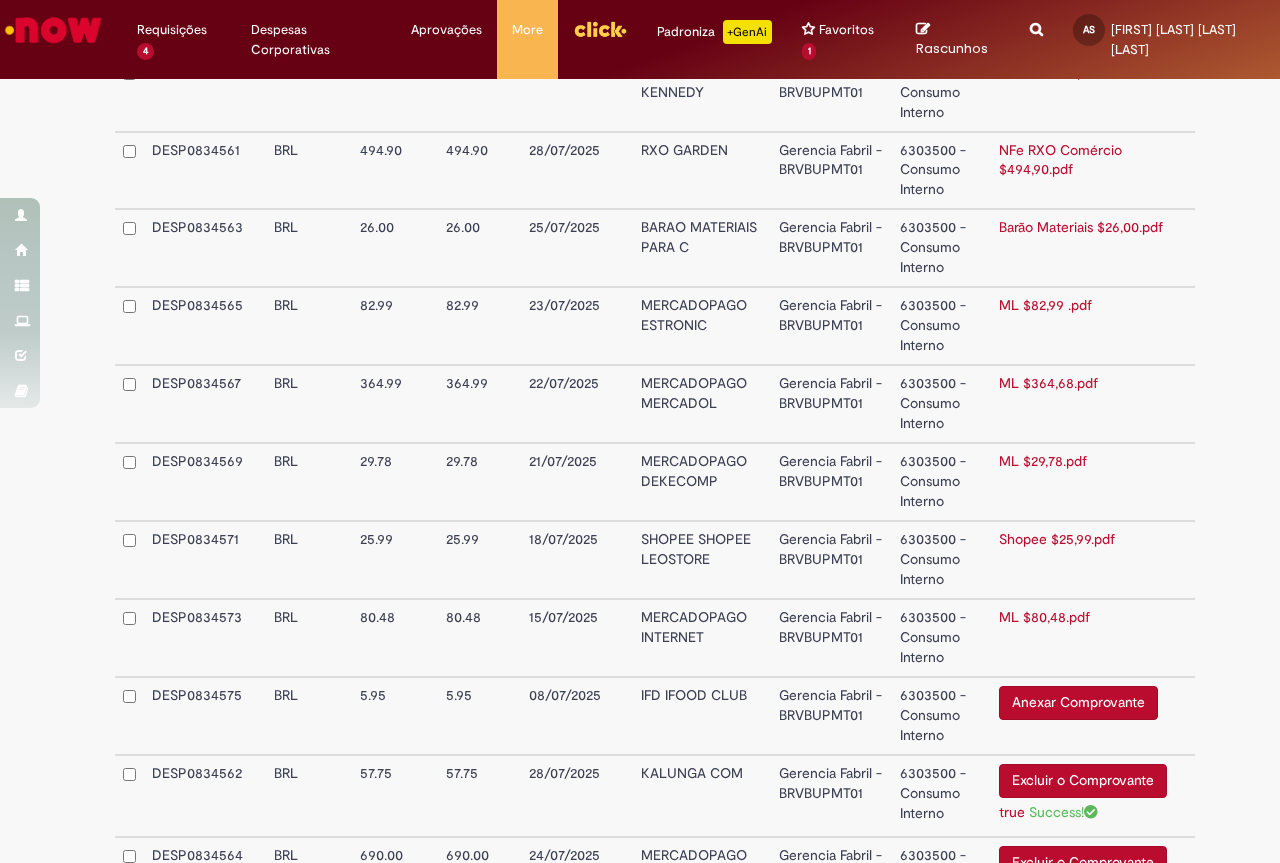 scroll, scrollTop: 1035, scrollLeft: 0, axis: vertical 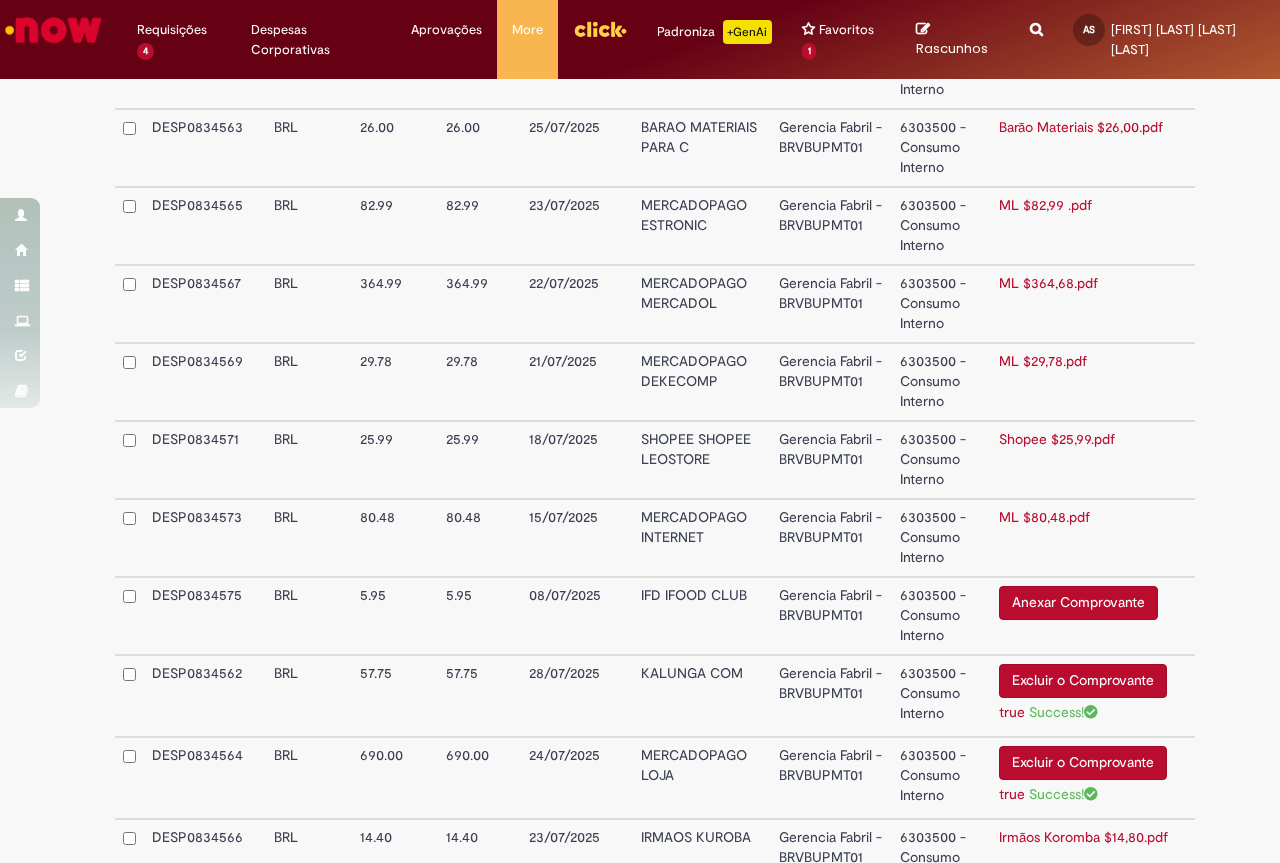 click on "Anexar Comprovante" at bounding box center (1078, 603) 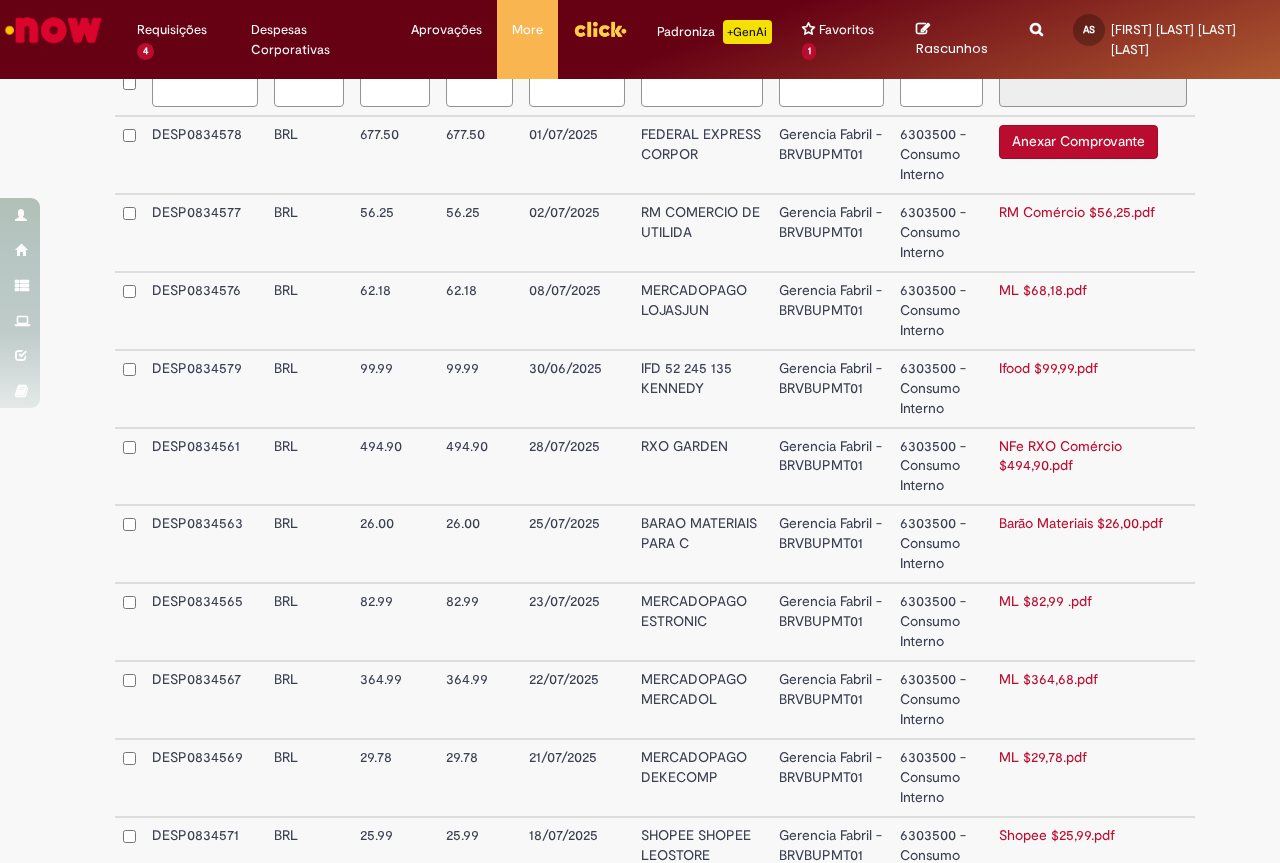 scroll, scrollTop: 239, scrollLeft: 0, axis: vertical 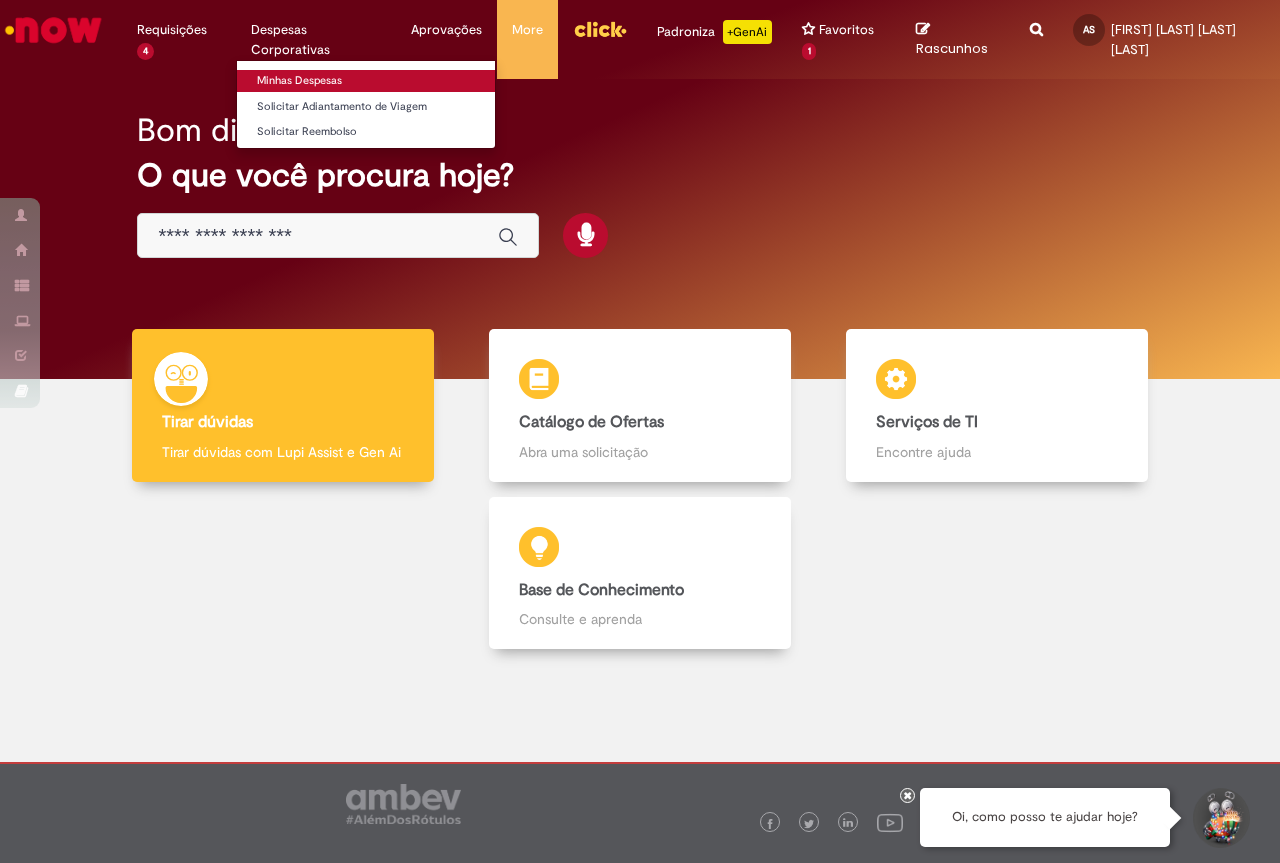 click on "Minhas Despesas" at bounding box center [366, 81] 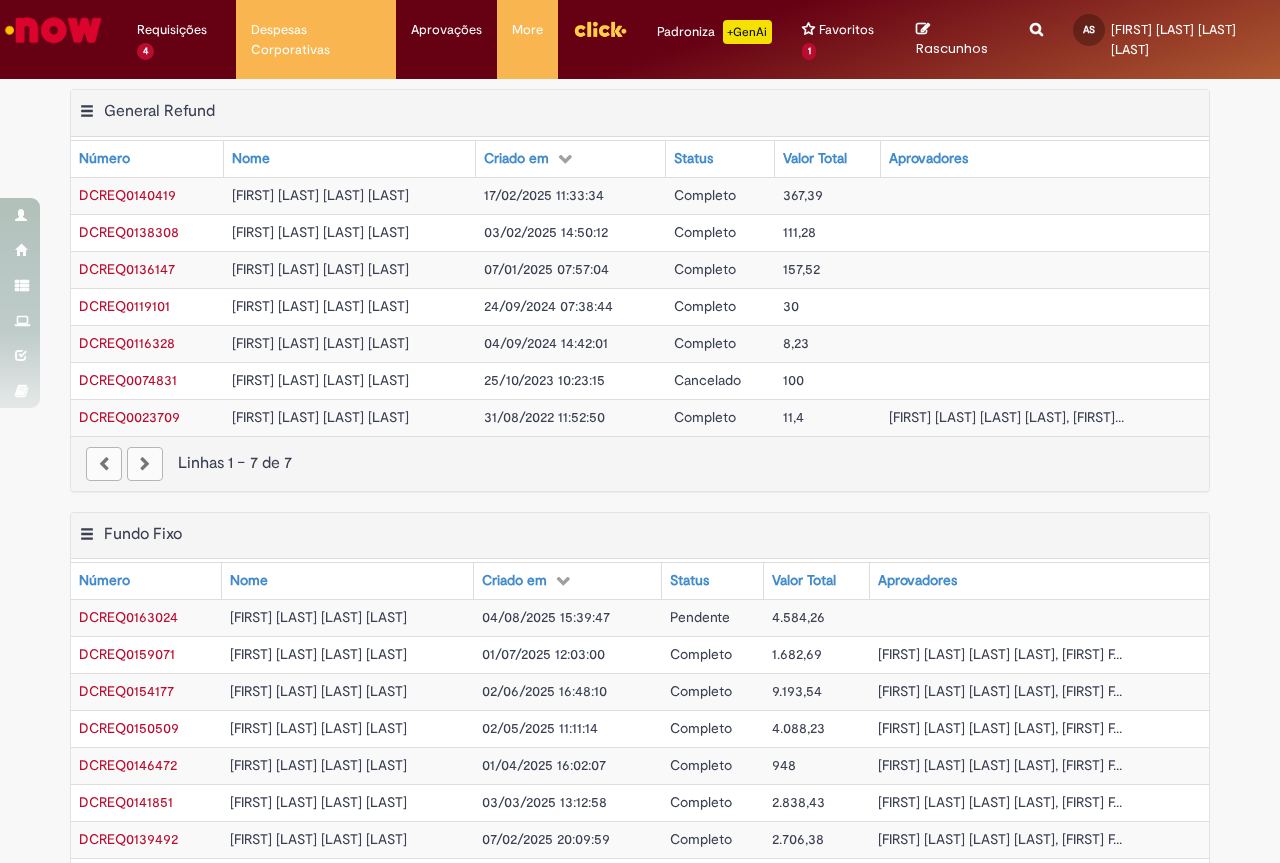 click on "[FIRST] [LAST] [LAST] [LAST]" at bounding box center [318, 617] 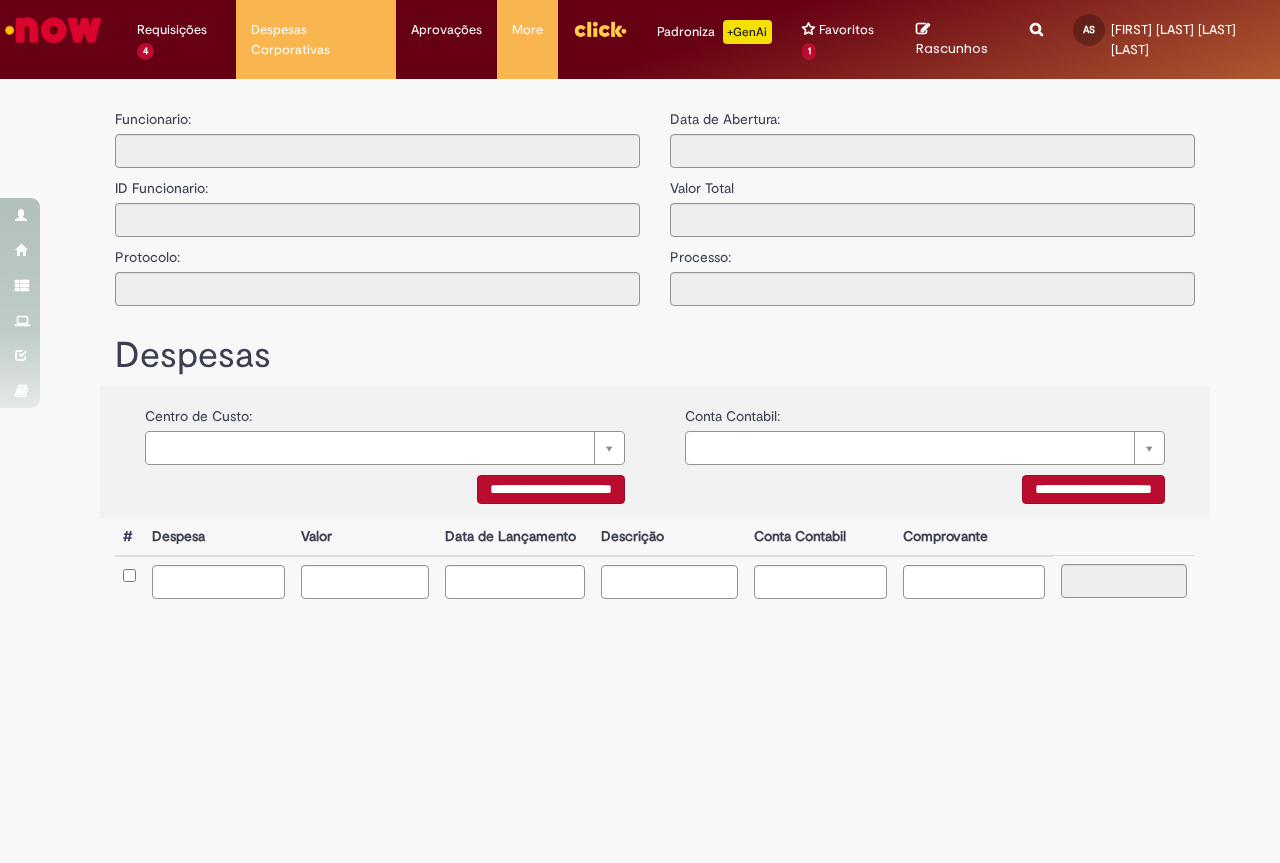 type on "**********" 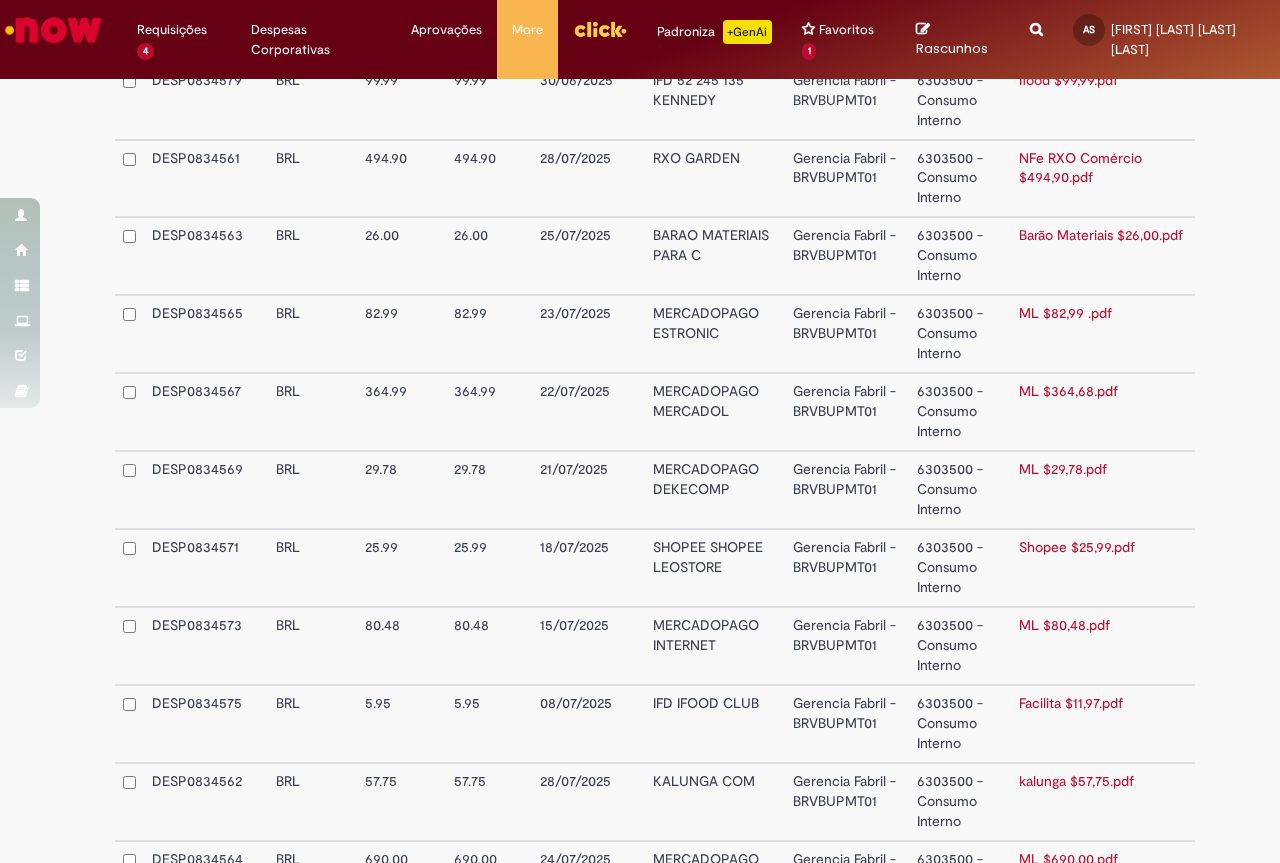scroll, scrollTop: 427, scrollLeft: 0, axis: vertical 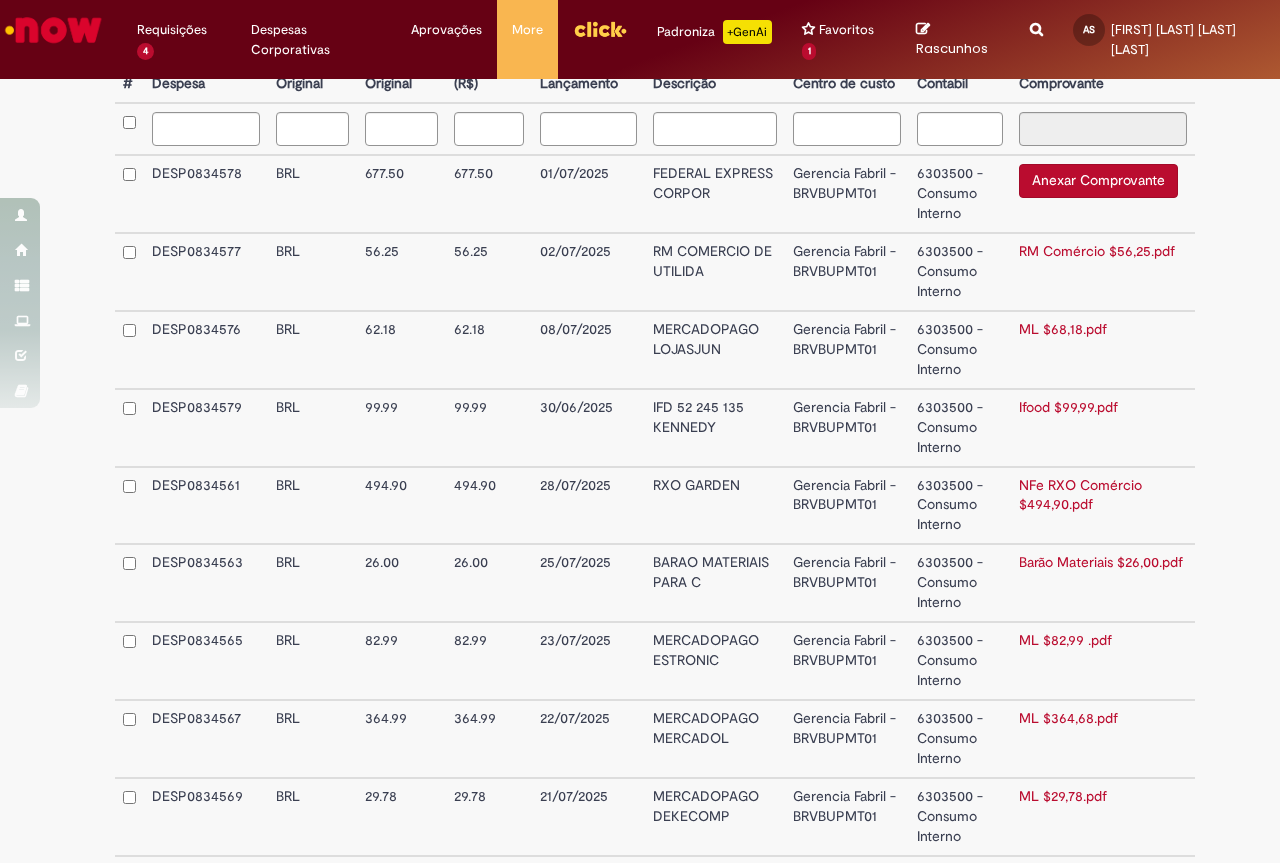 click on "Anexar Comprovante" at bounding box center [1098, 181] 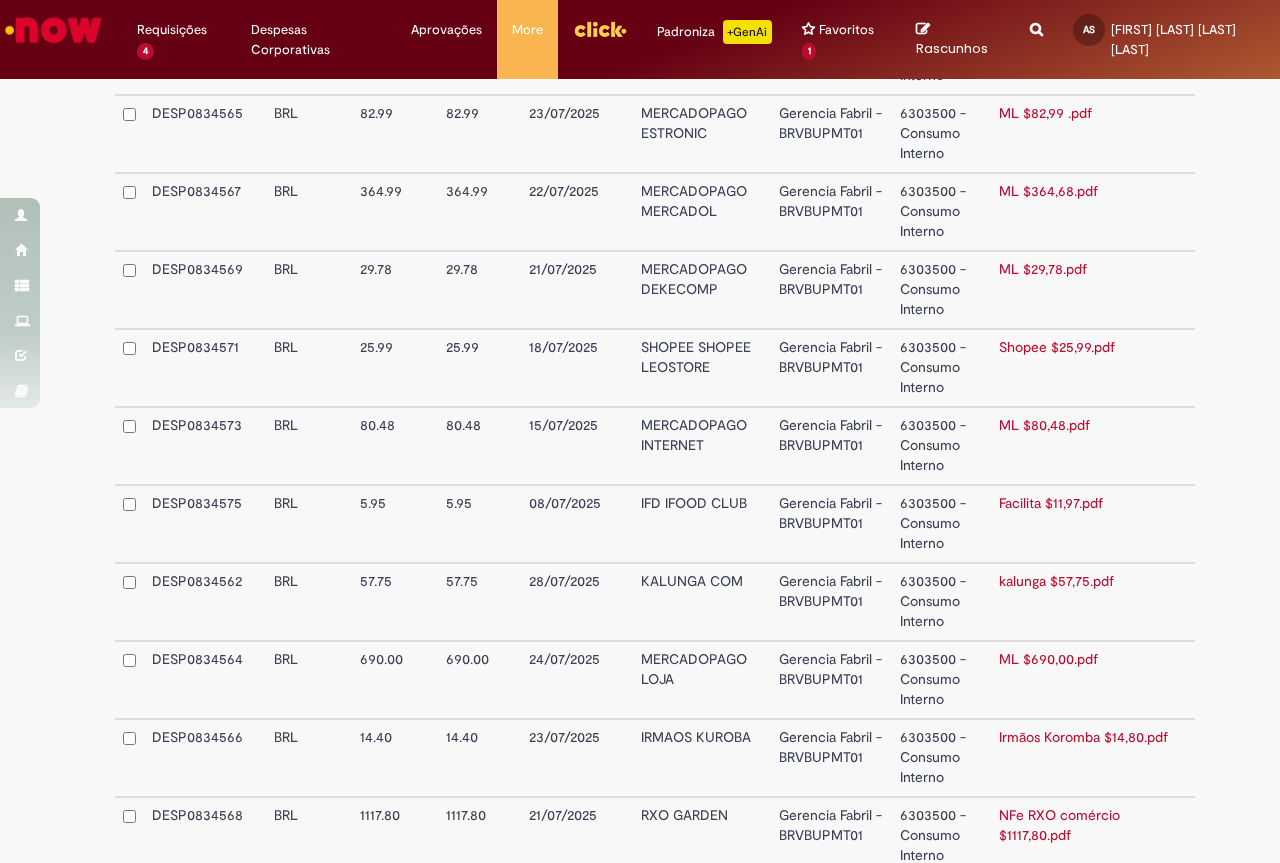 scroll, scrollTop: 531, scrollLeft: 0, axis: vertical 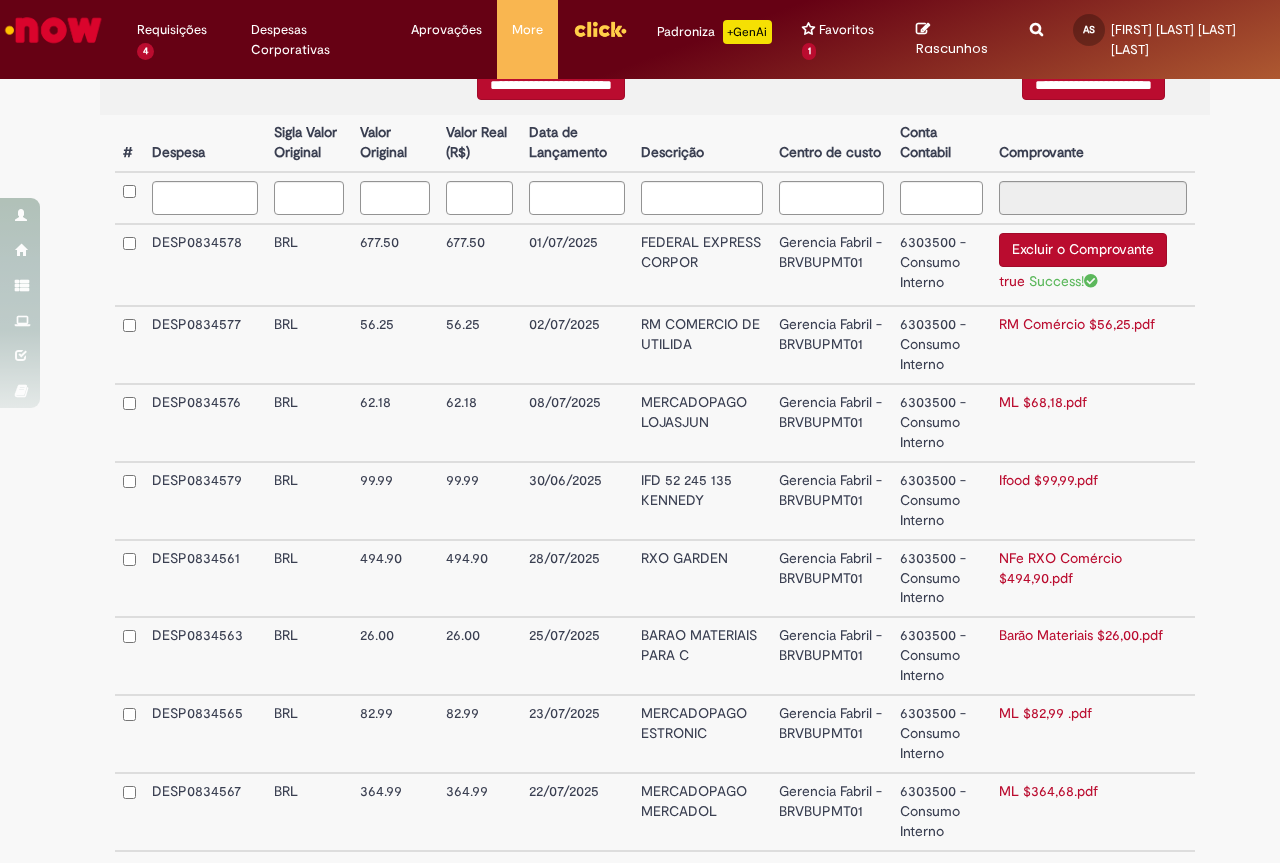 click on "6303500 - Consumo Interno" at bounding box center [941, 265] 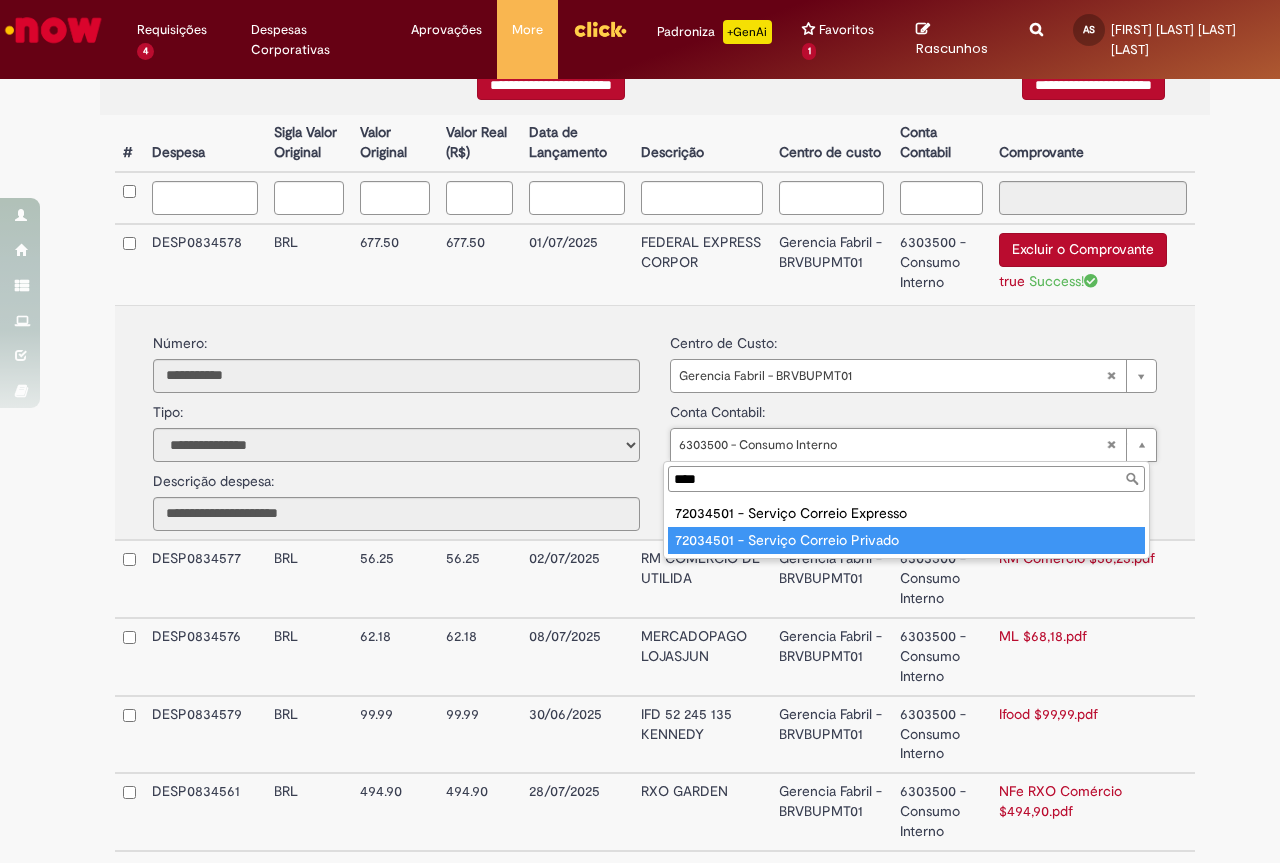 type on "****" 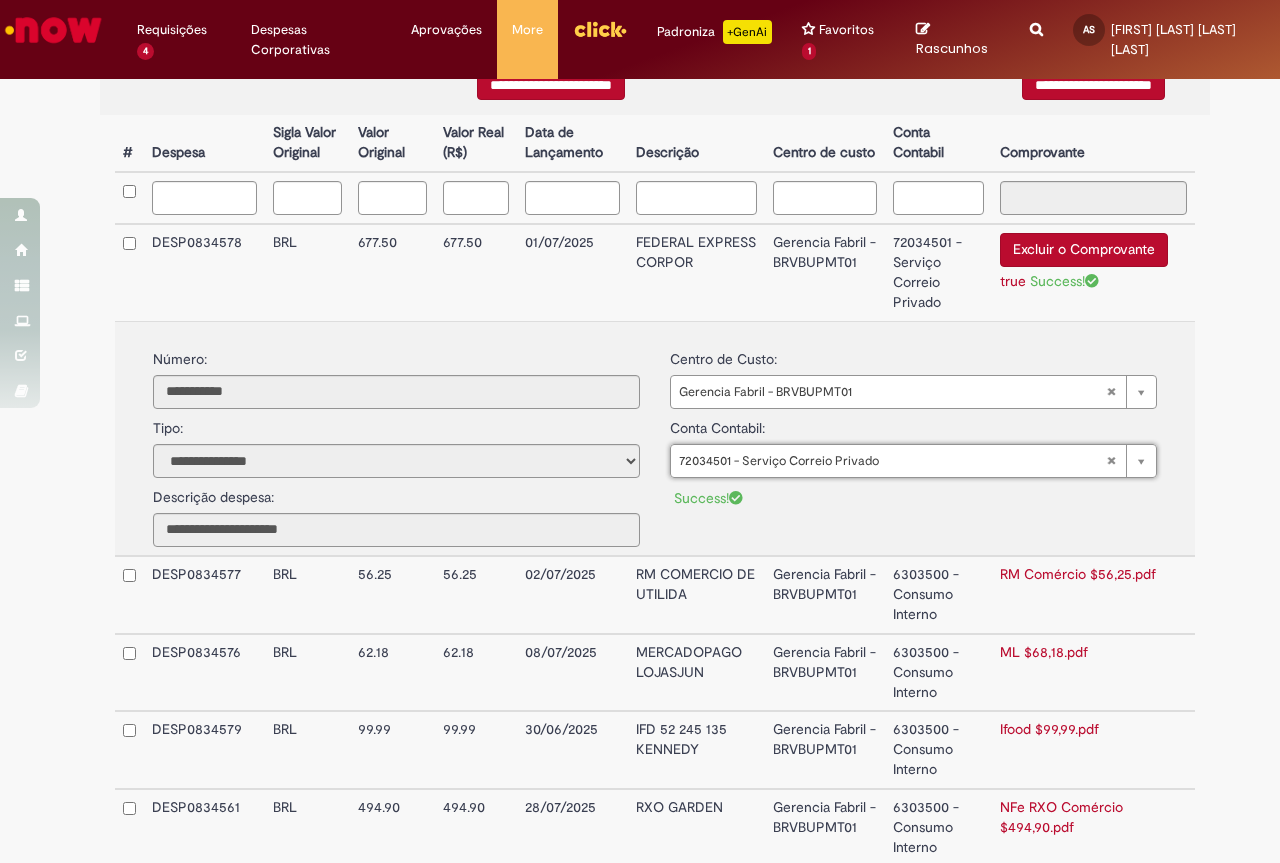 scroll, scrollTop: 631, scrollLeft: 0, axis: vertical 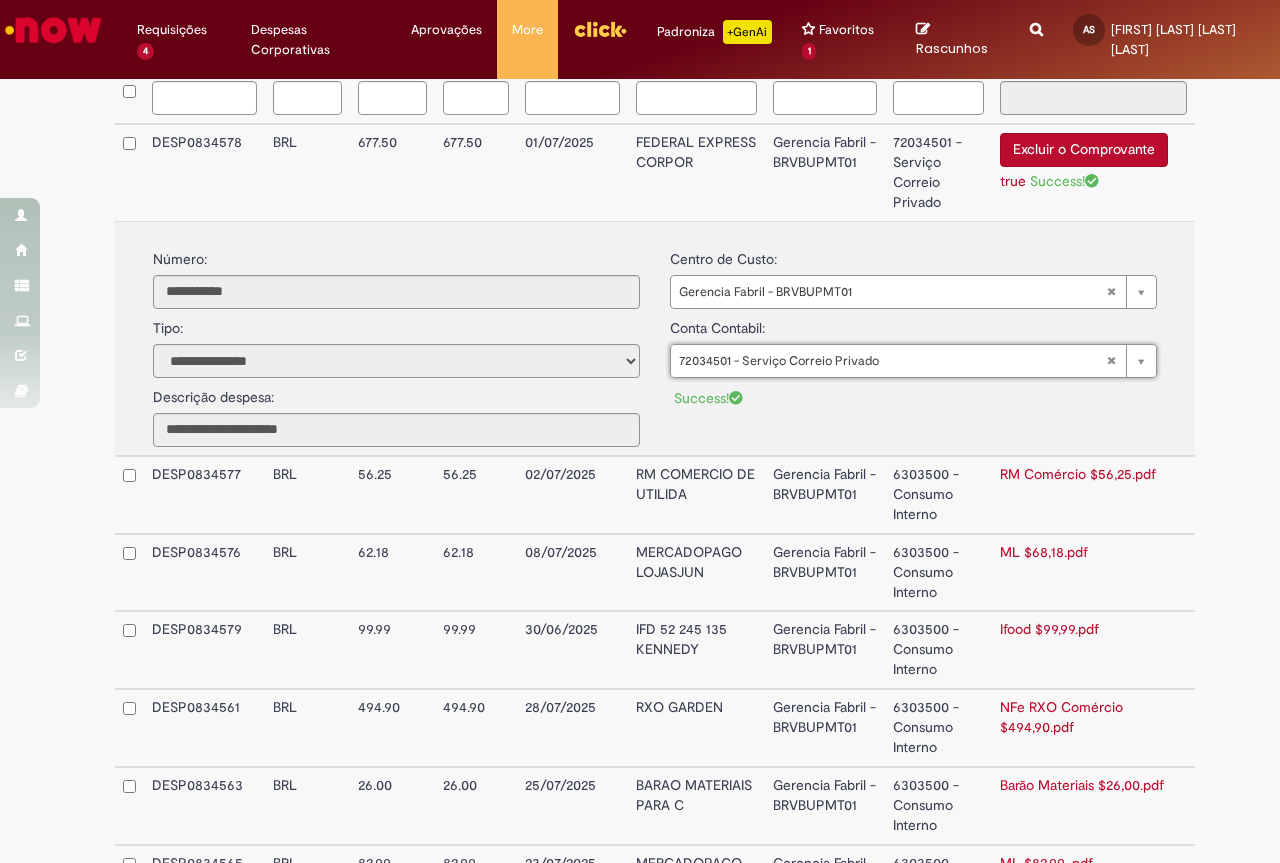 click on "6303500 - Consumo Interno" at bounding box center (938, 495) 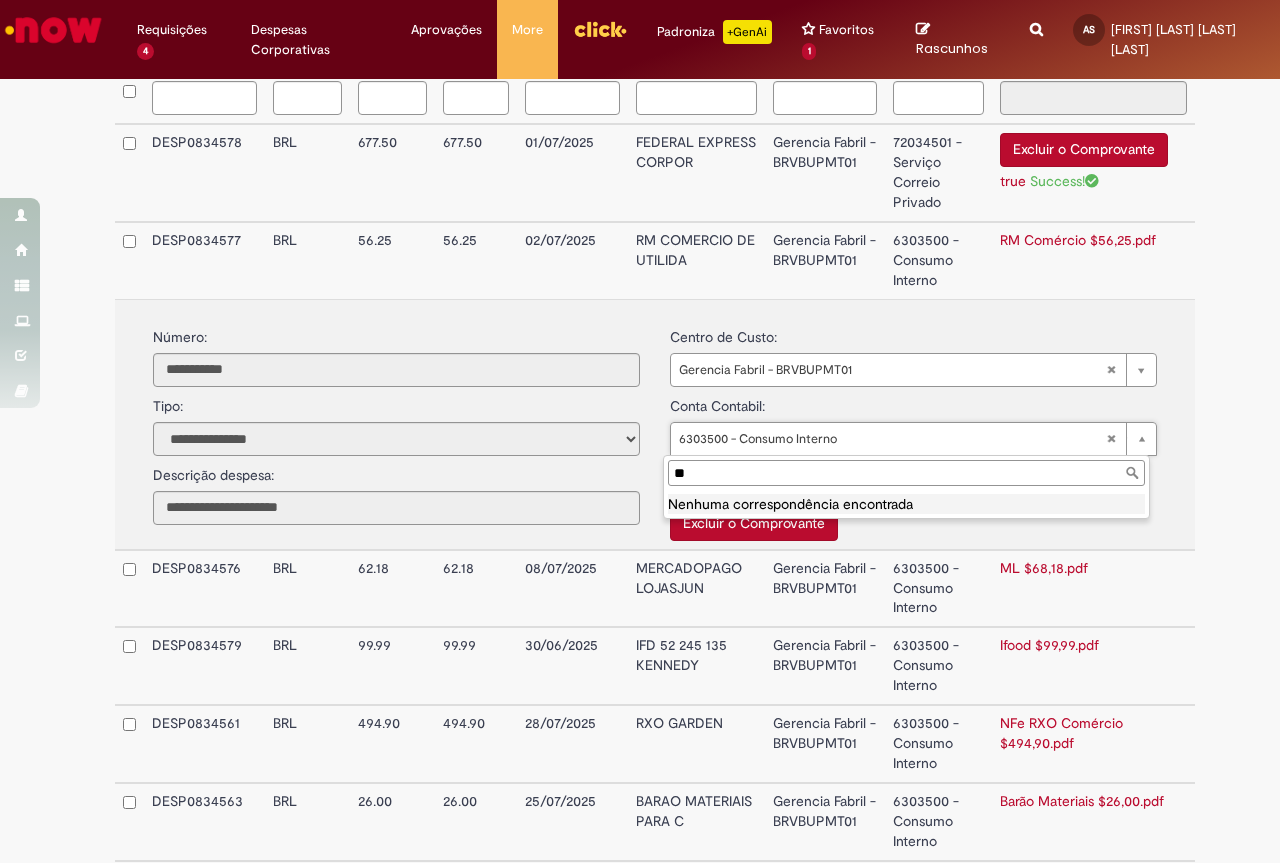 type on "*" 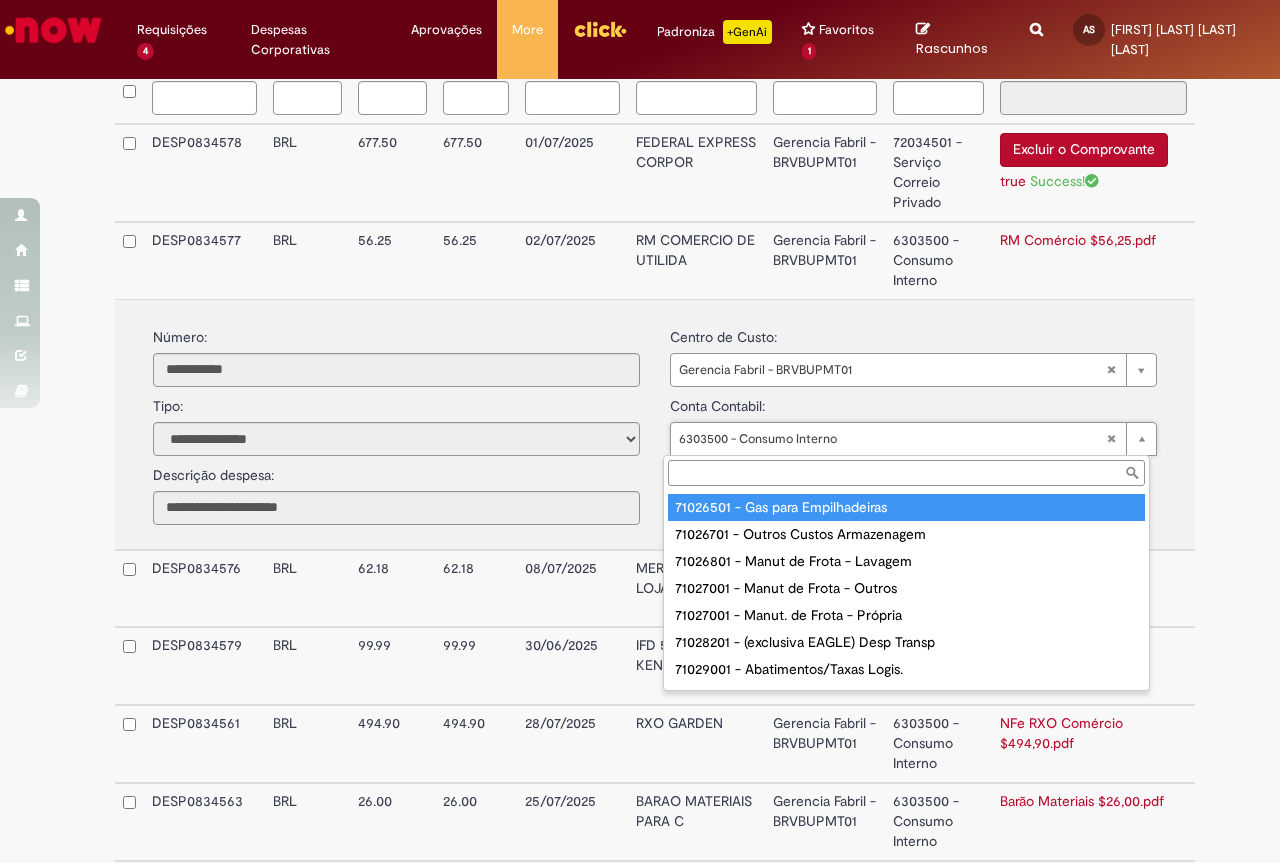 type on "*" 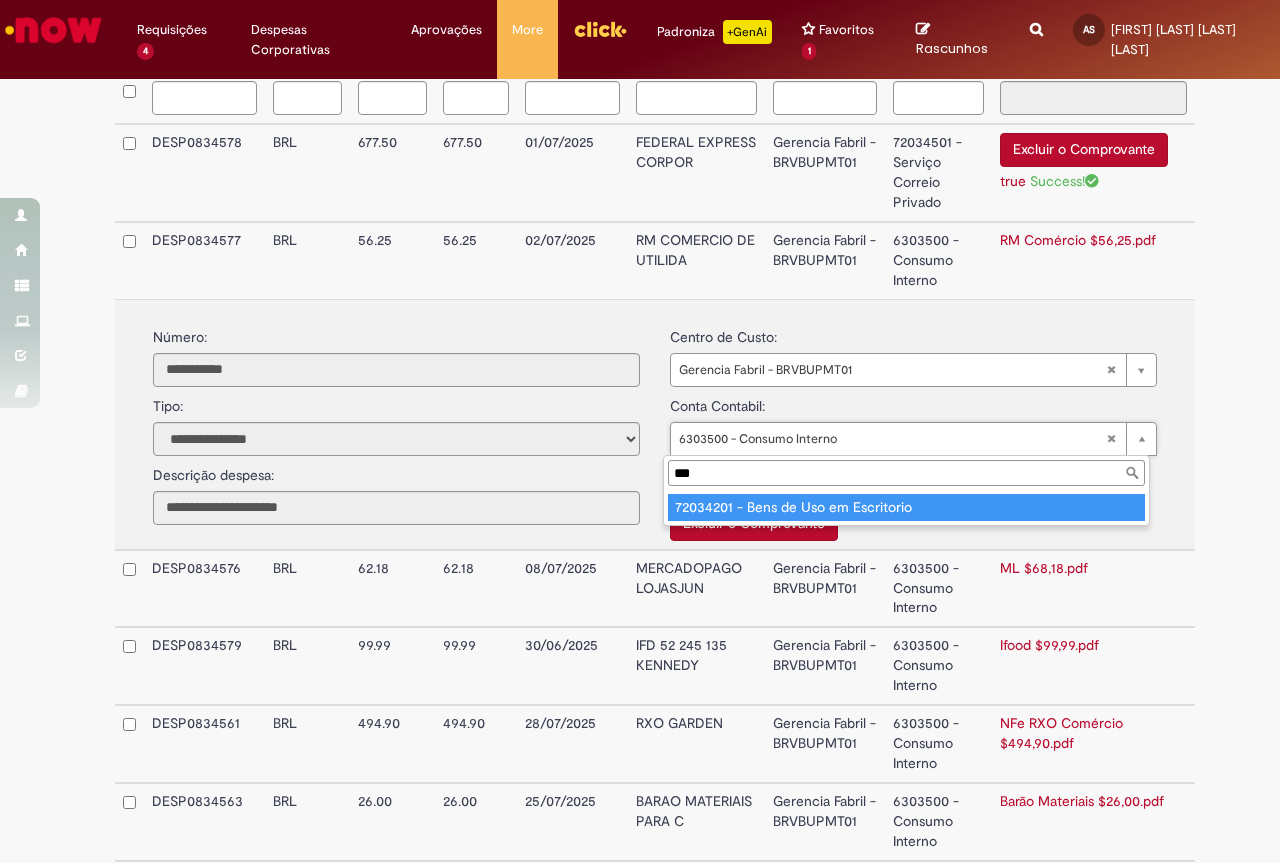 type on "***" 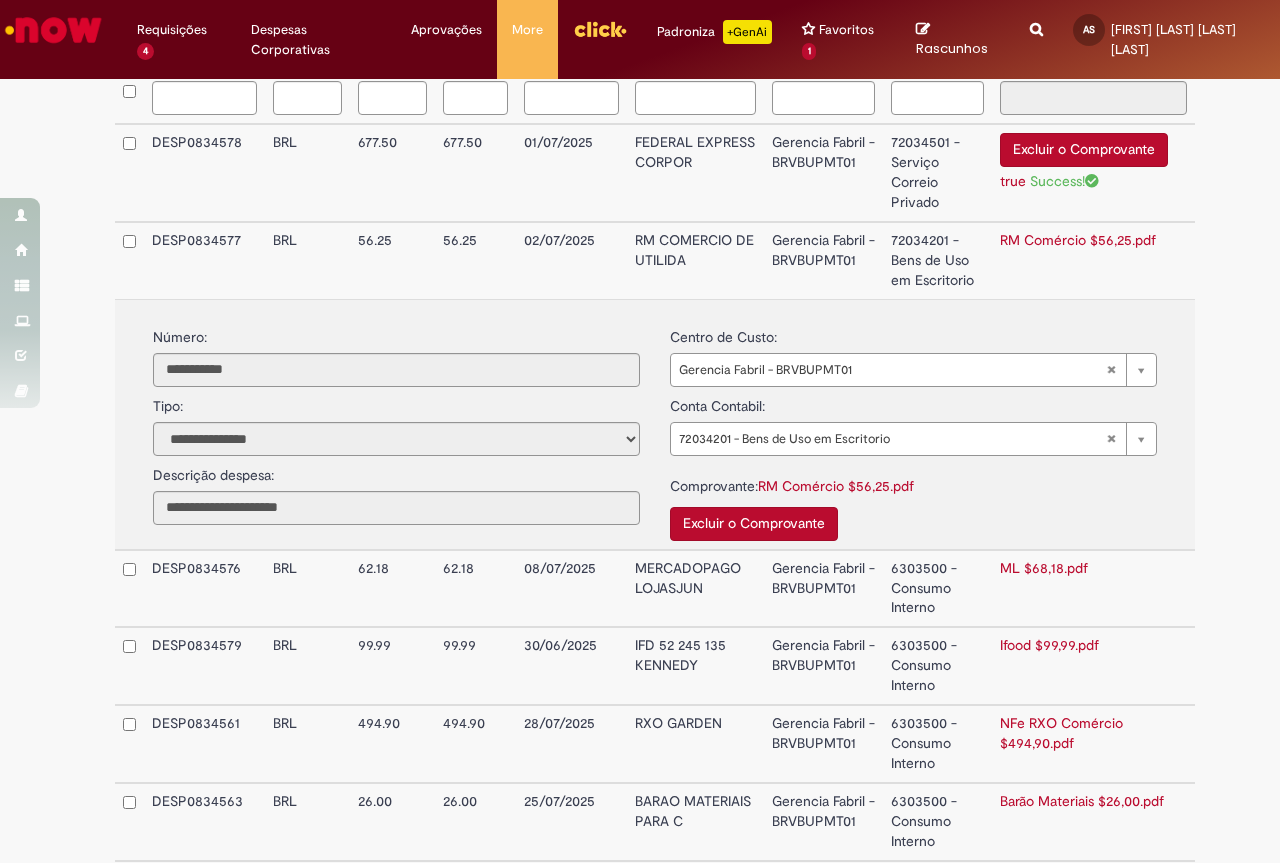 click on "Excluir o Comprovante" at bounding box center [913, 519] 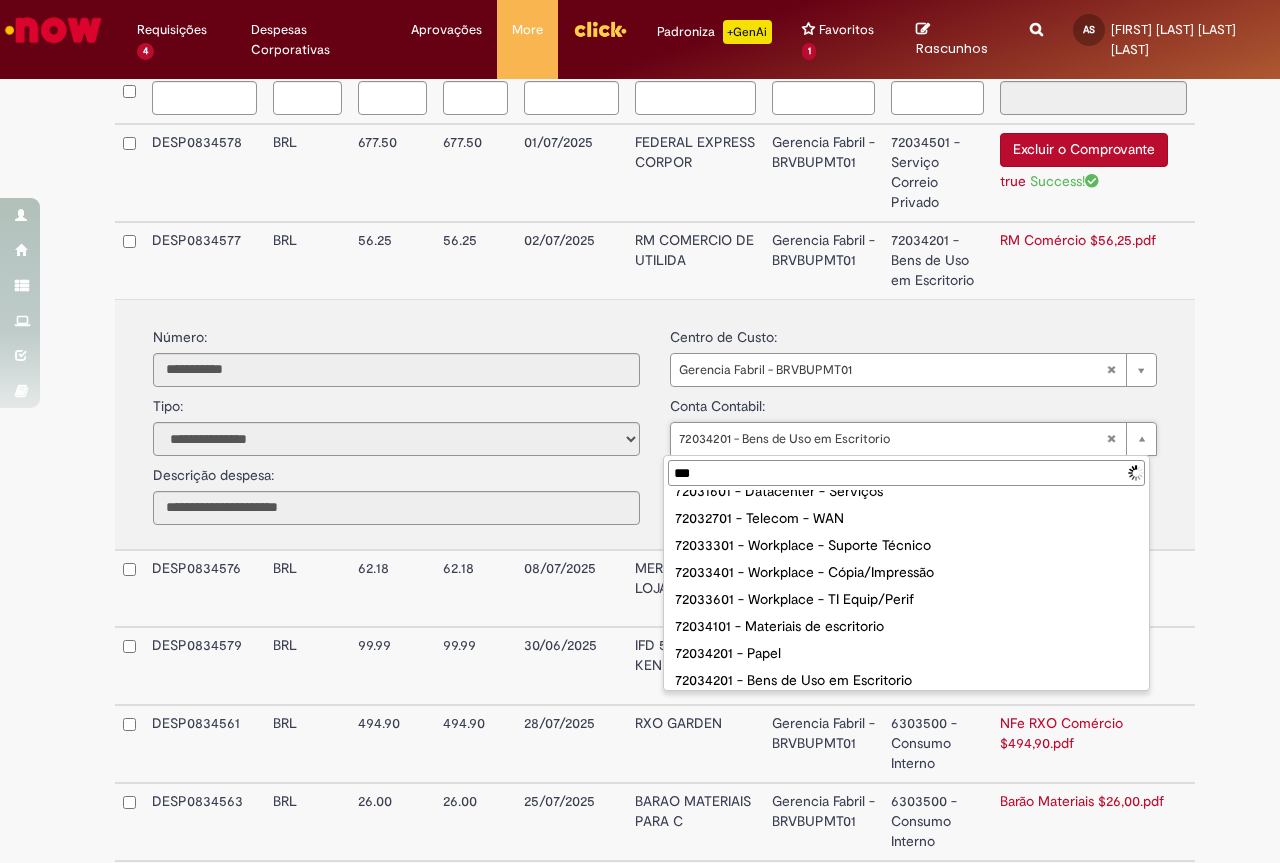 scroll, scrollTop: 0, scrollLeft: 0, axis: both 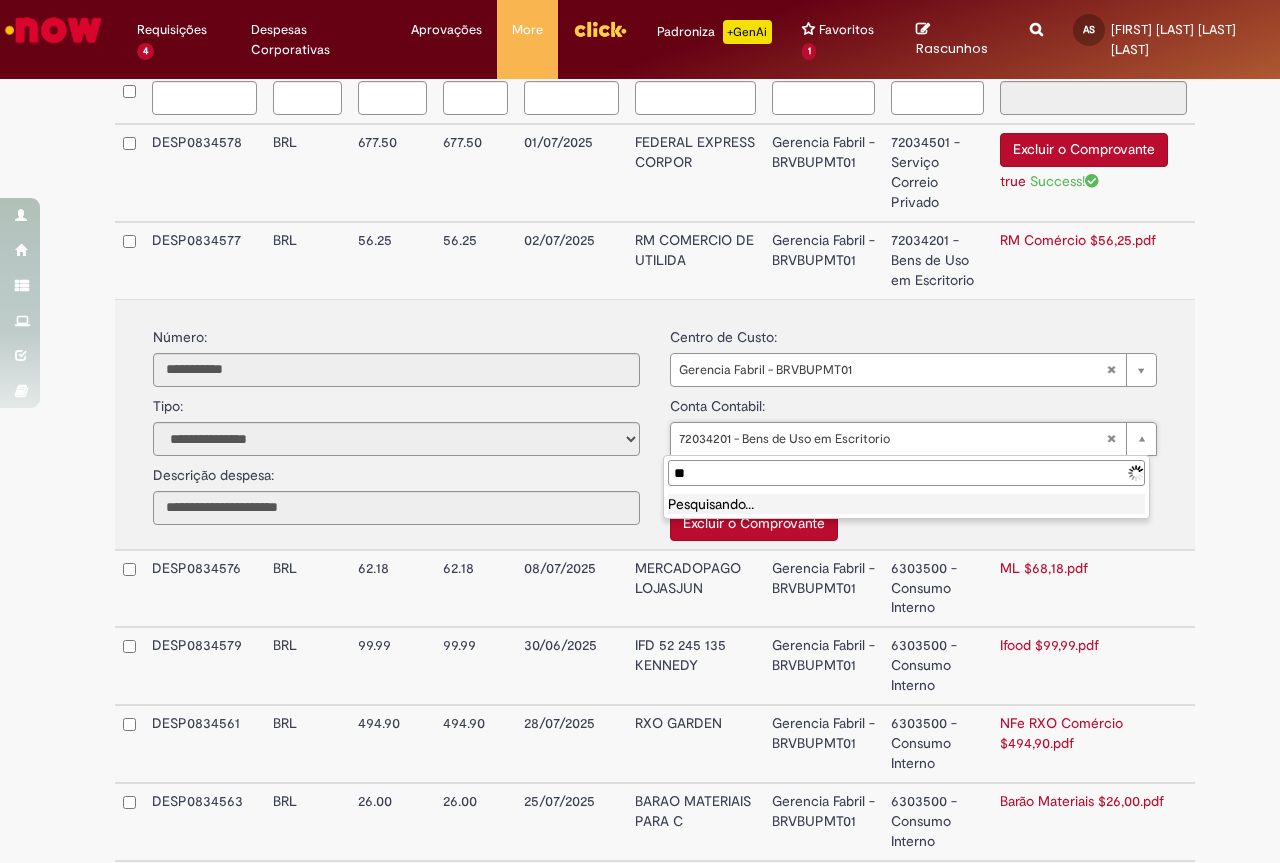 type on "*" 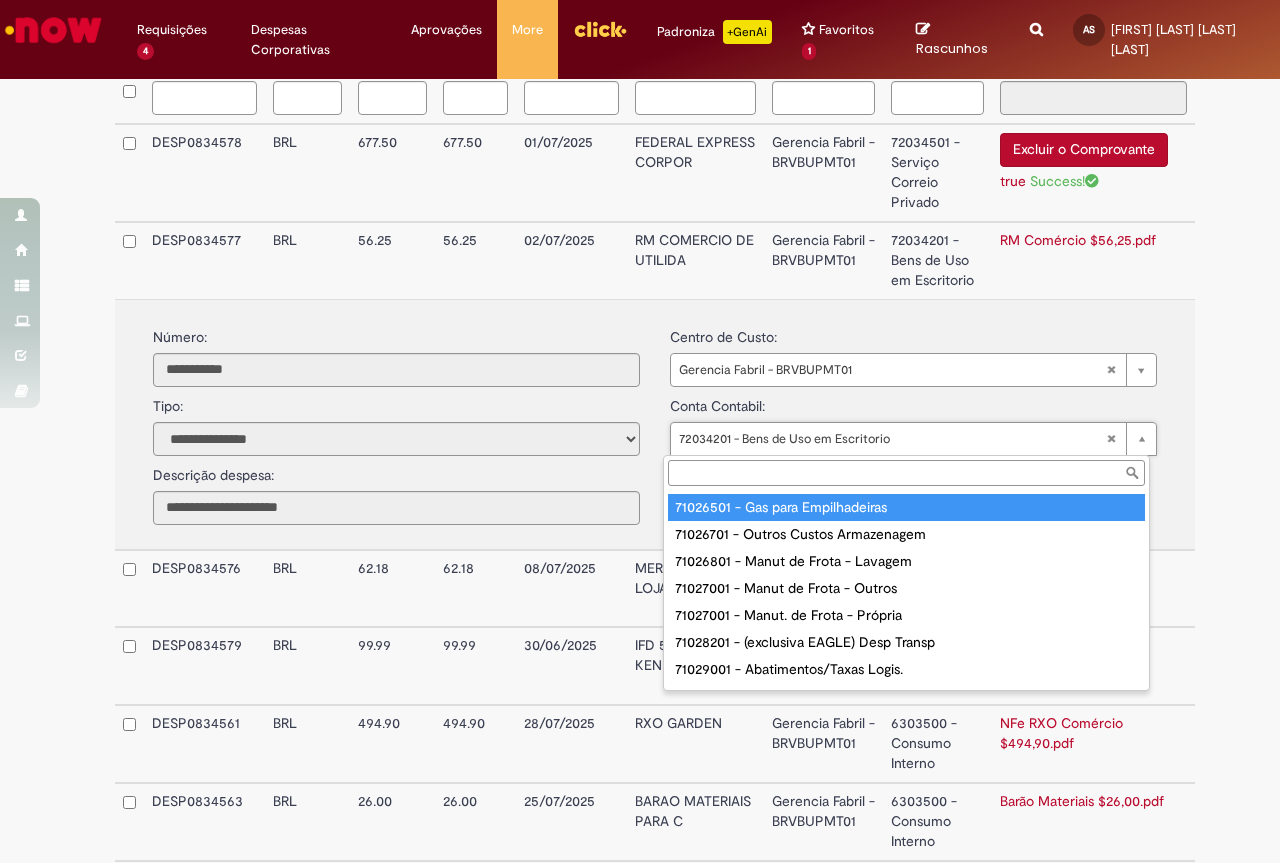 type on "*" 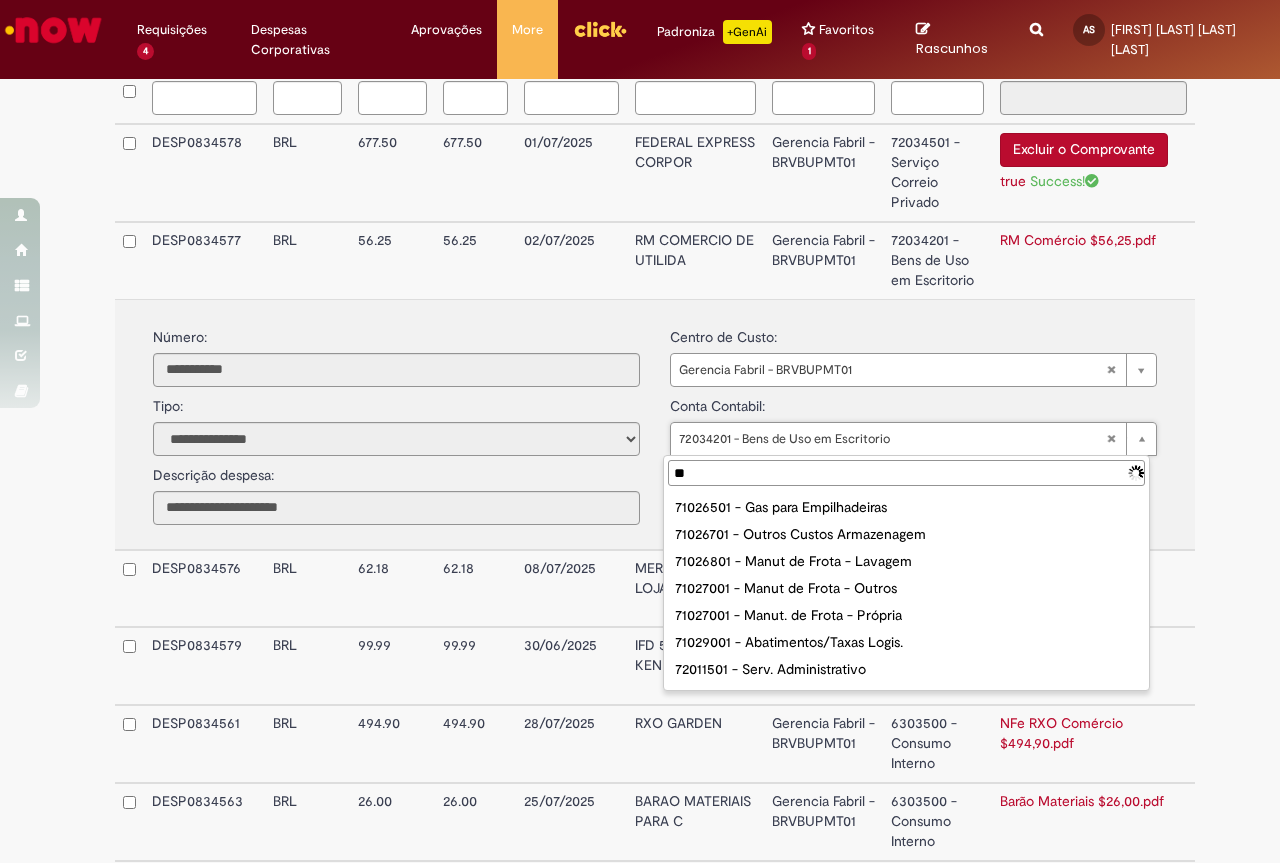 type on "***" 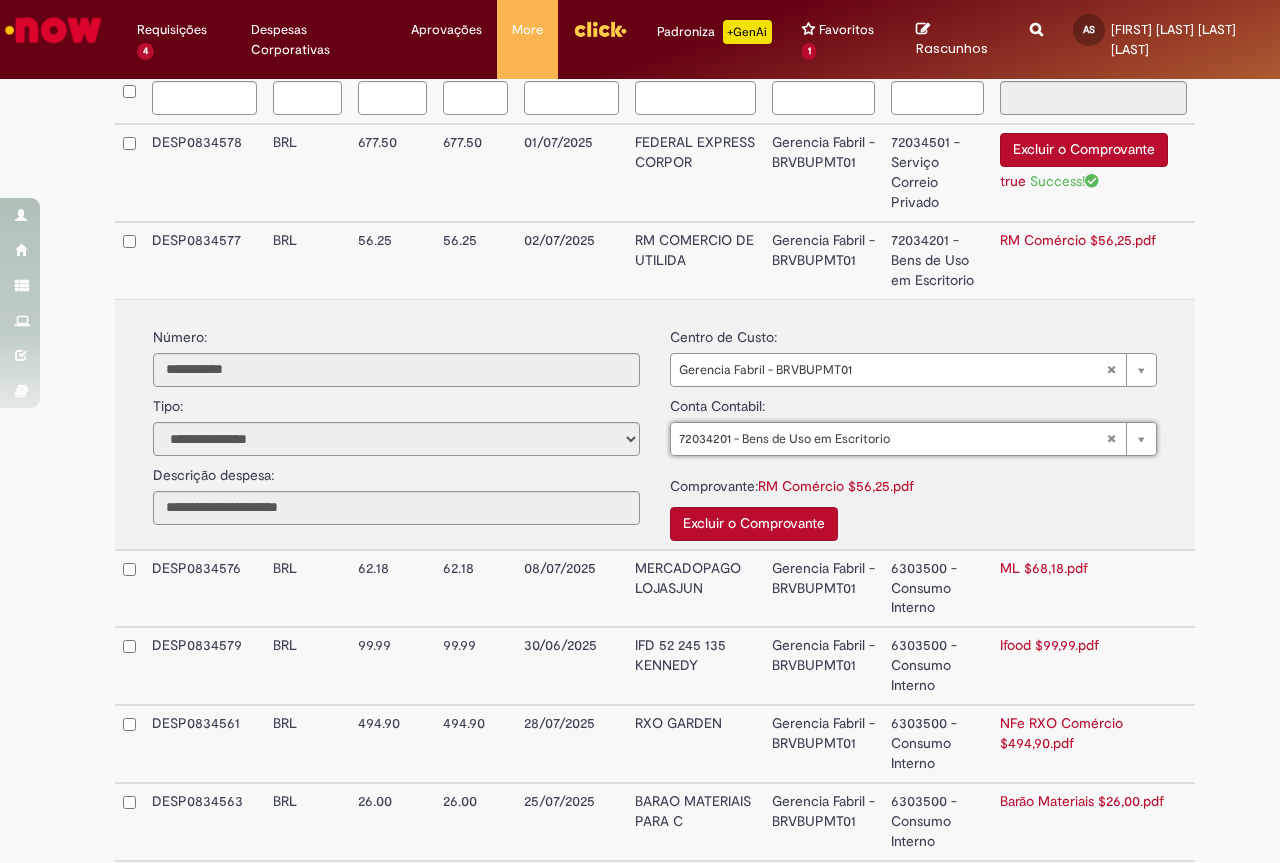 click on "6303500 - Consumo Interno" at bounding box center [937, 589] 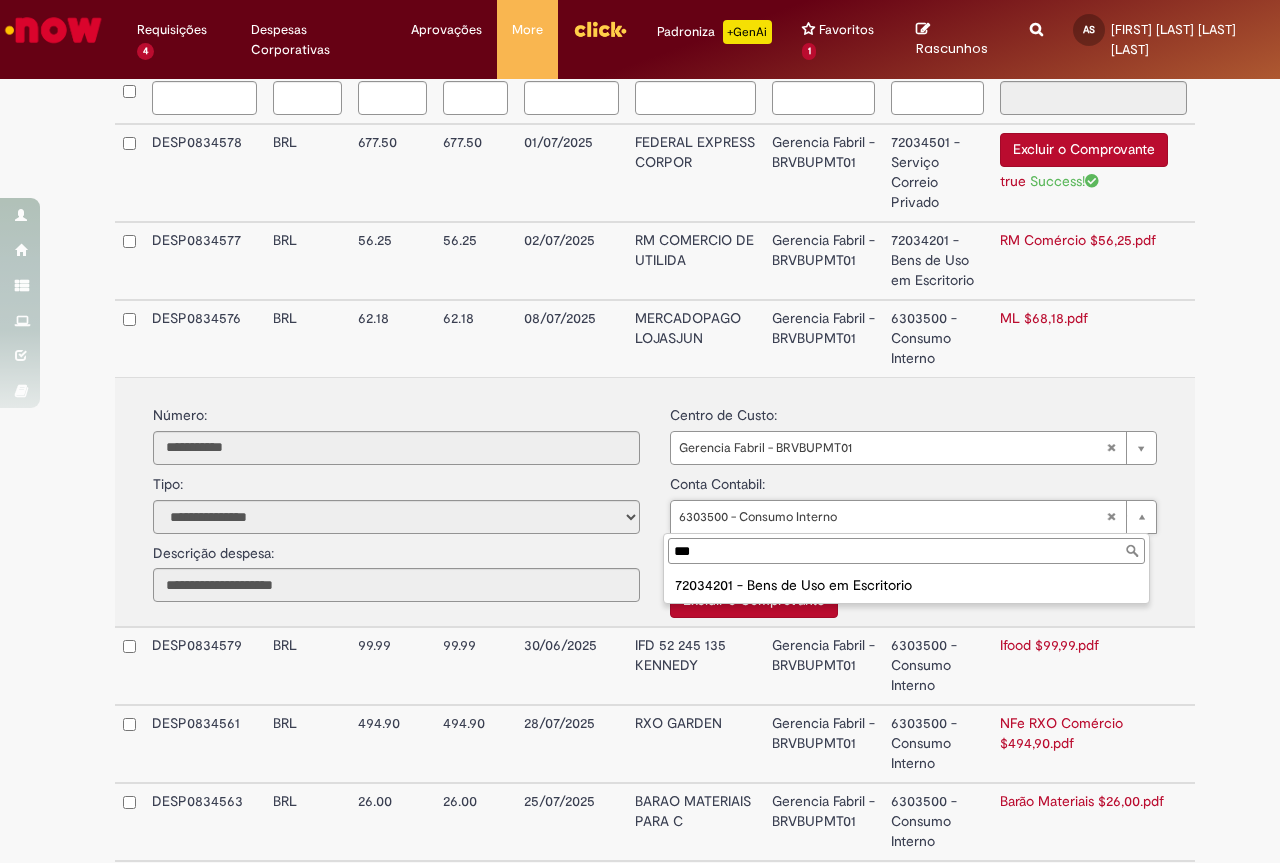 type on "***" 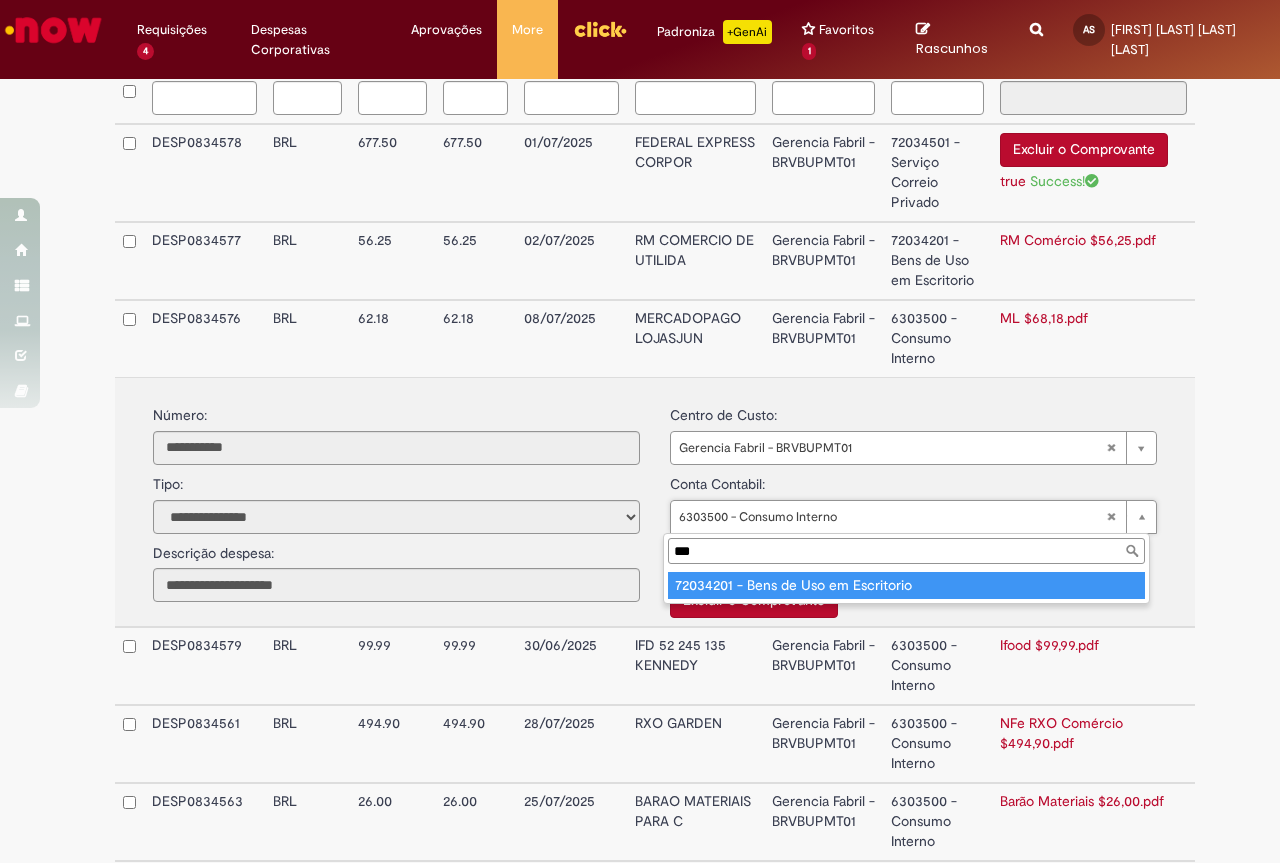 type on "**********" 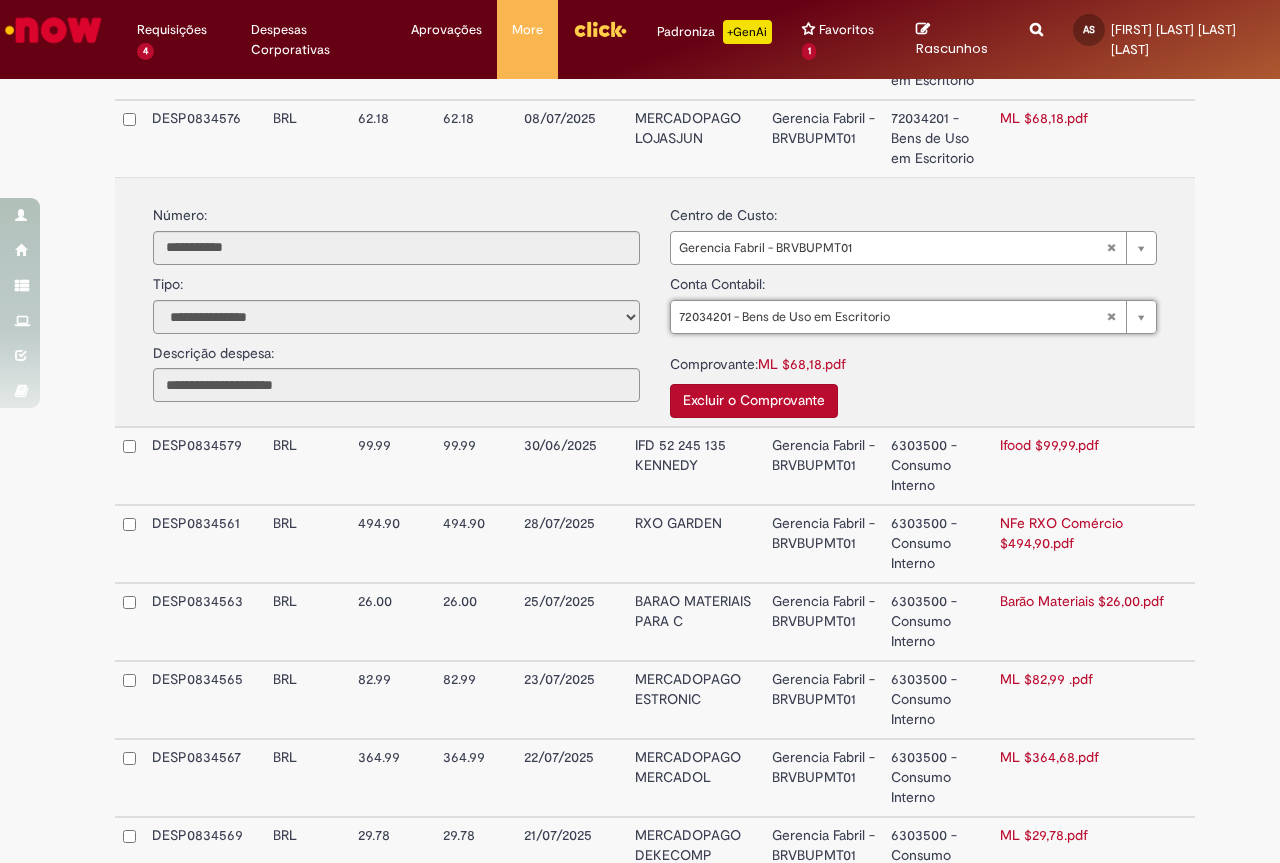 scroll, scrollTop: 931, scrollLeft: 0, axis: vertical 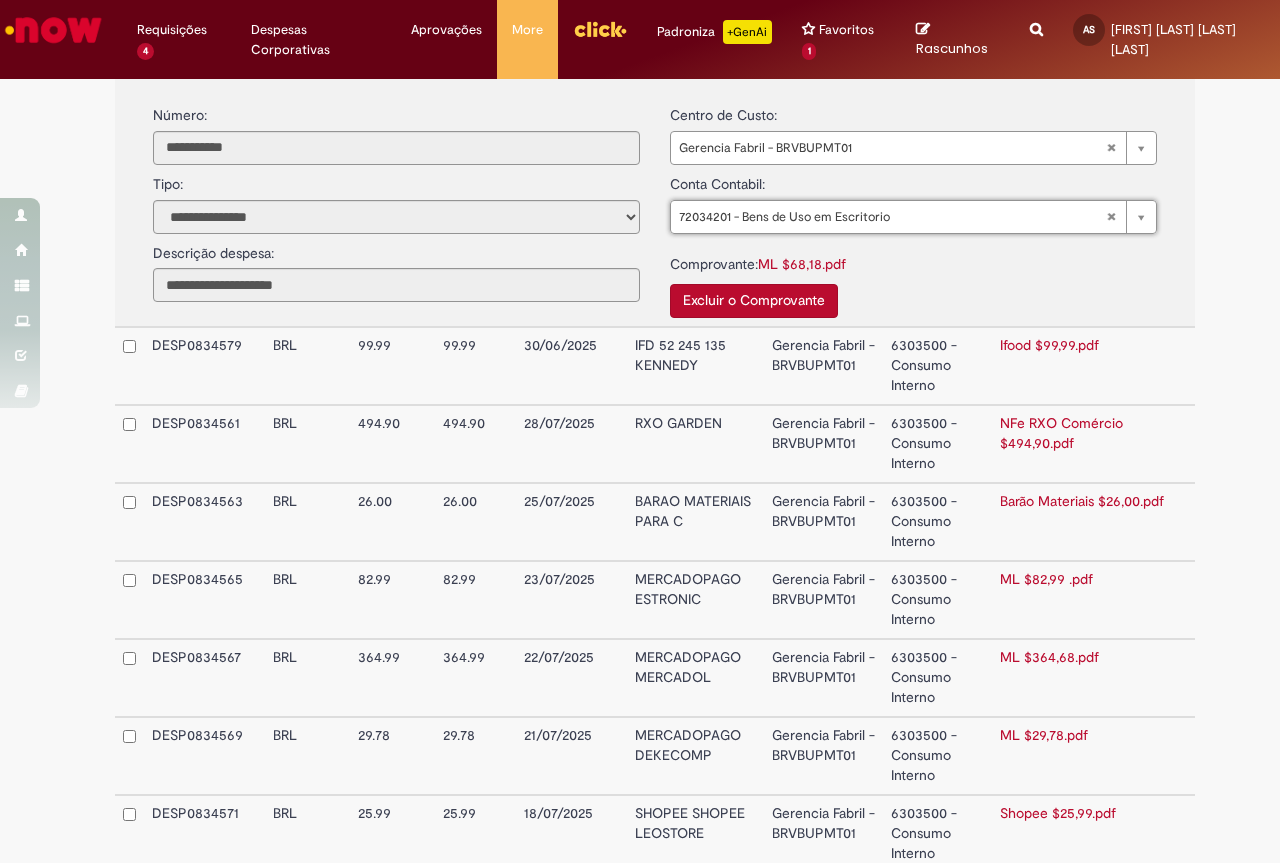 click on "6303500 - Consumo Interno" at bounding box center [937, 444] 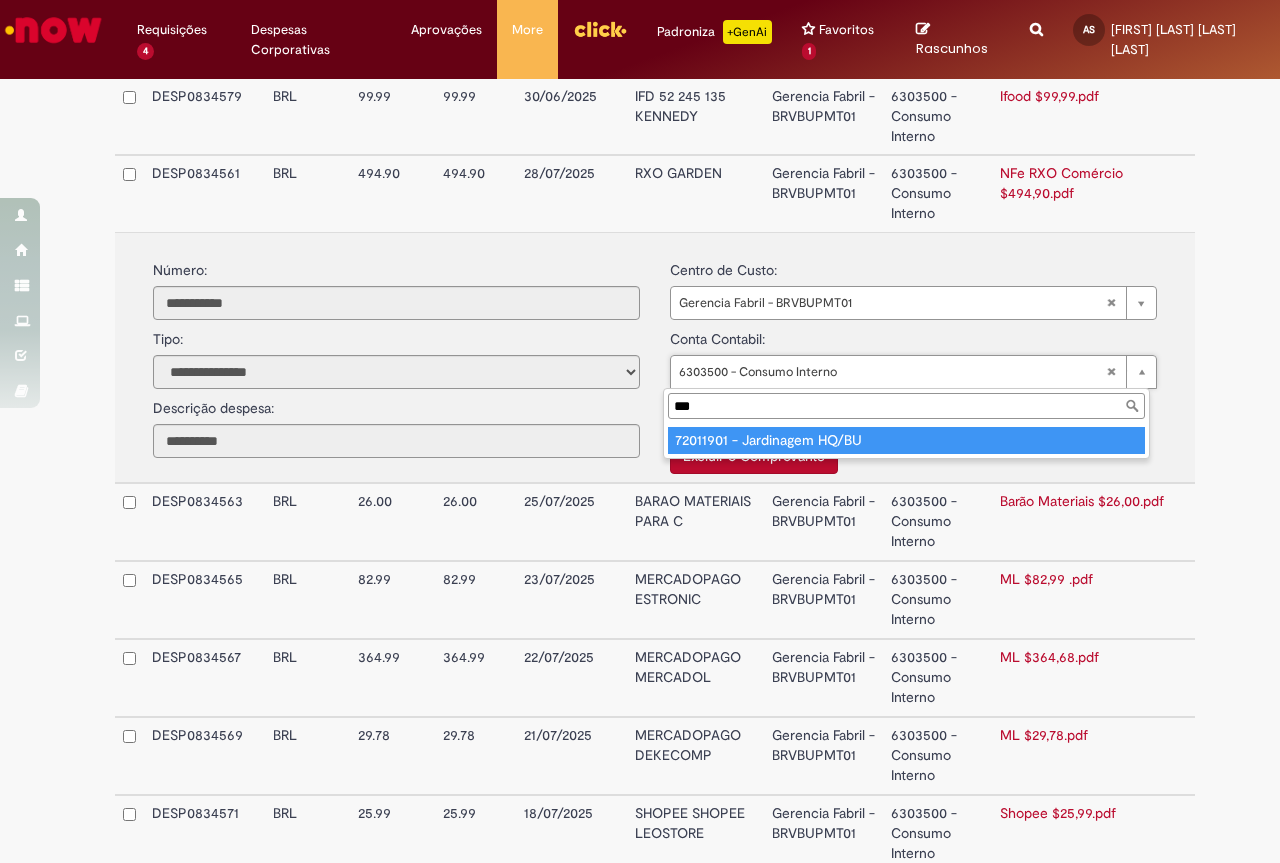 type on "***" 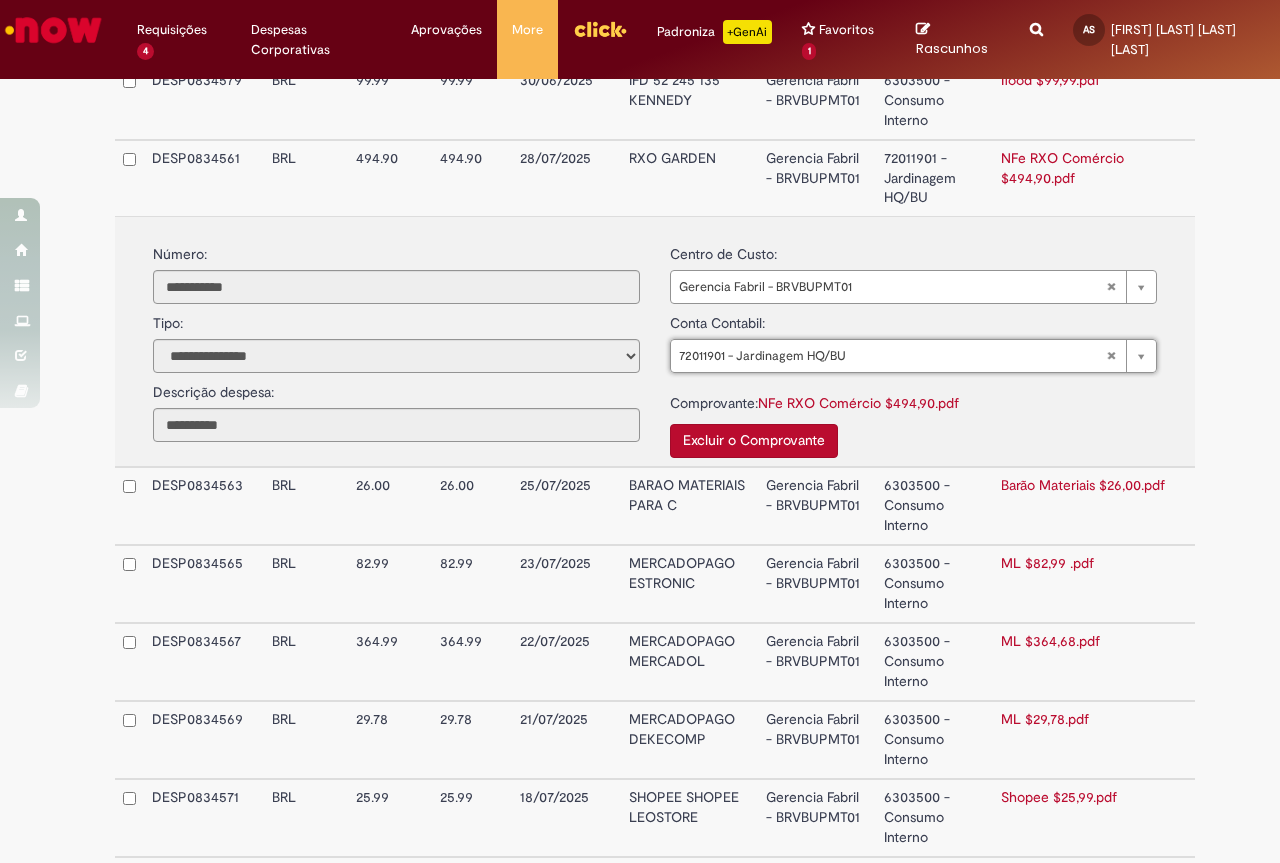 scroll, scrollTop: 915, scrollLeft: 0, axis: vertical 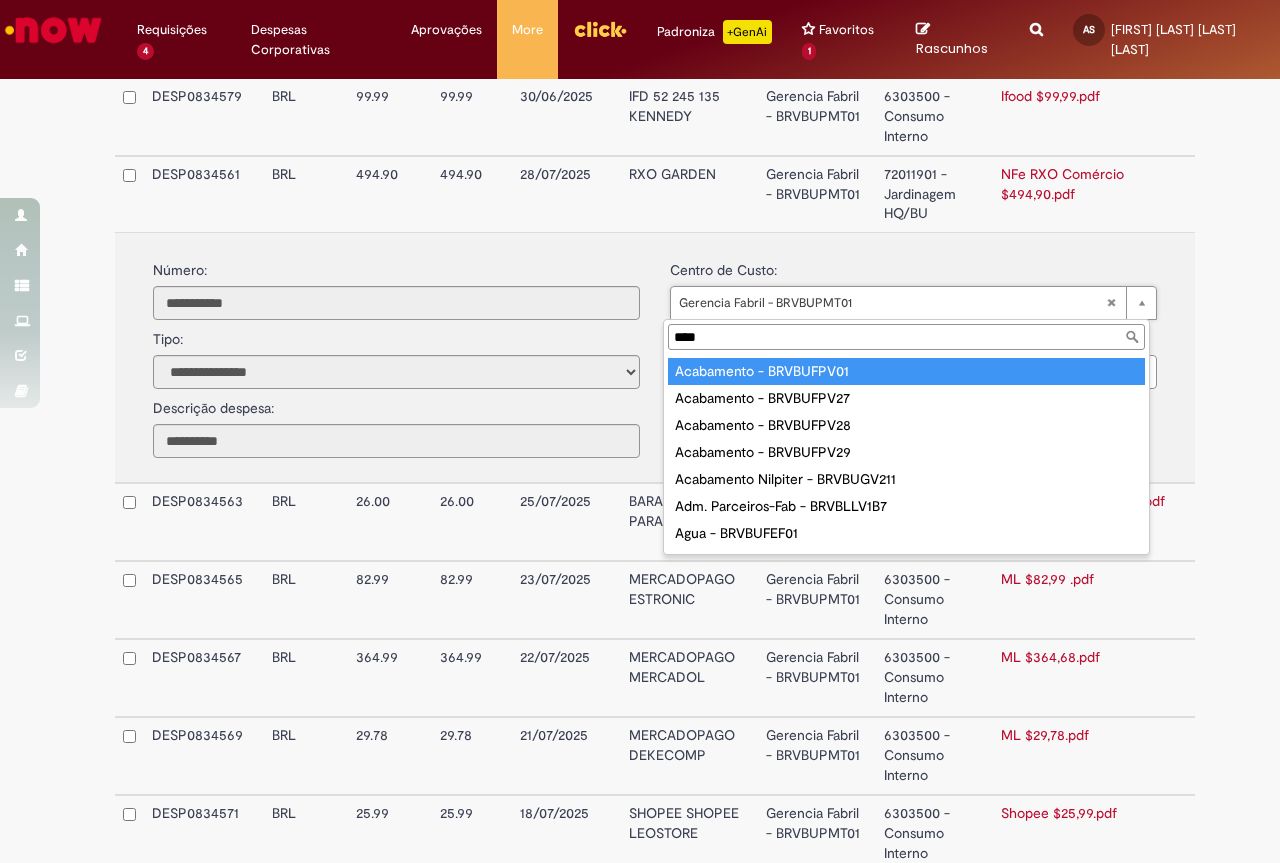 drag, startPoint x: 729, startPoint y: 331, endPoint x: 635, endPoint y: 341, distance: 94.53042 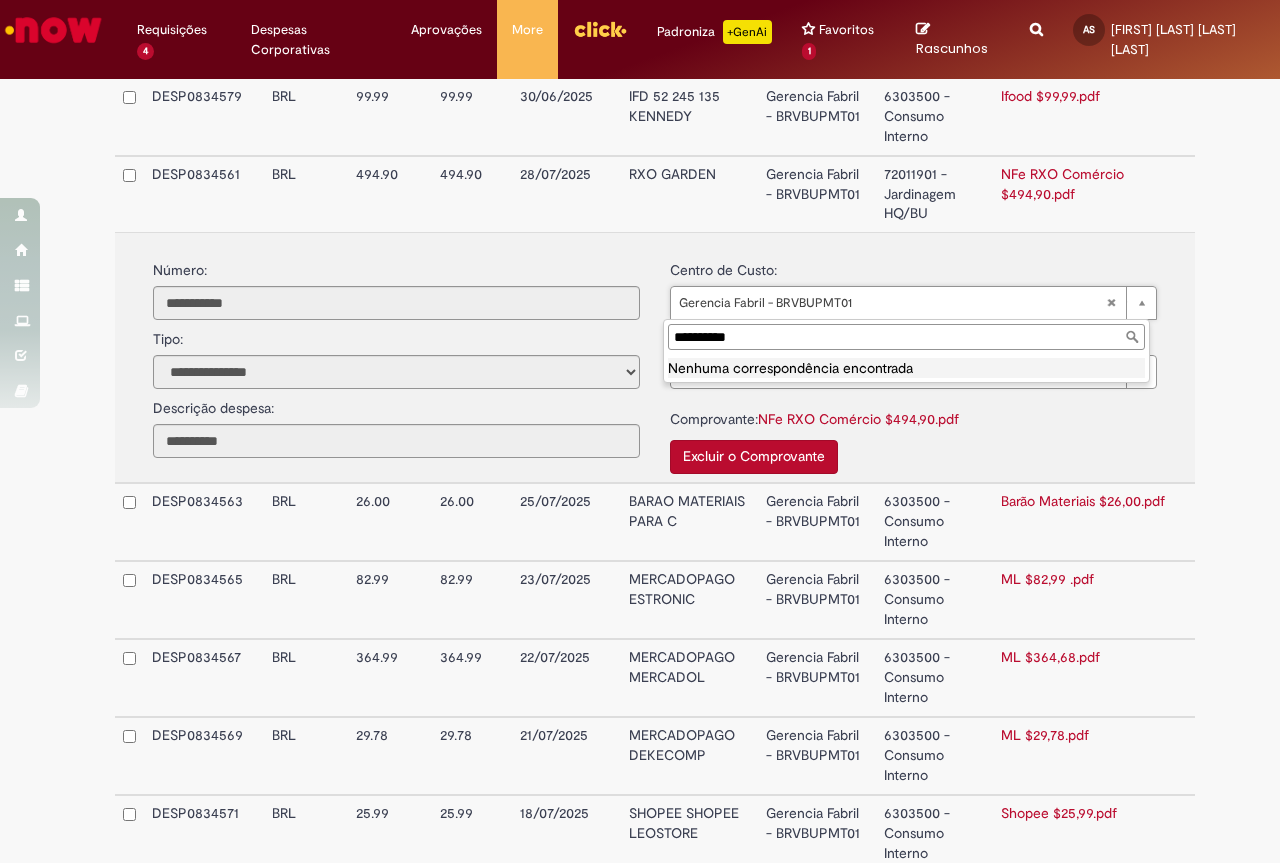 click on "**********" at bounding box center [906, 337] 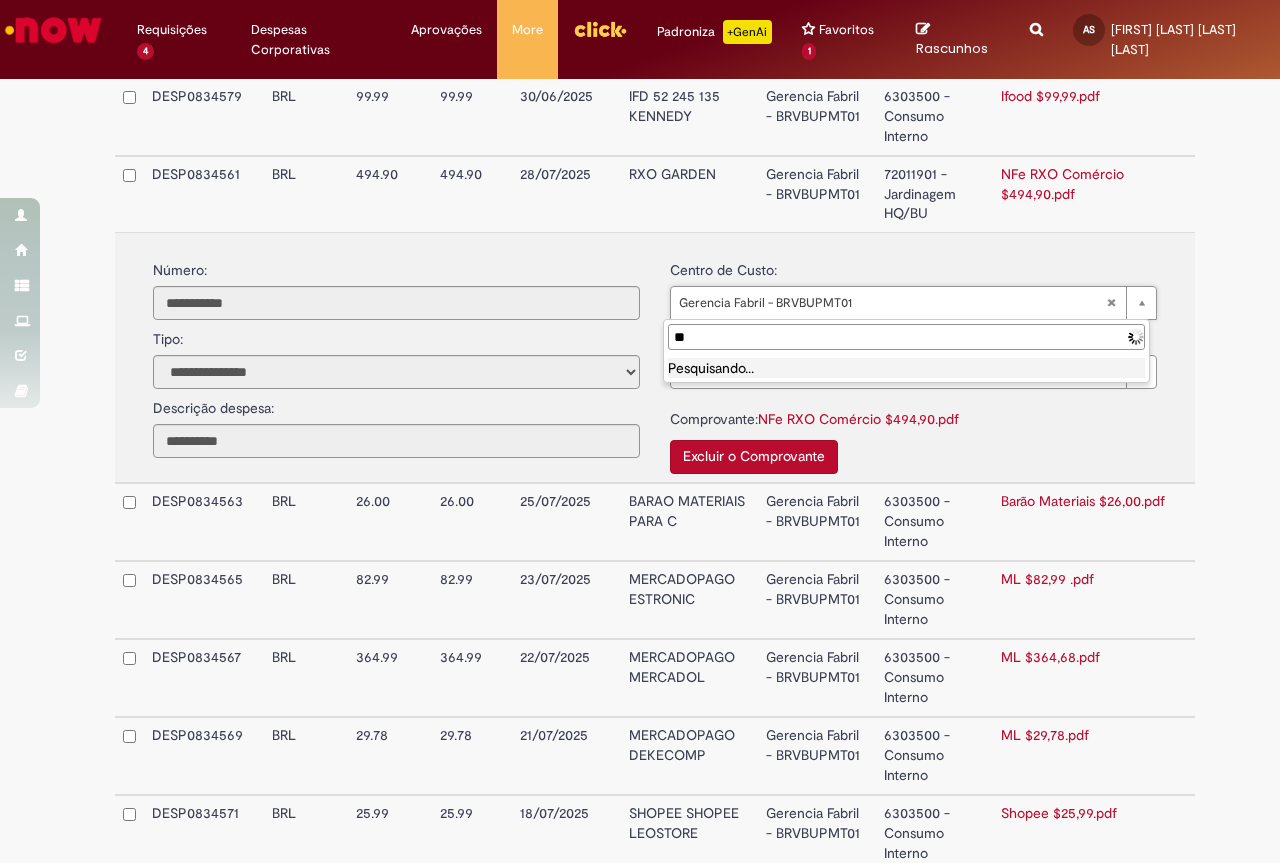 type on "*" 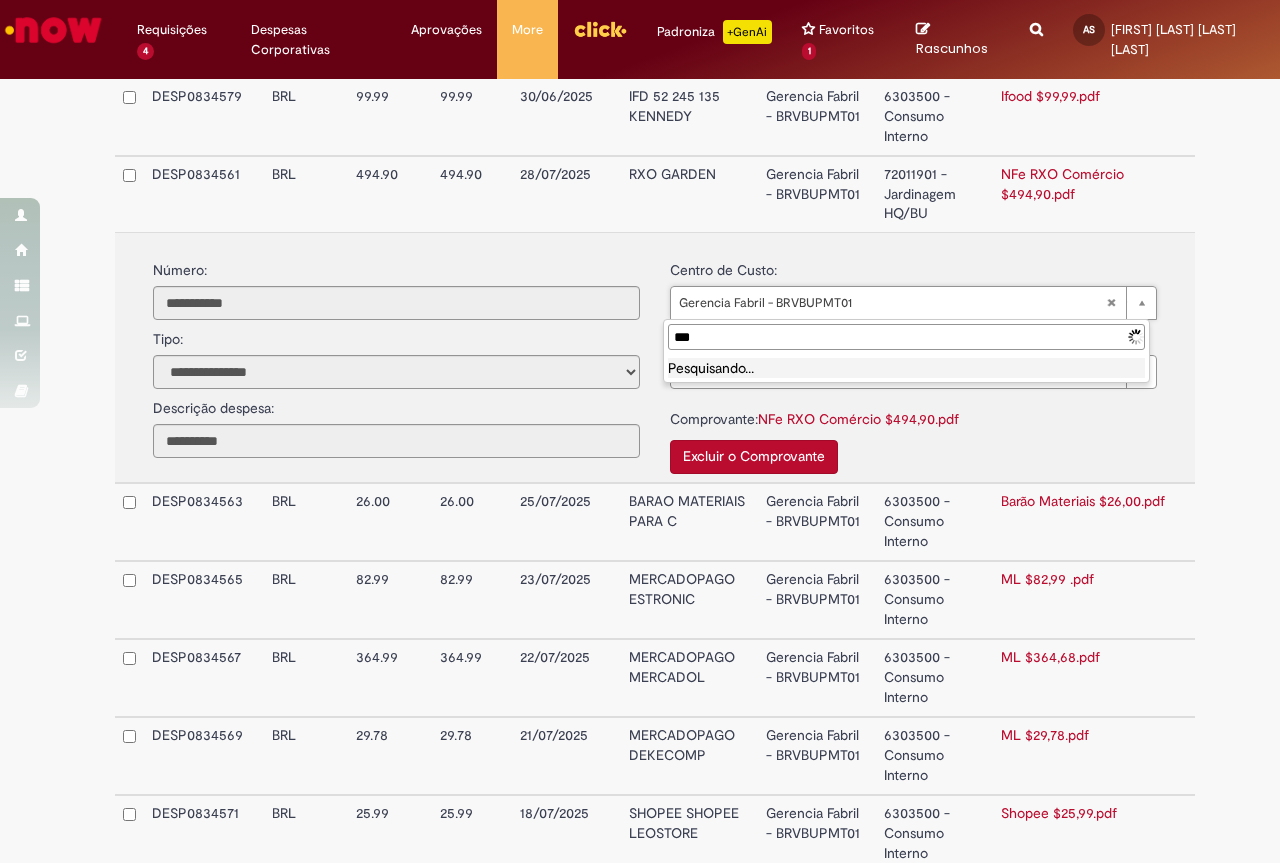 type on "****" 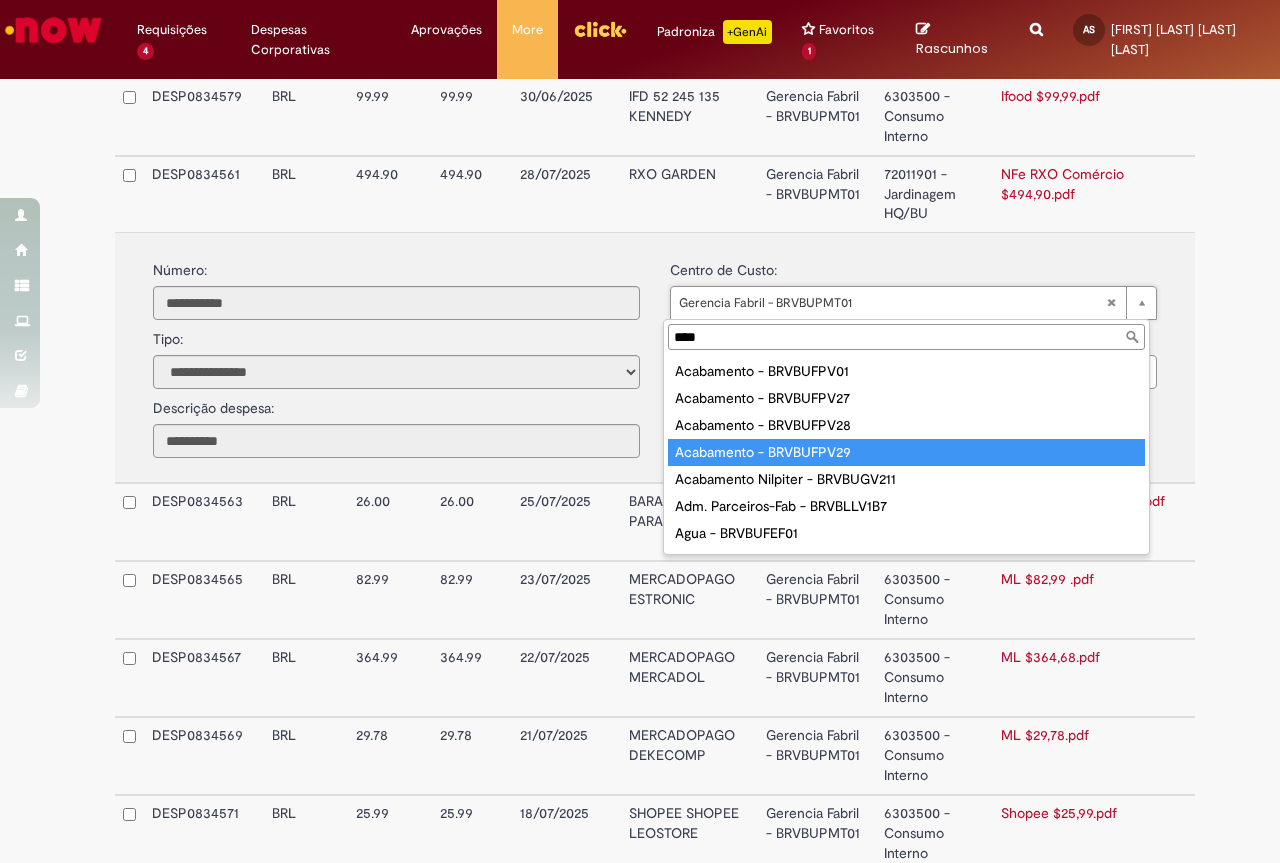 type on "**********" 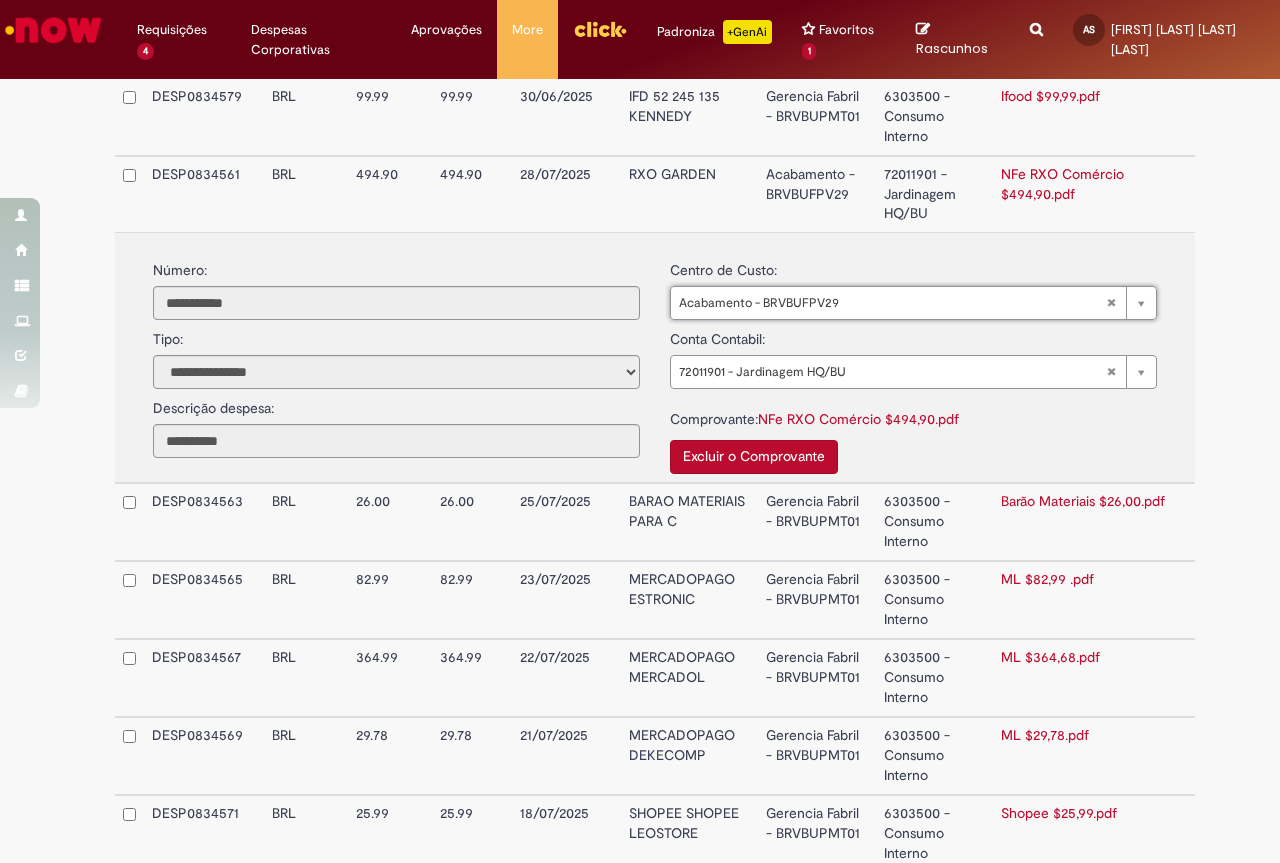 scroll, scrollTop: 1015, scrollLeft: 0, axis: vertical 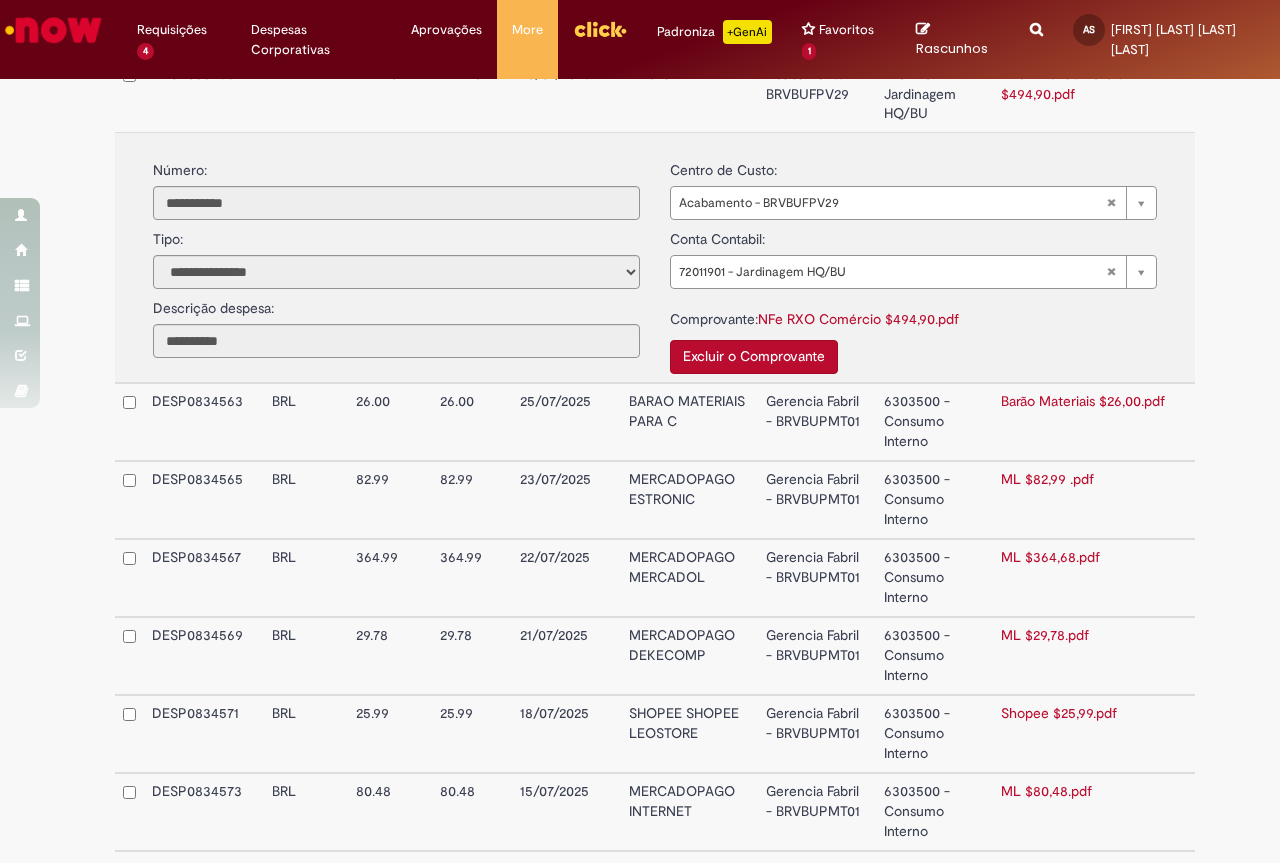 click on "6303500 - Consumo Interno" at bounding box center [934, 422] 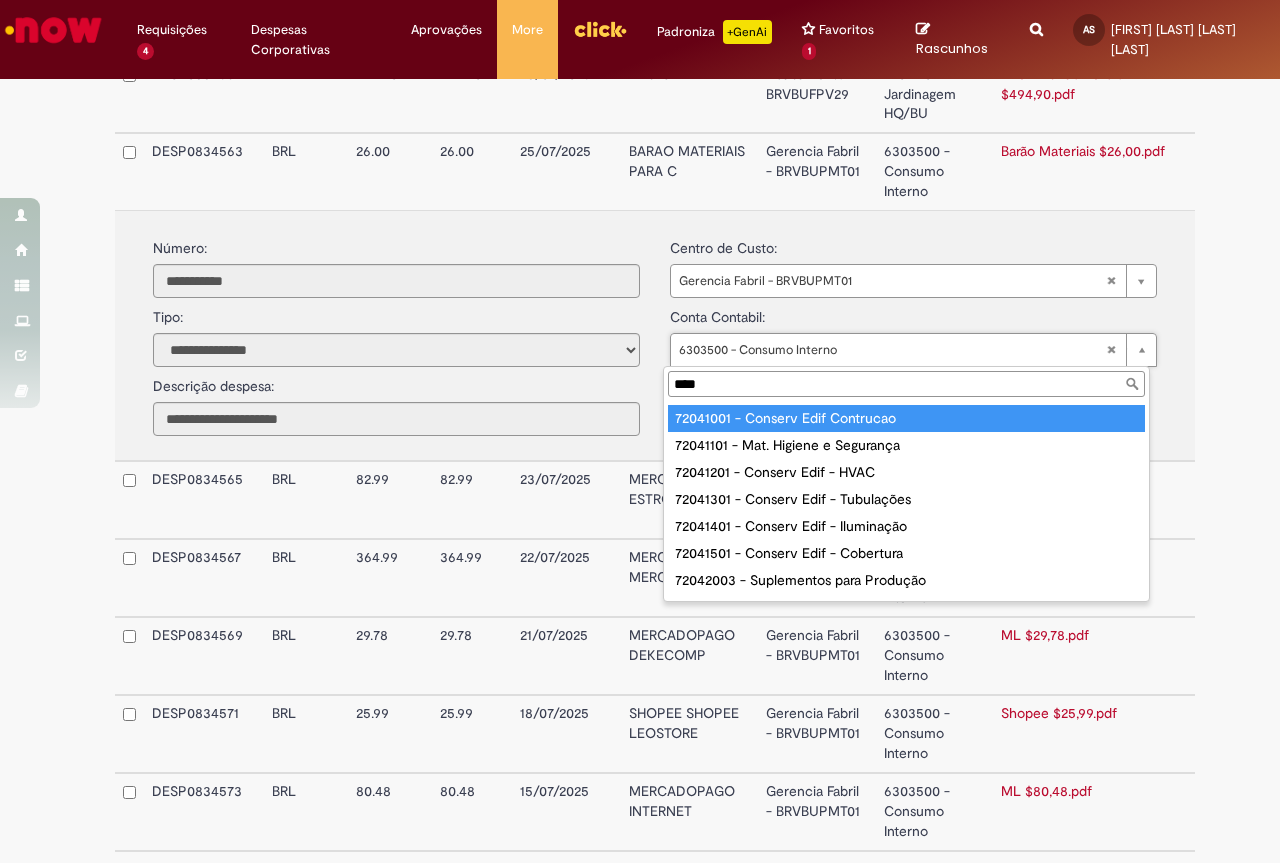 type on "****" 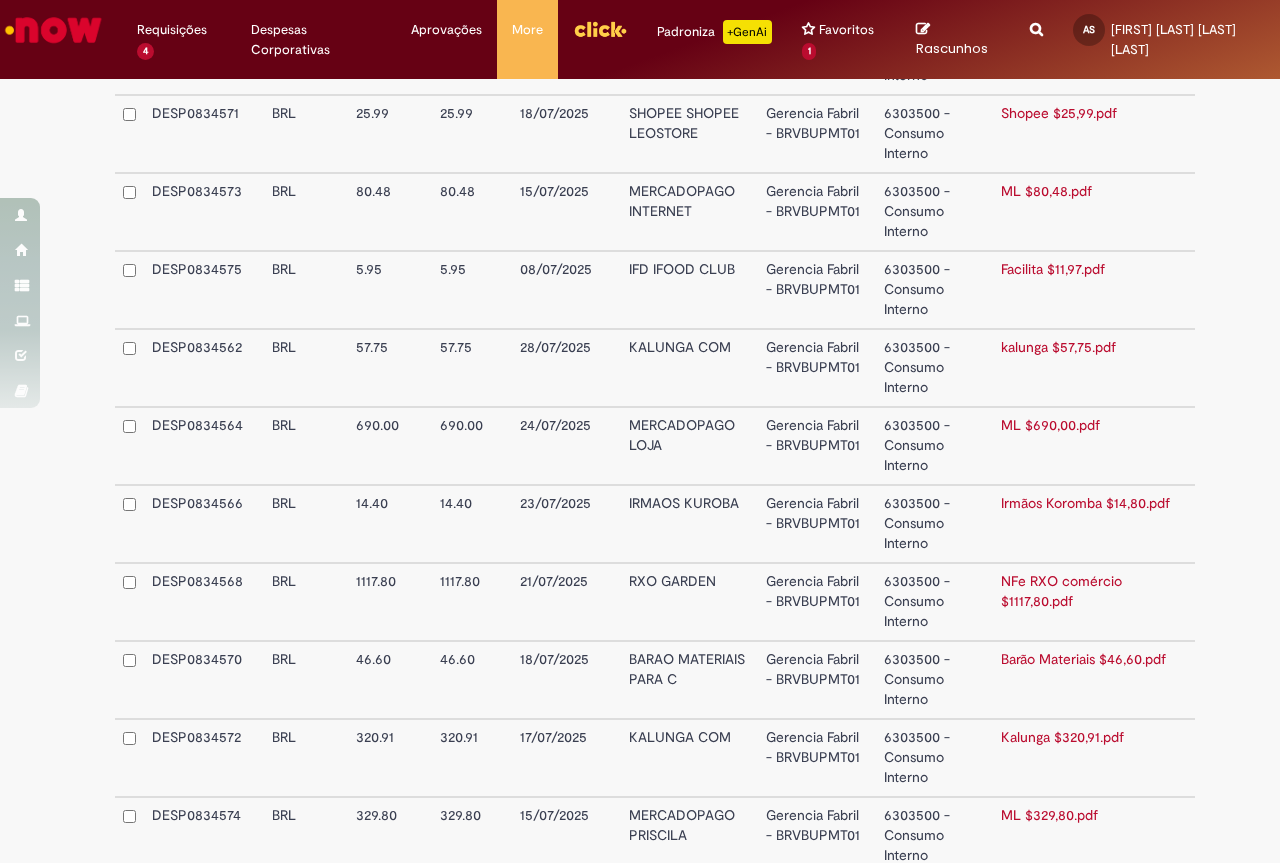 scroll, scrollTop: 1781, scrollLeft: 0, axis: vertical 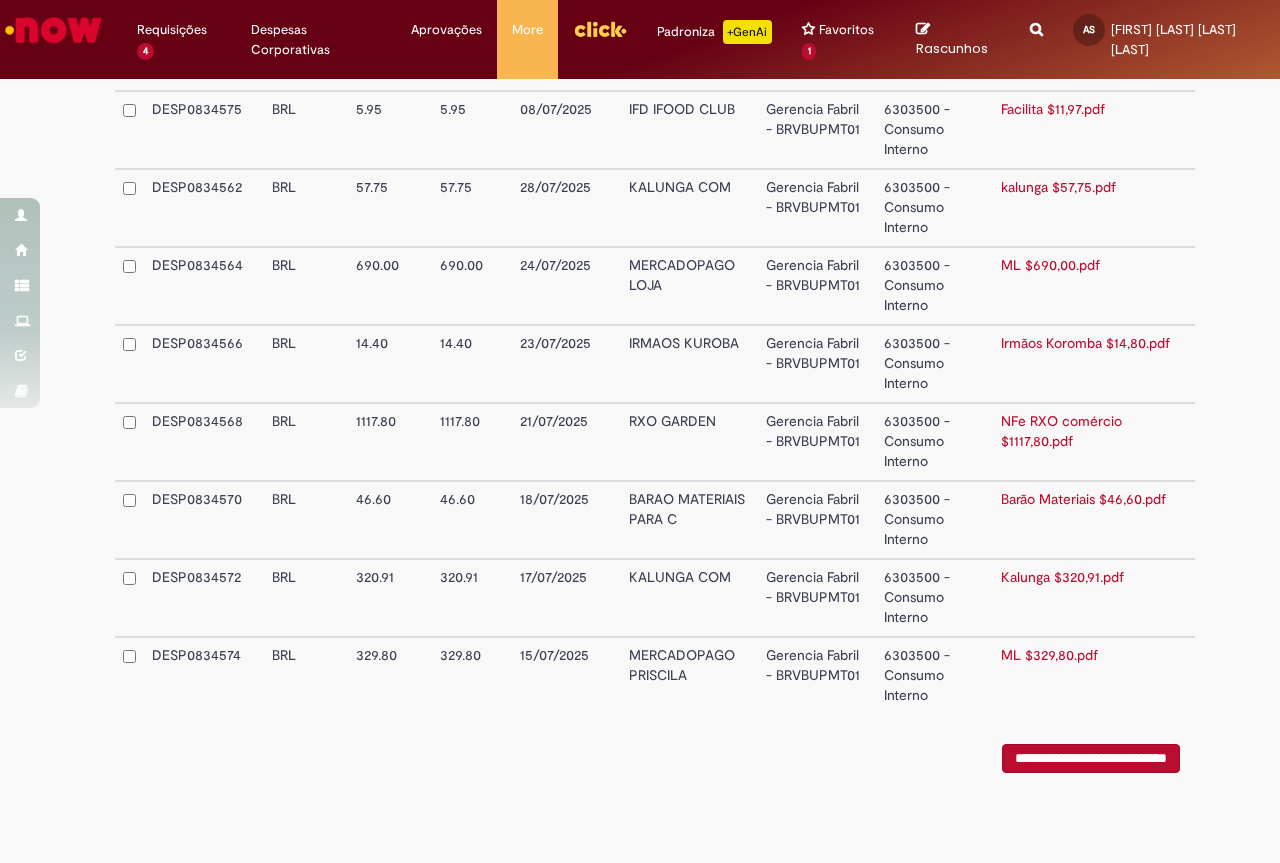 click on "6303500 - Consumo Interno" at bounding box center [934, 598] 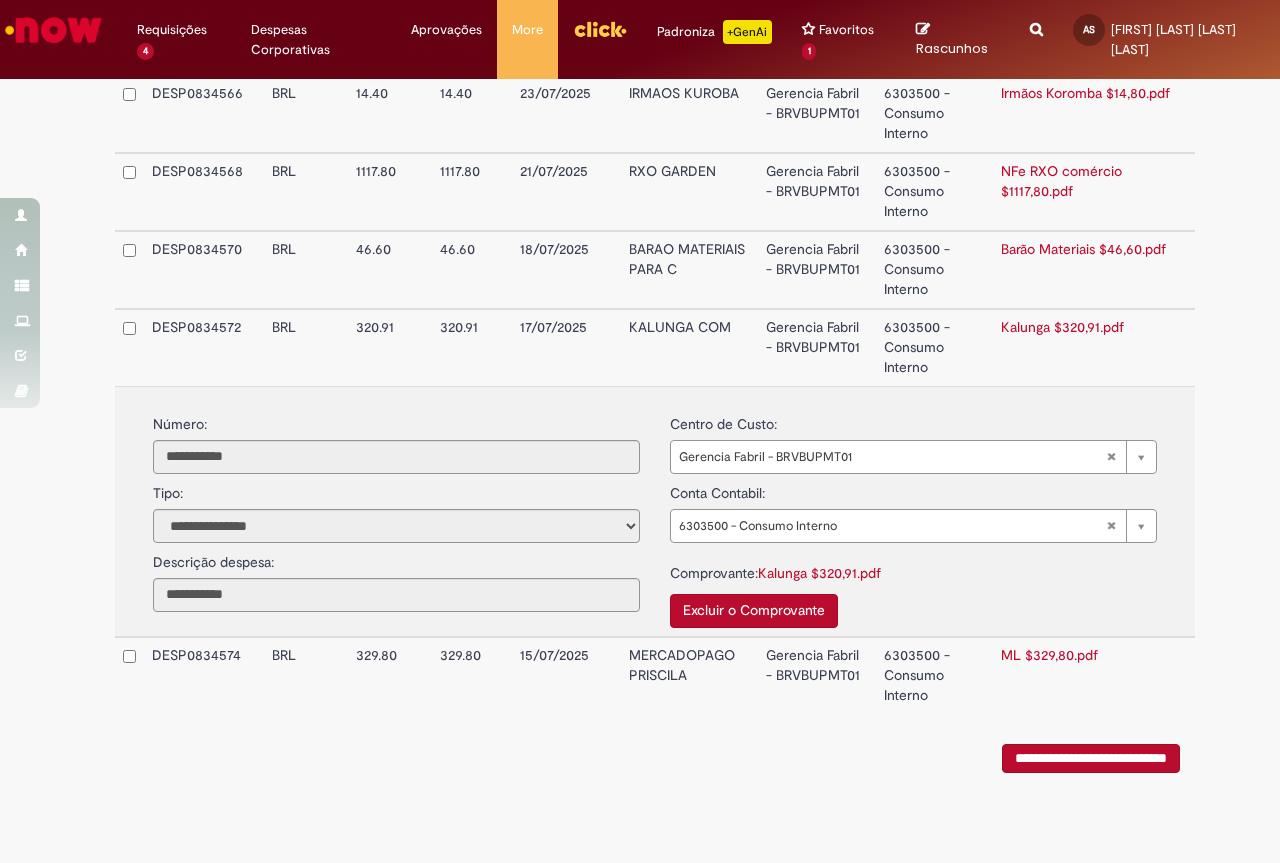 scroll, scrollTop: 1531, scrollLeft: 0, axis: vertical 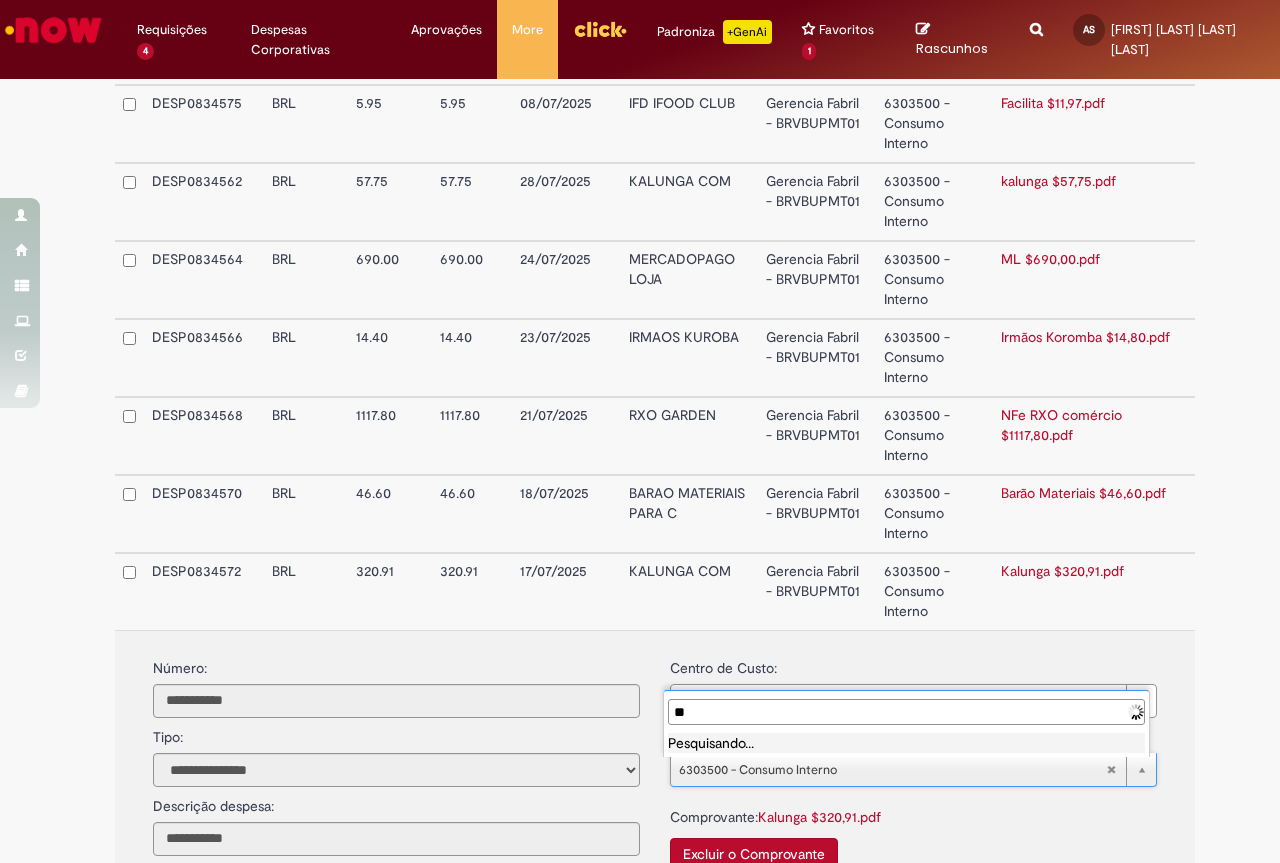 type on "*" 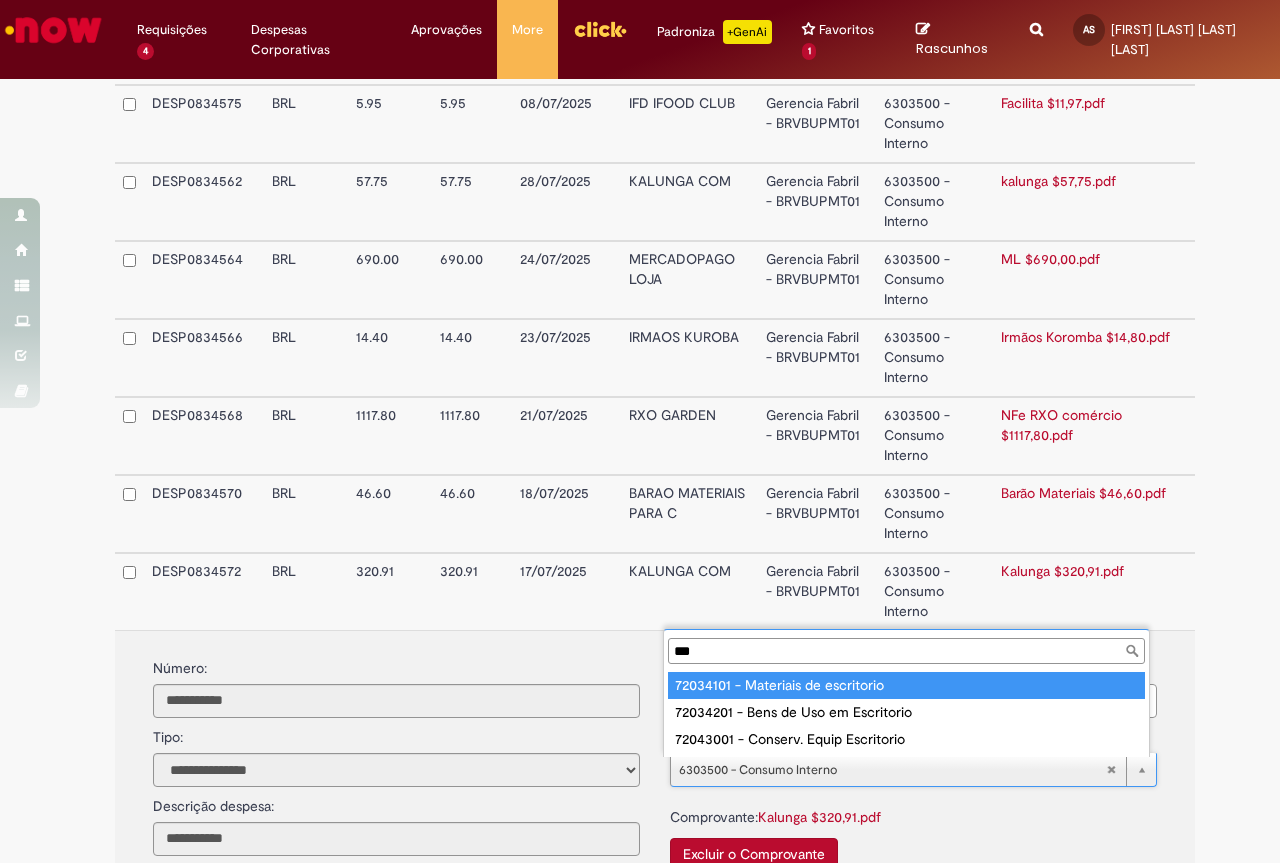 type on "***" 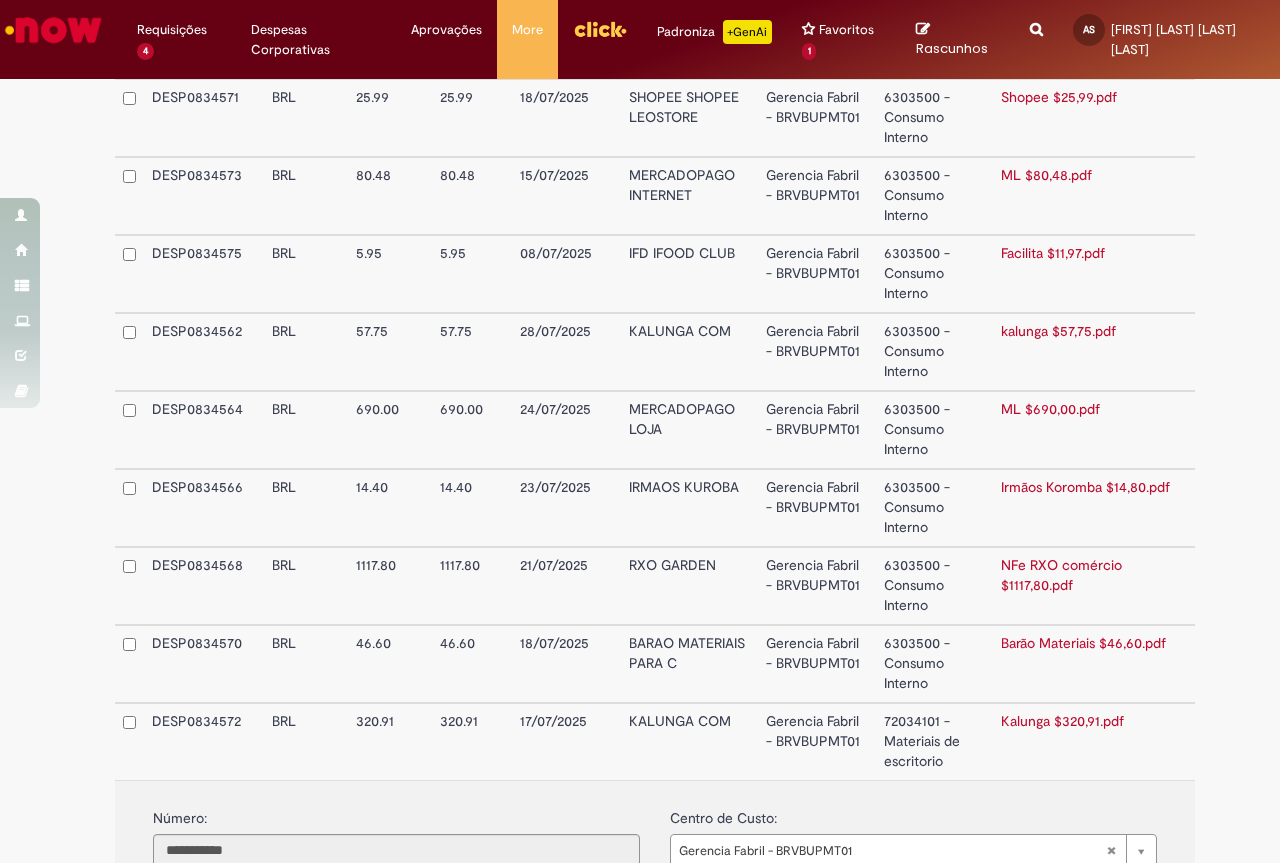 scroll, scrollTop: 1181, scrollLeft: 0, axis: vertical 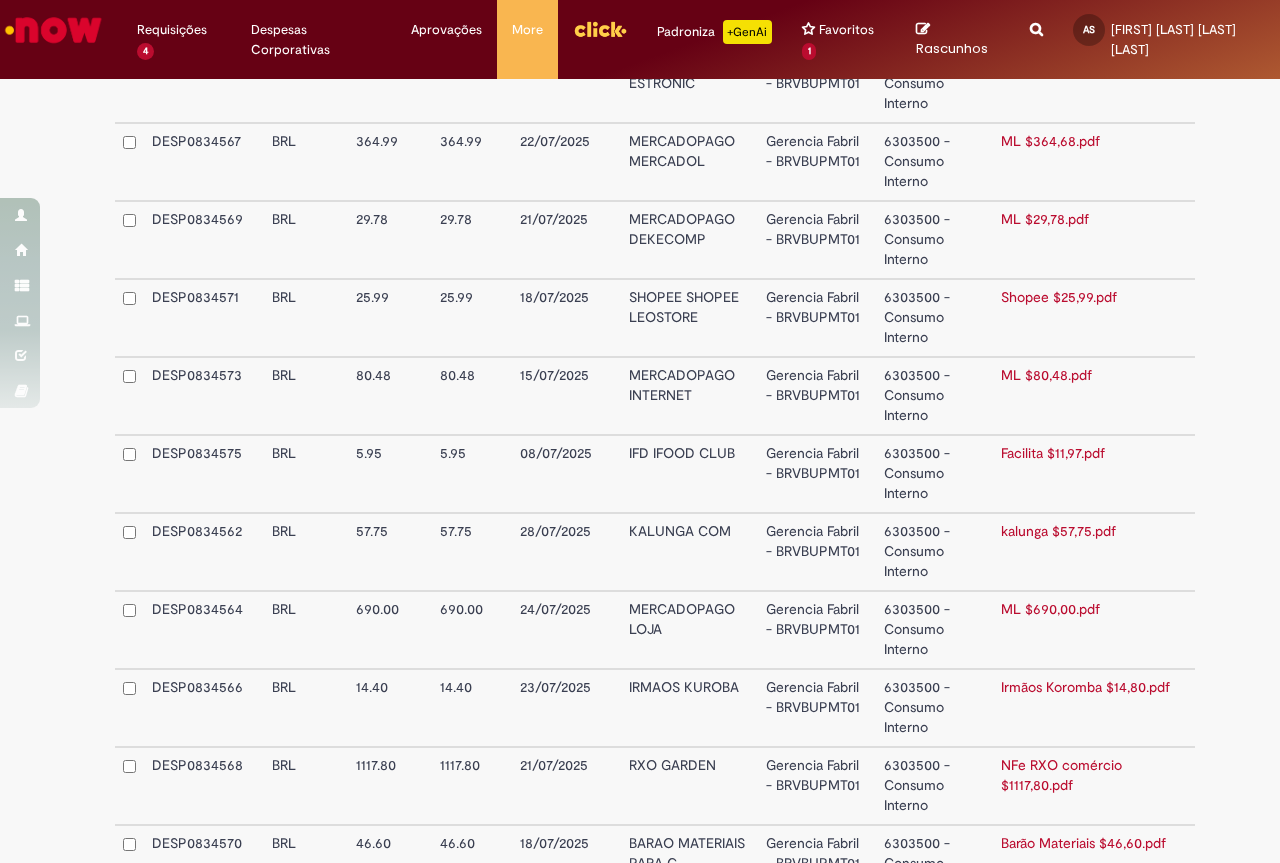 click on "6303500 - Consumo Interno" at bounding box center (934, 474) 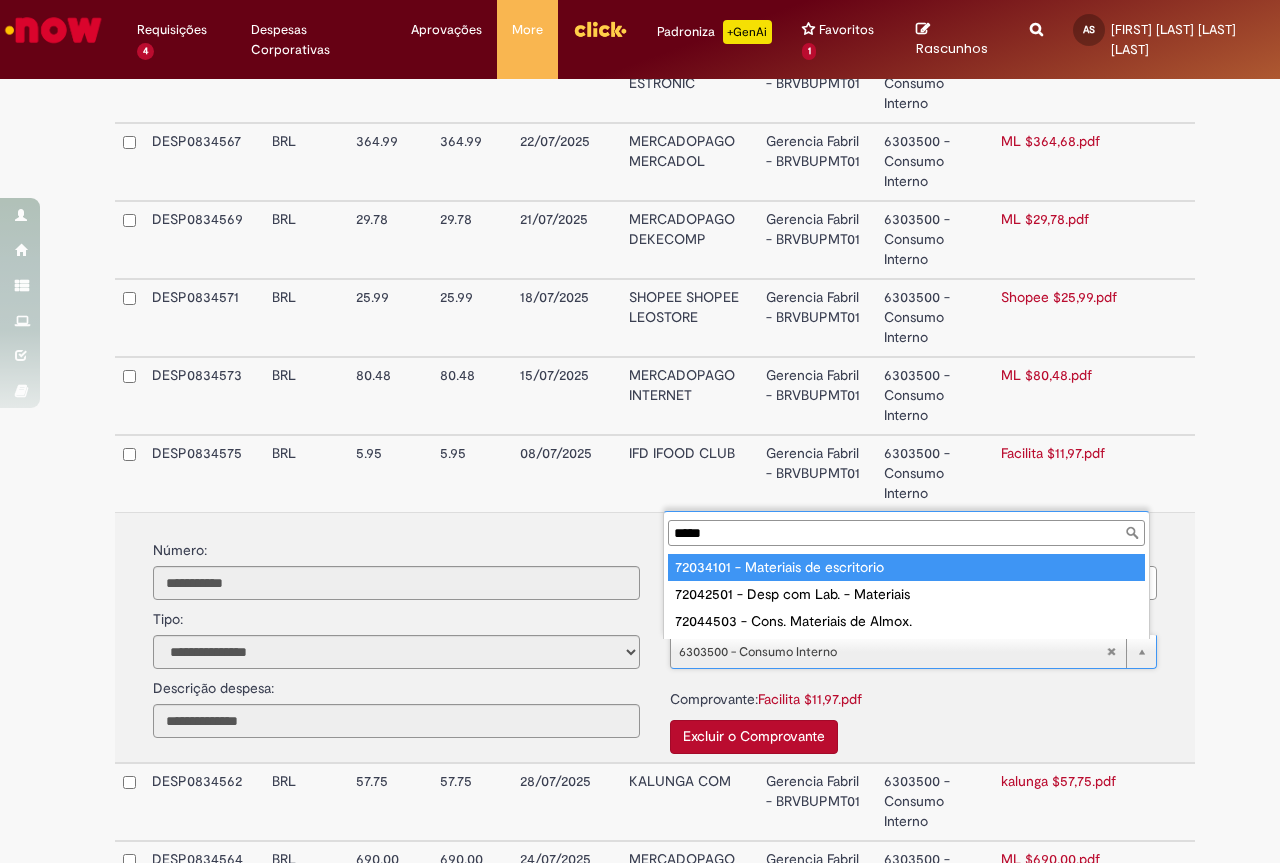 type on "*****" 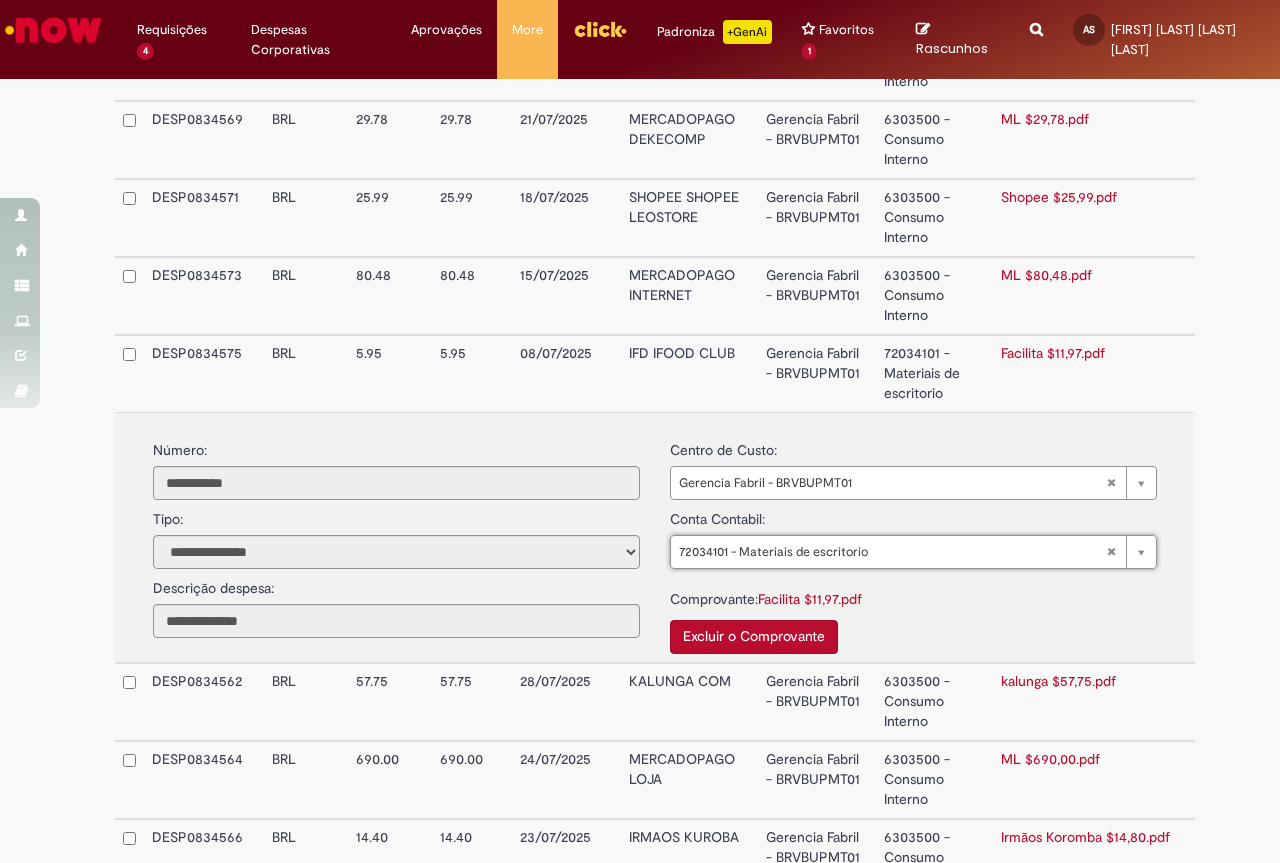 scroll, scrollTop: 1781, scrollLeft: 0, axis: vertical 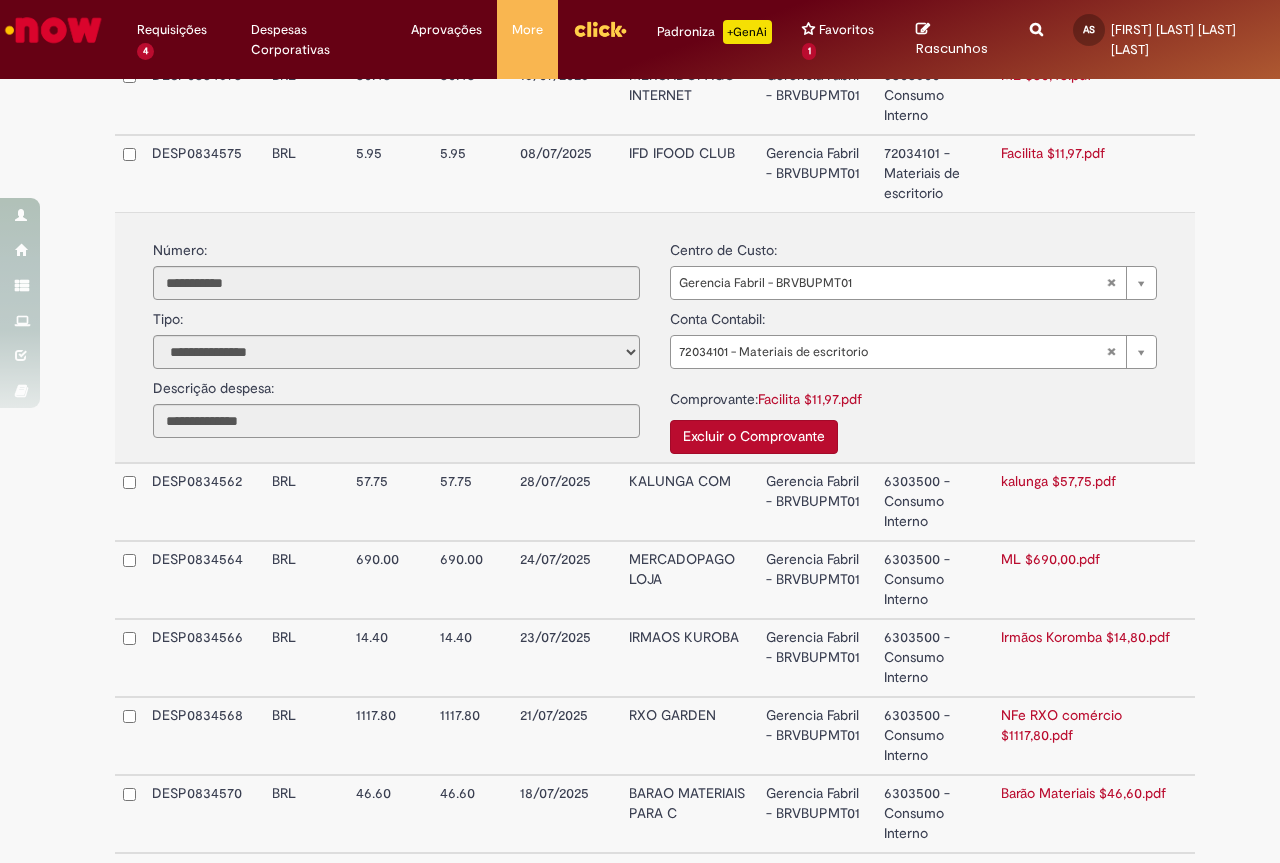 click on "6303500 - Consumo Interno" at bounding box center [934, 736] 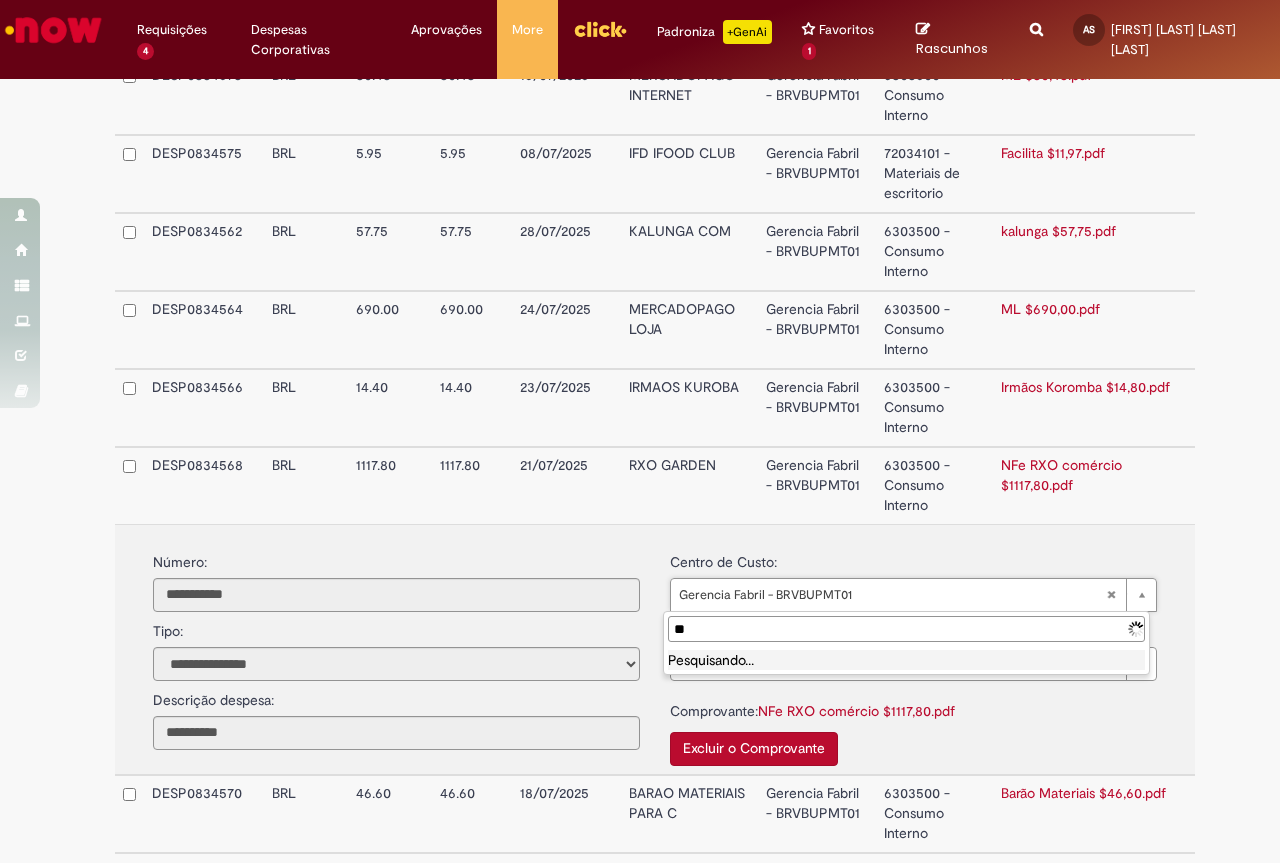 type on "*" 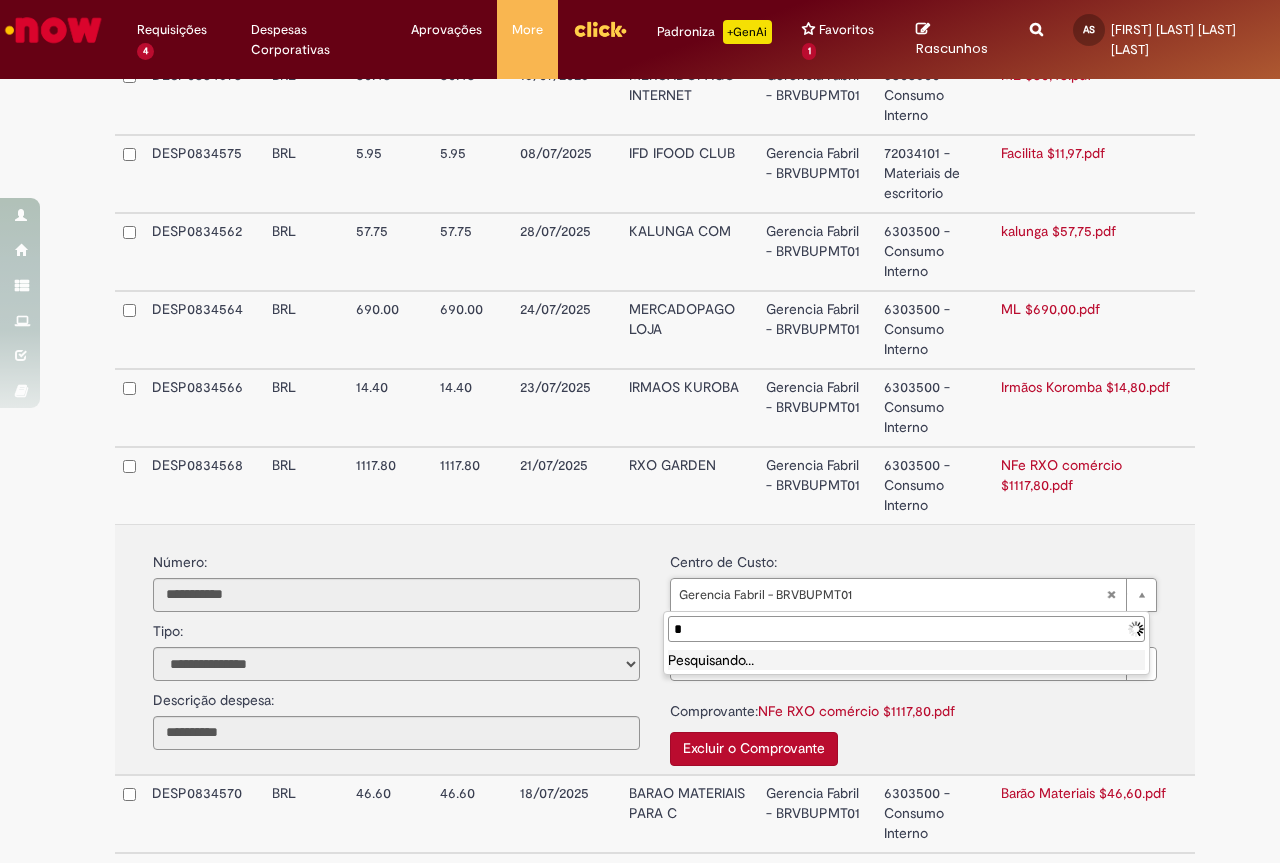 type 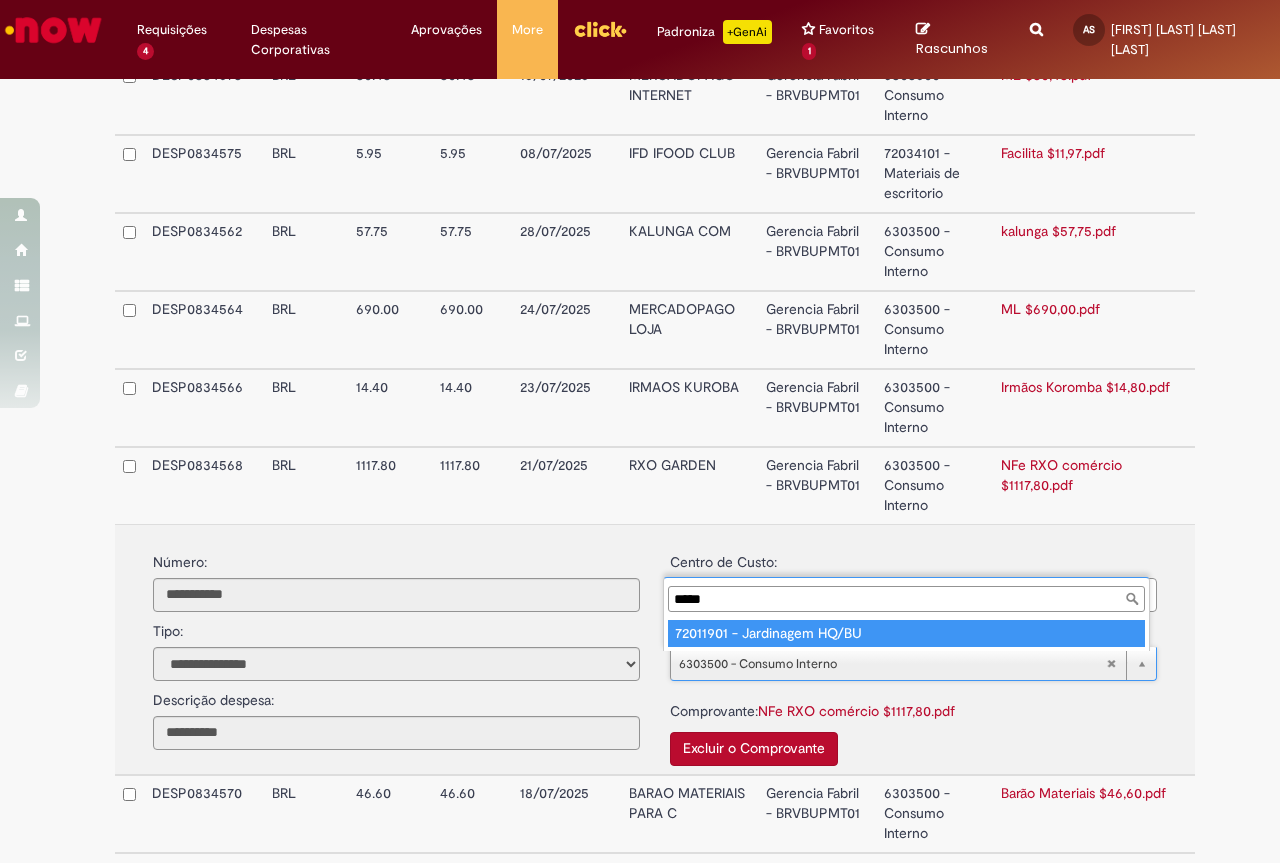 type on "*****" 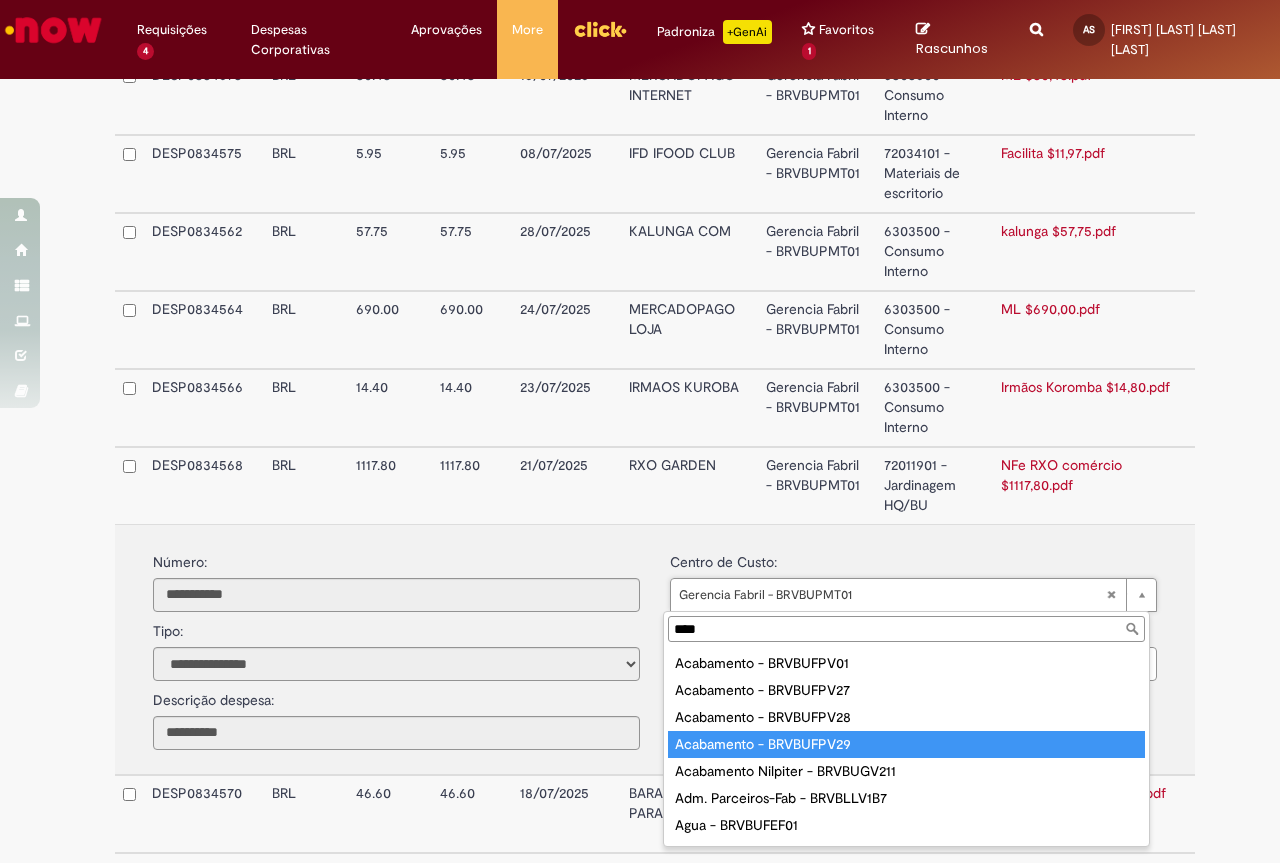 type on "****" 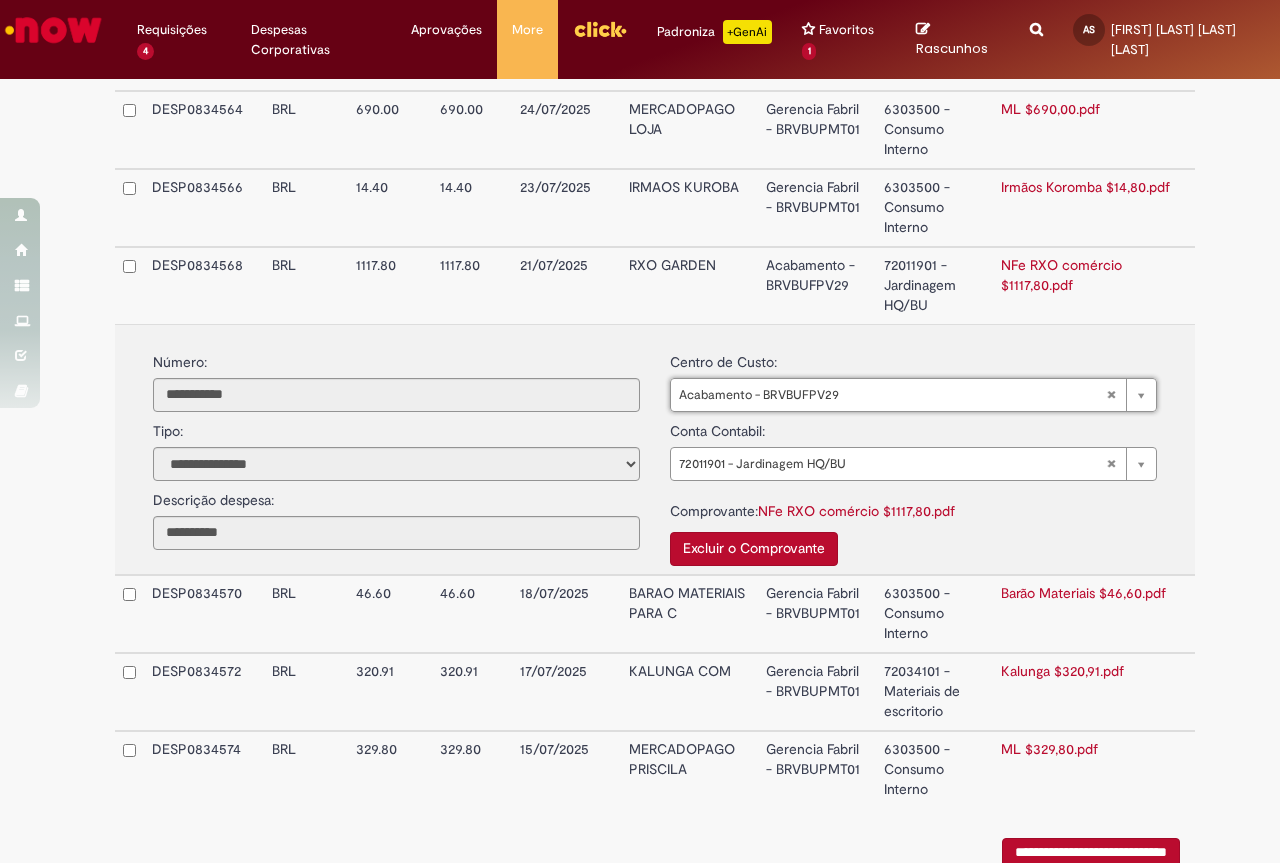 scroll, scrollTop: 1581, scrollLeft: 0, axis: vertical 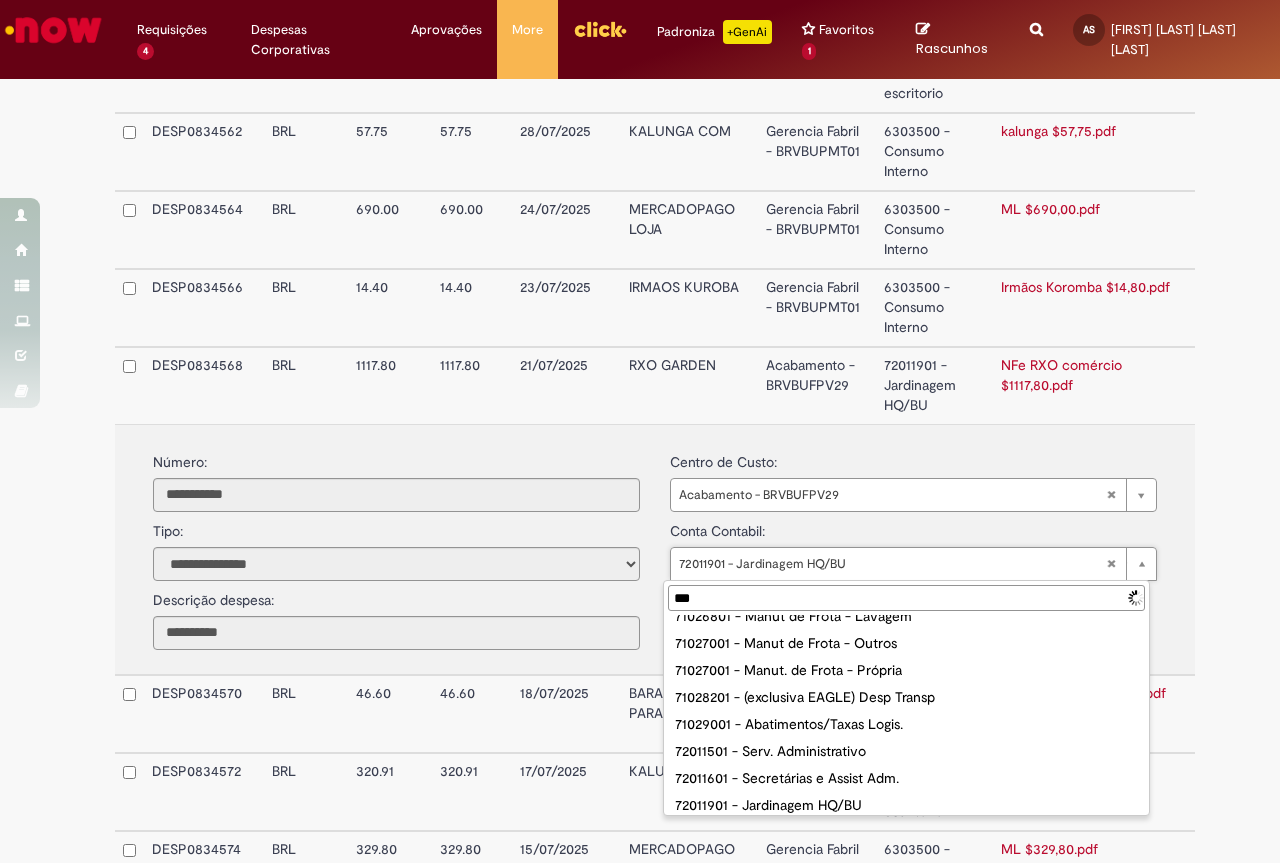 type on "****" 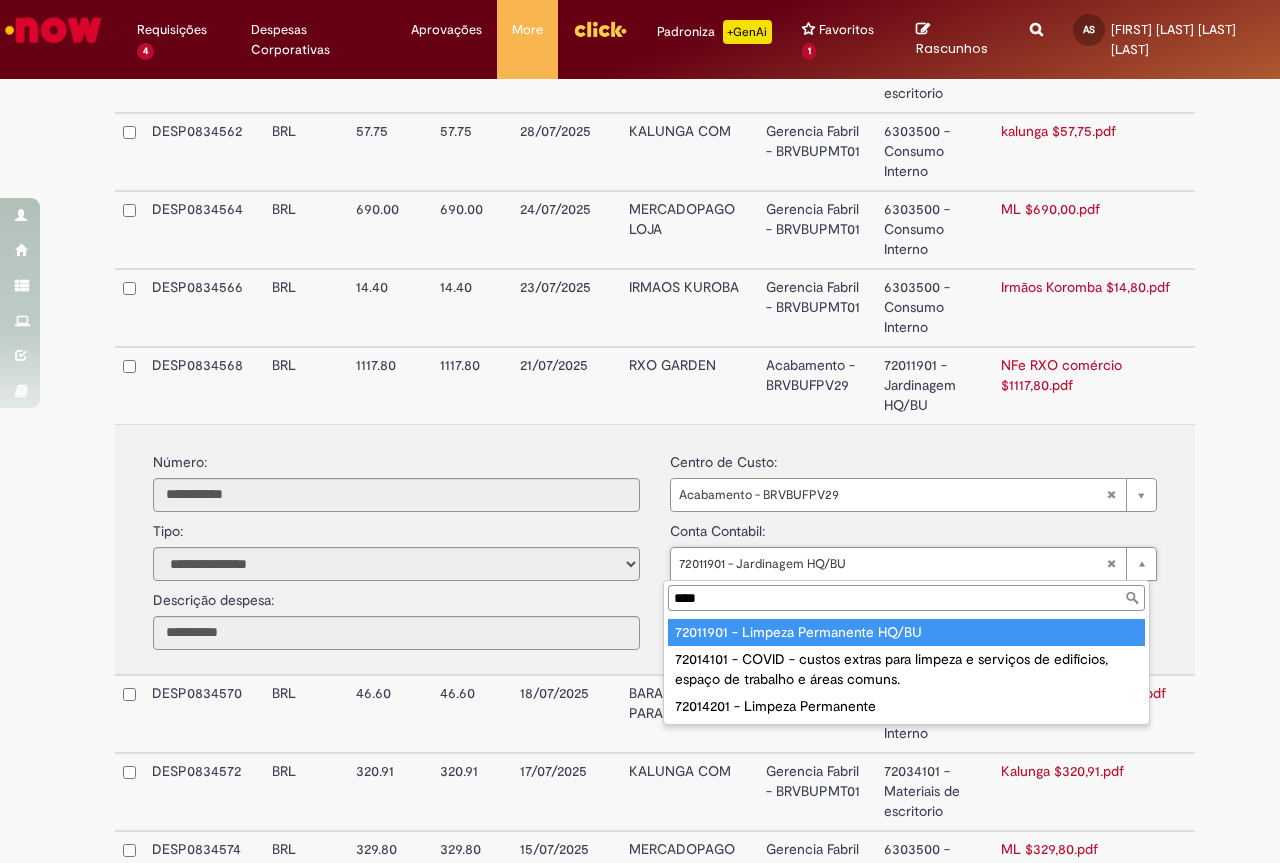 scroll, scrollTop: 0, scrollLeft: 0, axis: both 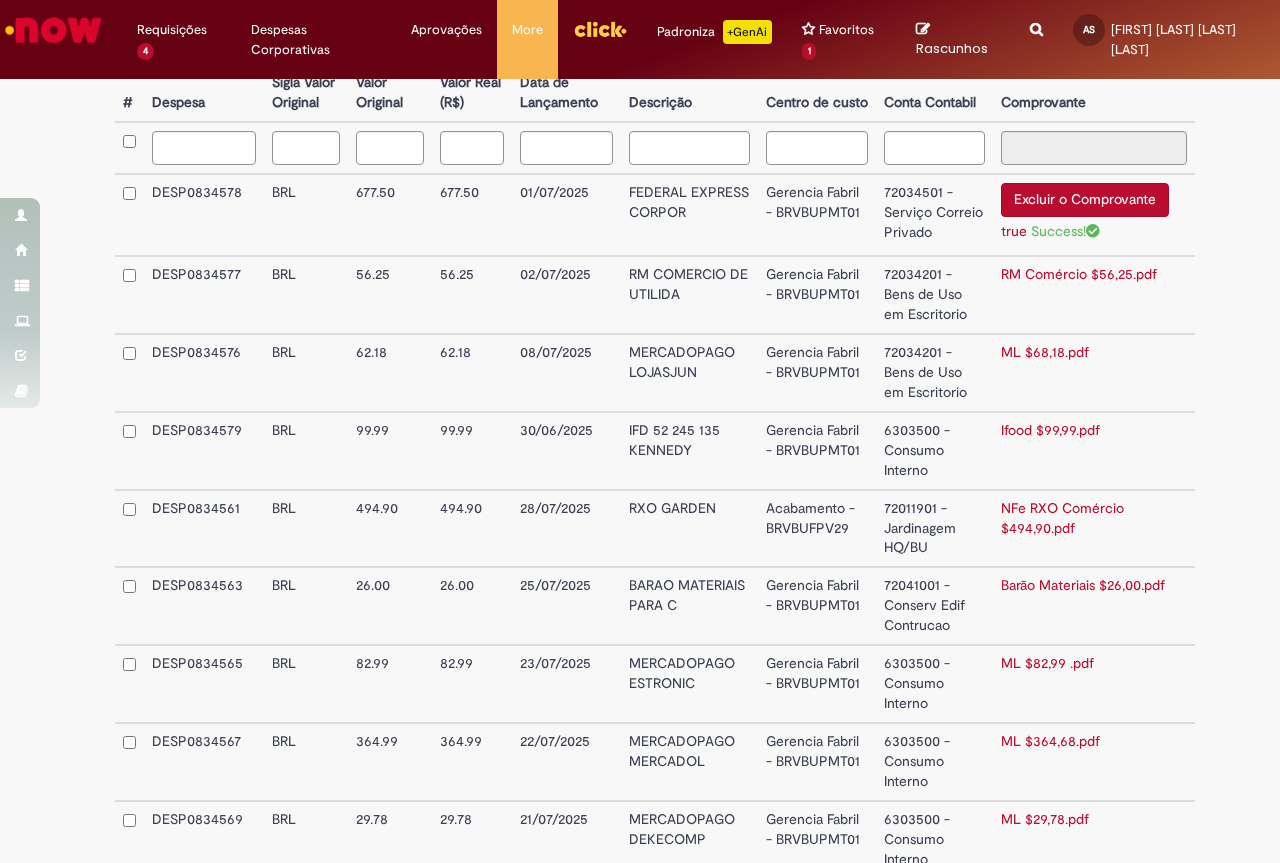click on "72041001 - Conserv Edif Contrucao" at bounding box center (934, 606) 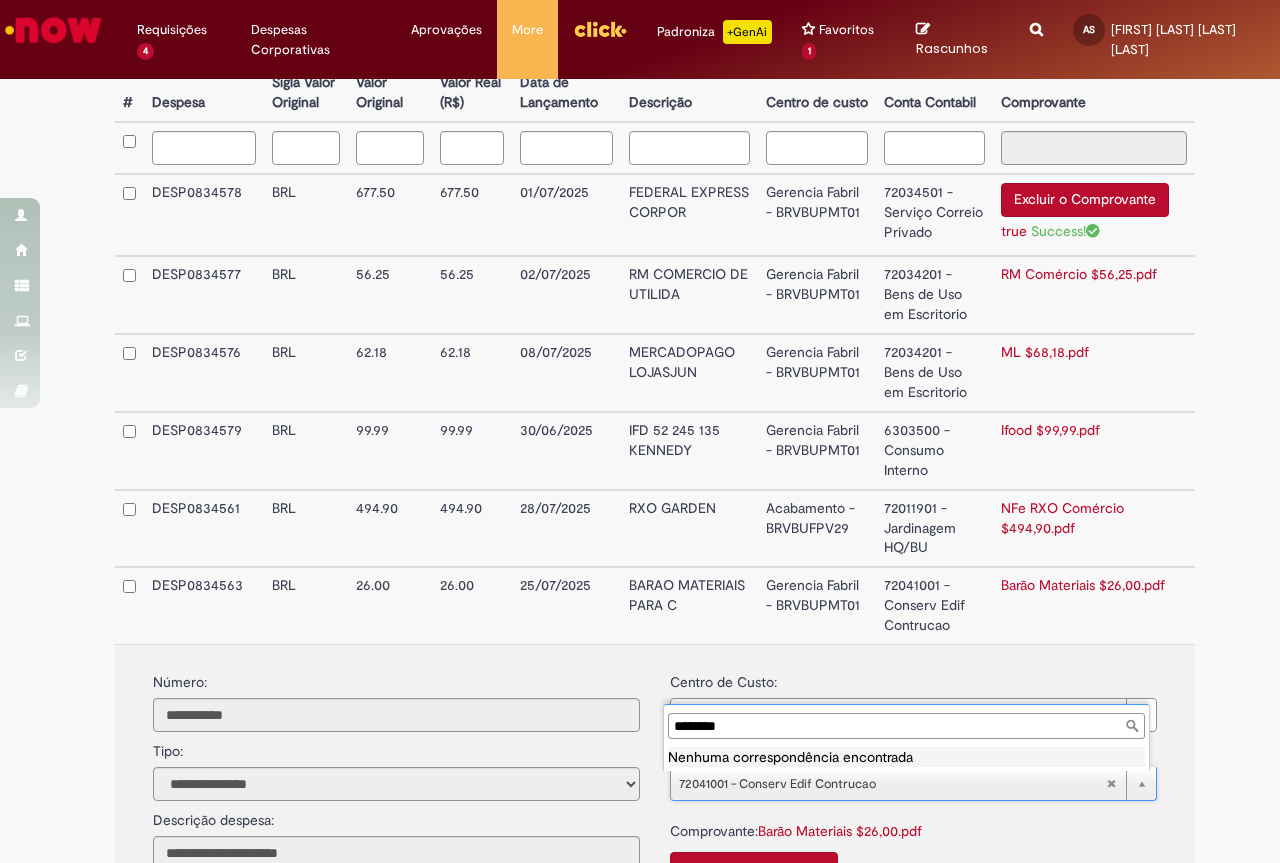 scroll, scrollTop: 0, scrollLeft: 0, axis: both 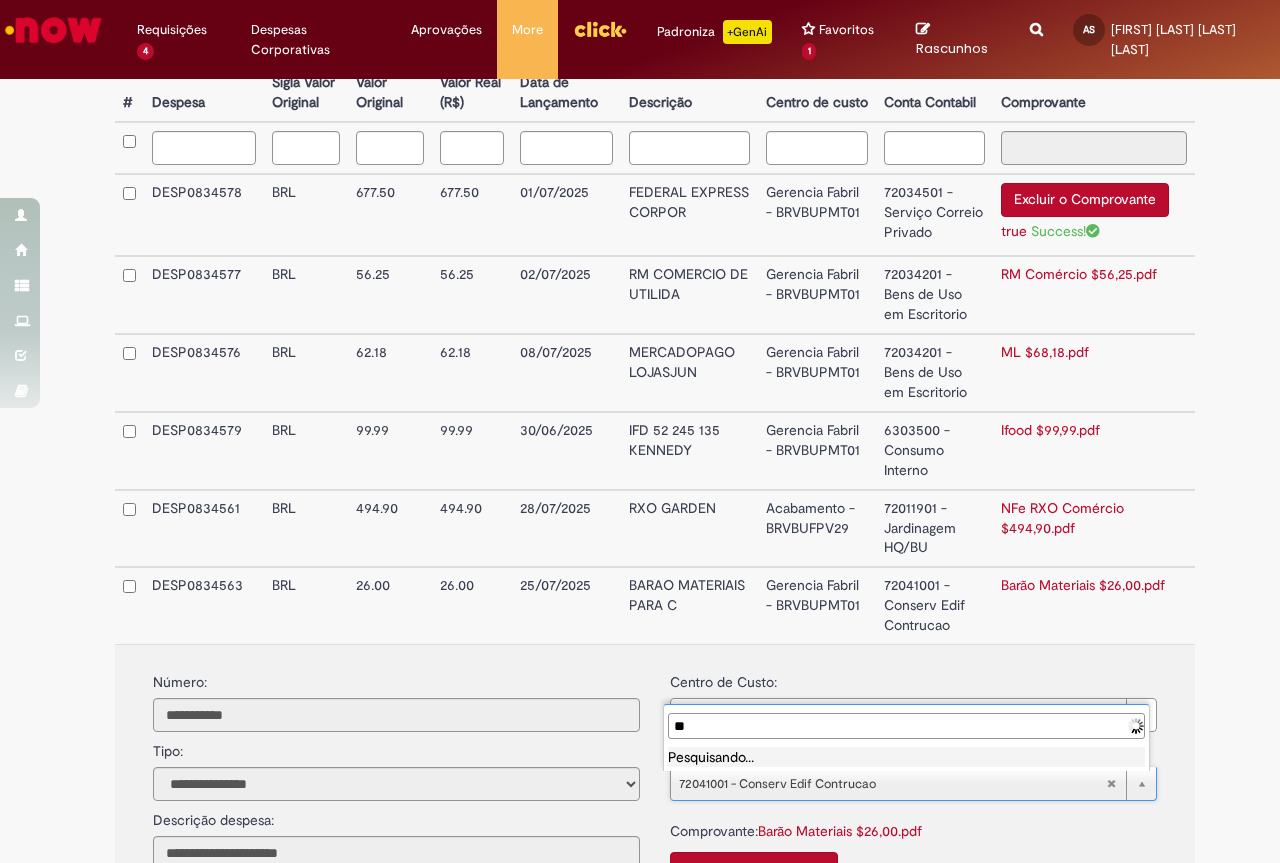 type on "*" 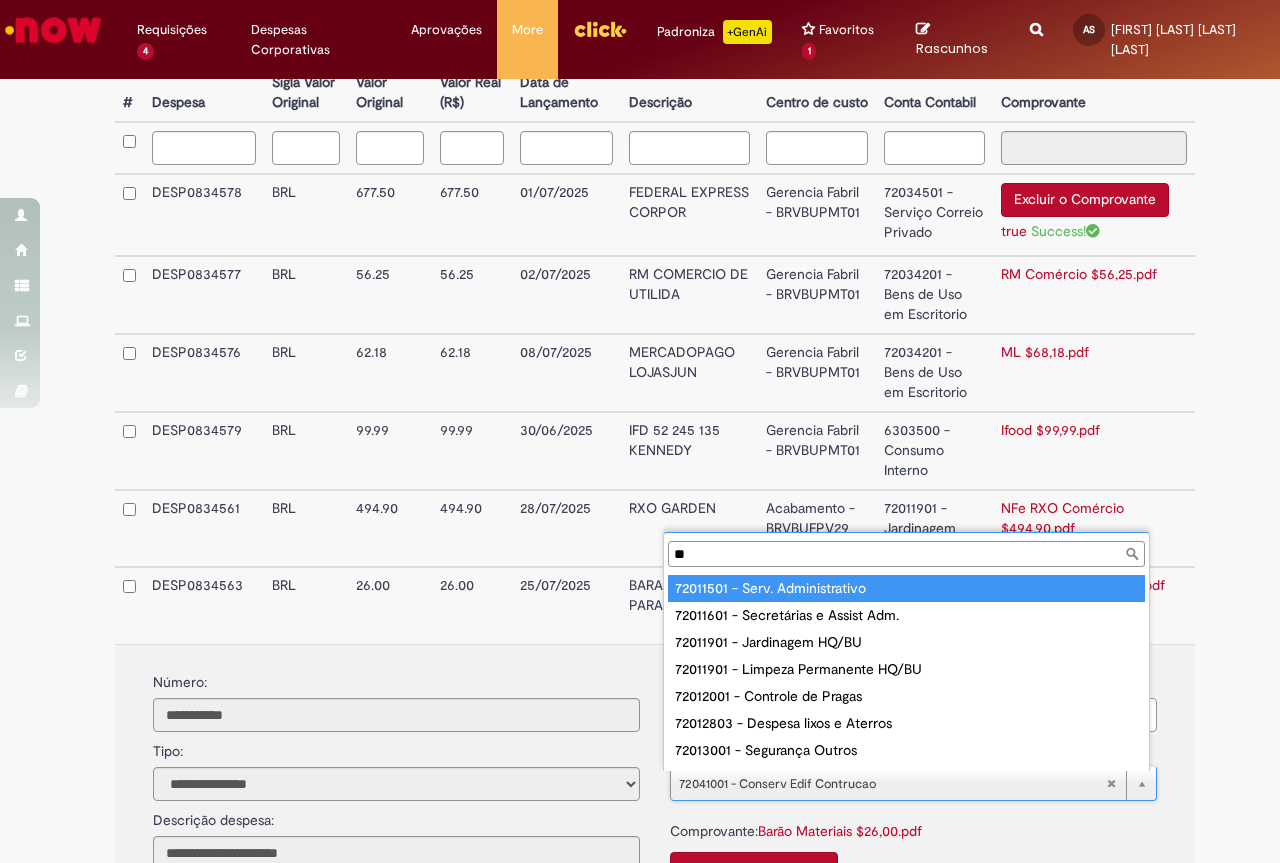 type on "*" 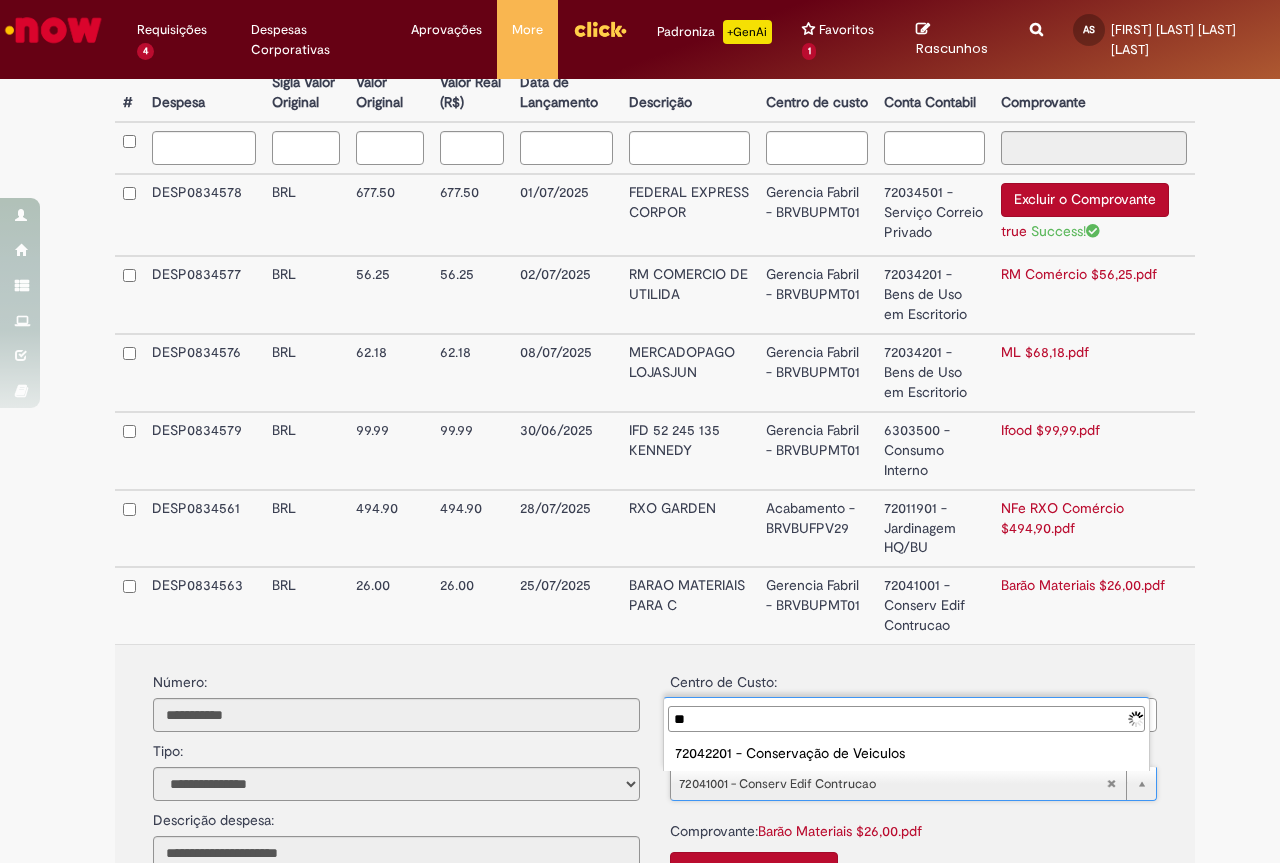 type on "*" 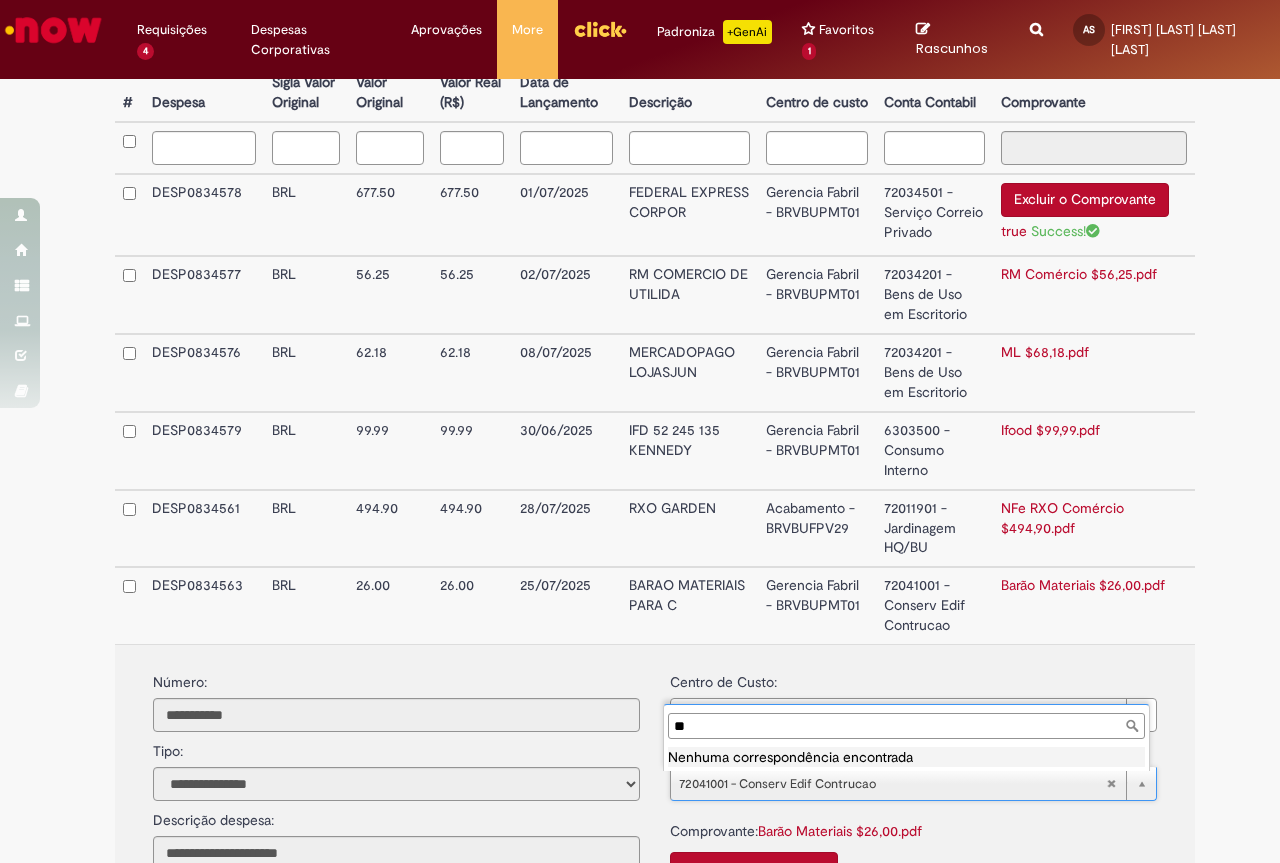 type on "*" 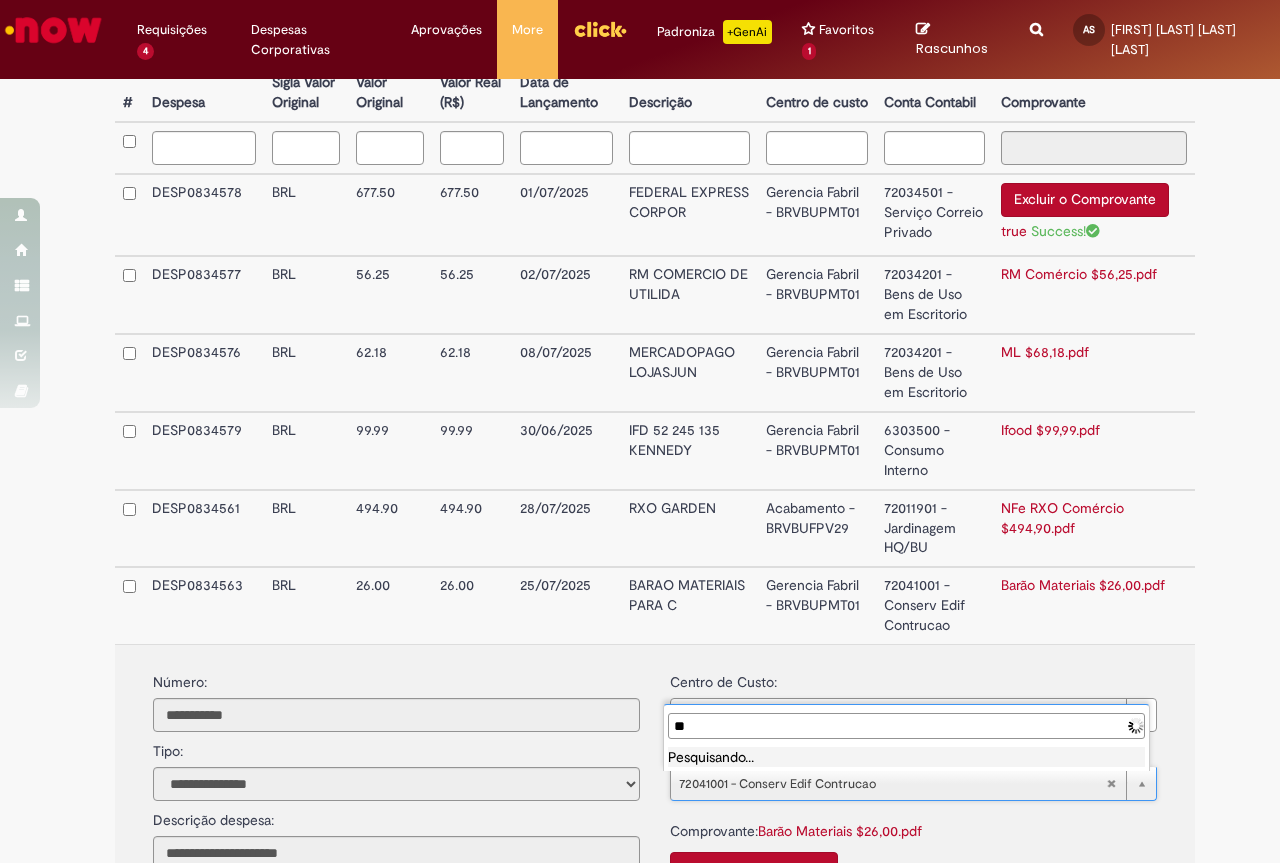 type on "*" 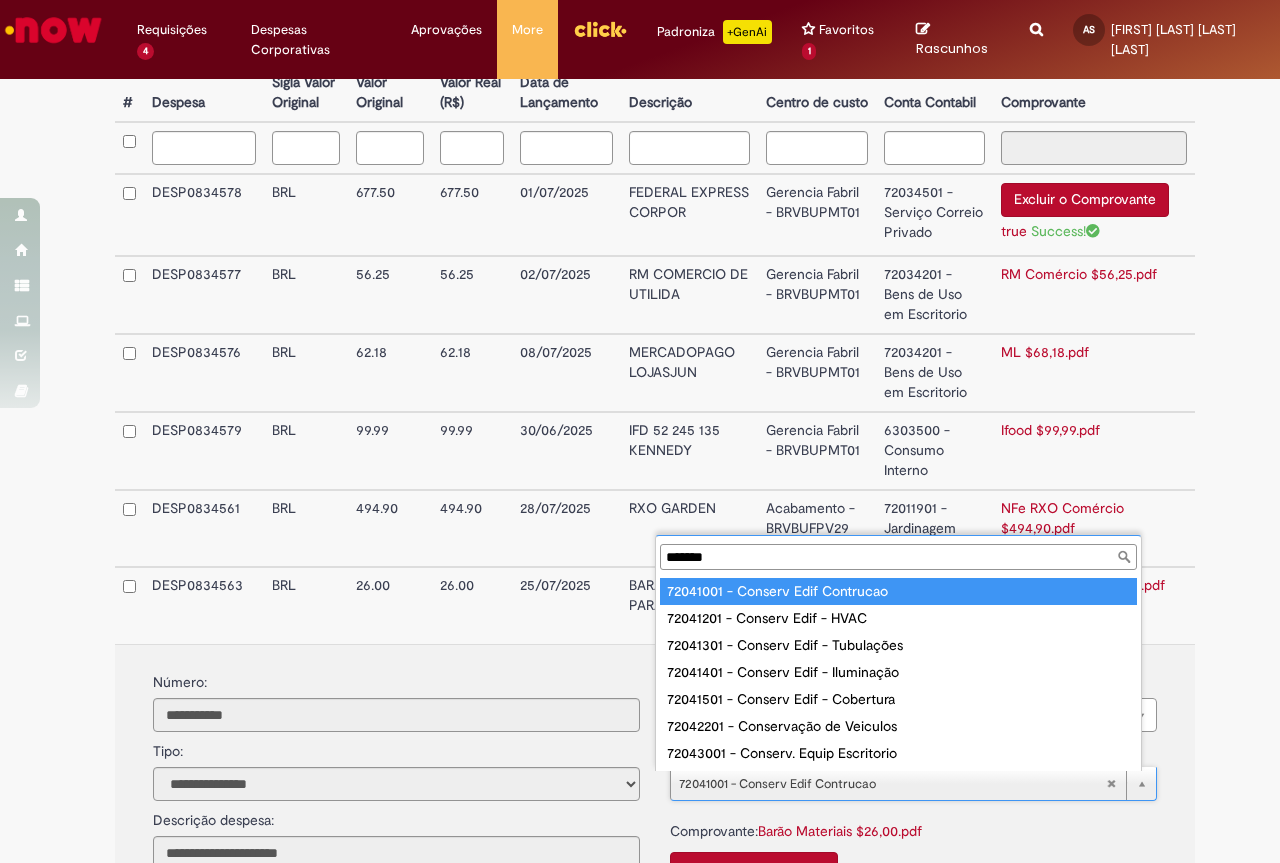 click on "*******" at bounding box center (898, 557) 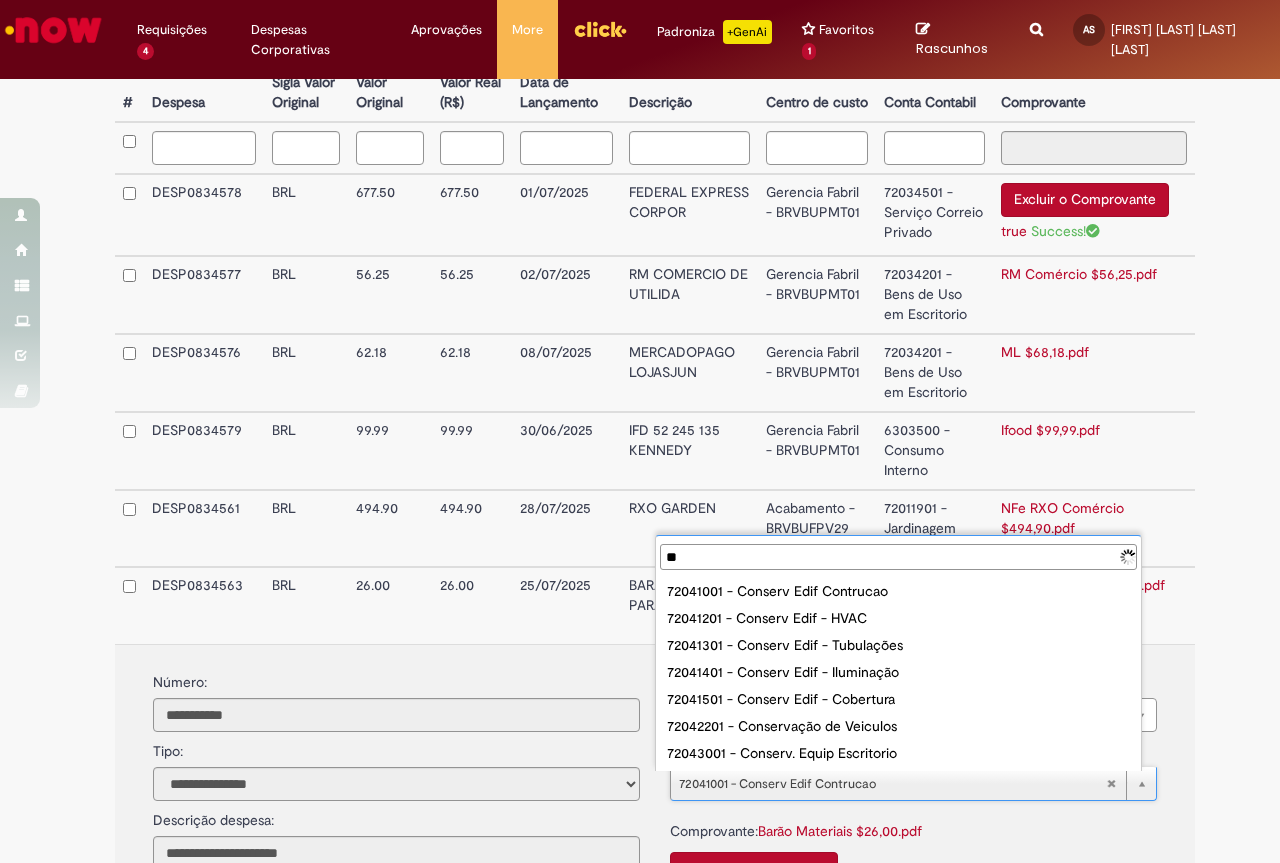 type on "*" 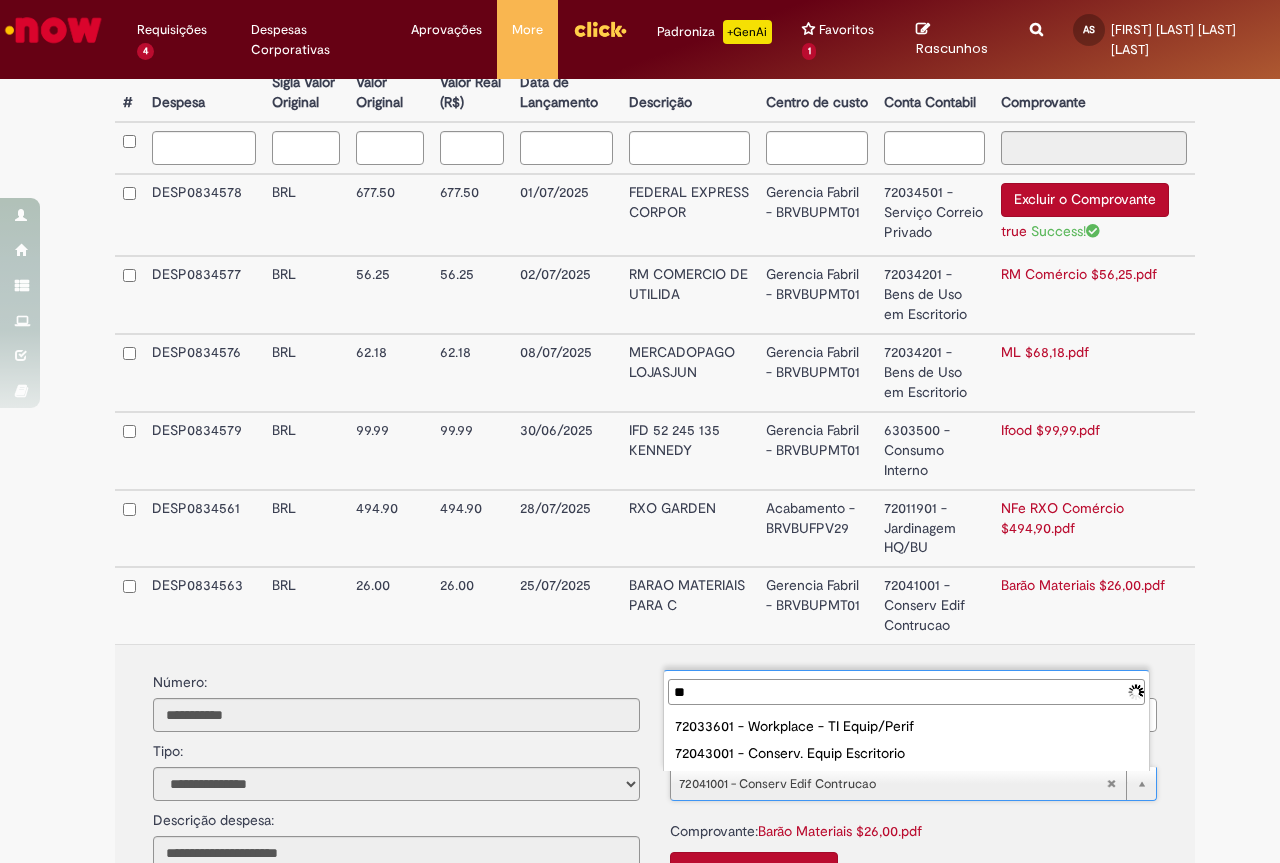 type on "*" 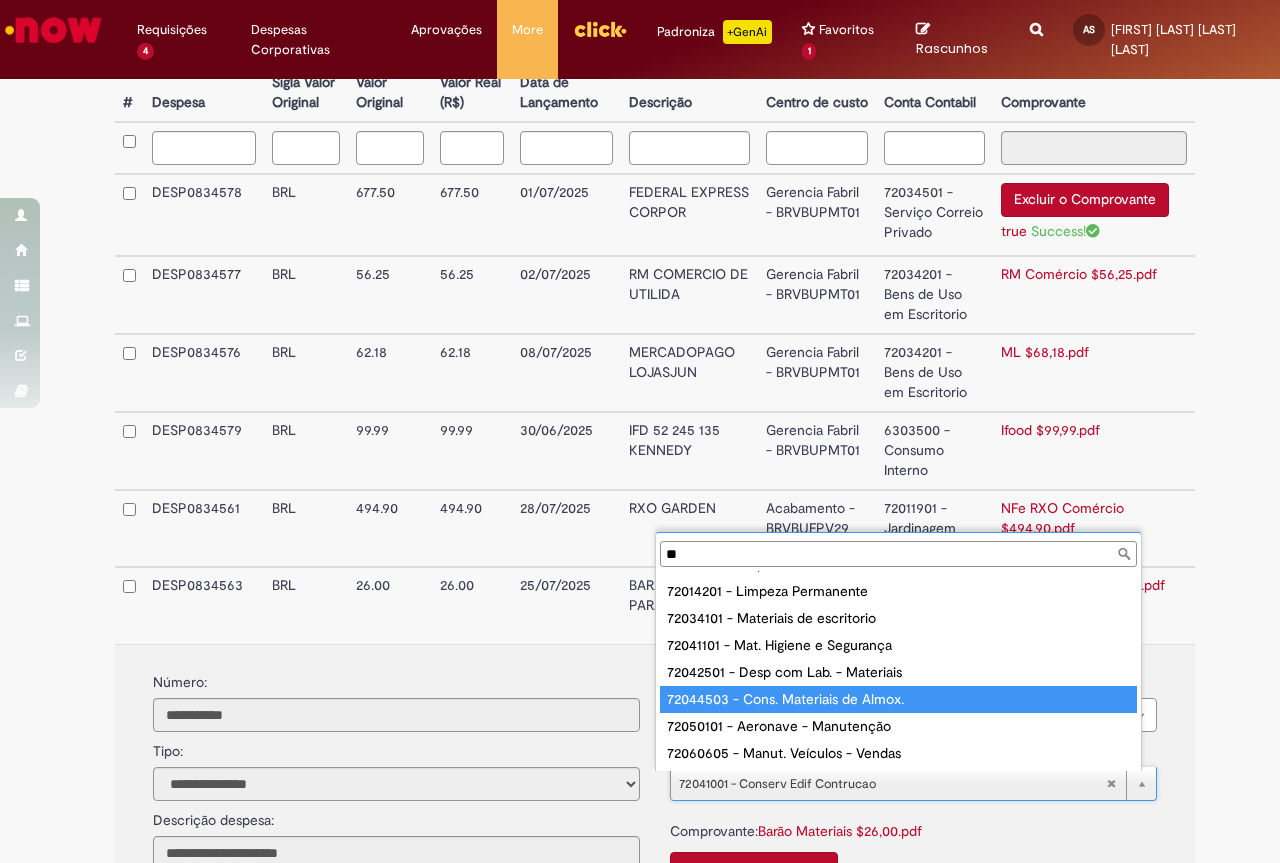scroll, scrollTop: 32, scrollLeft: 0, axis: vertical 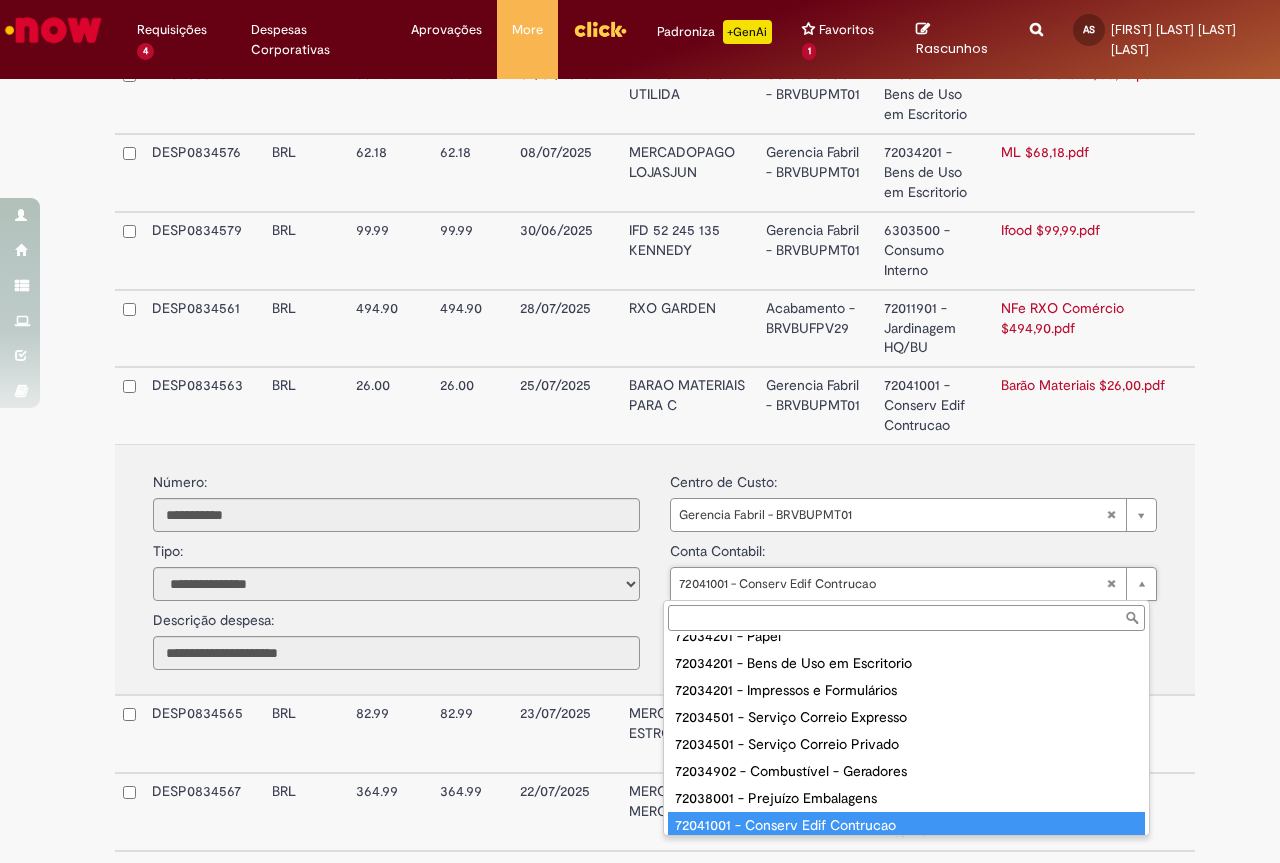 paste on "********" 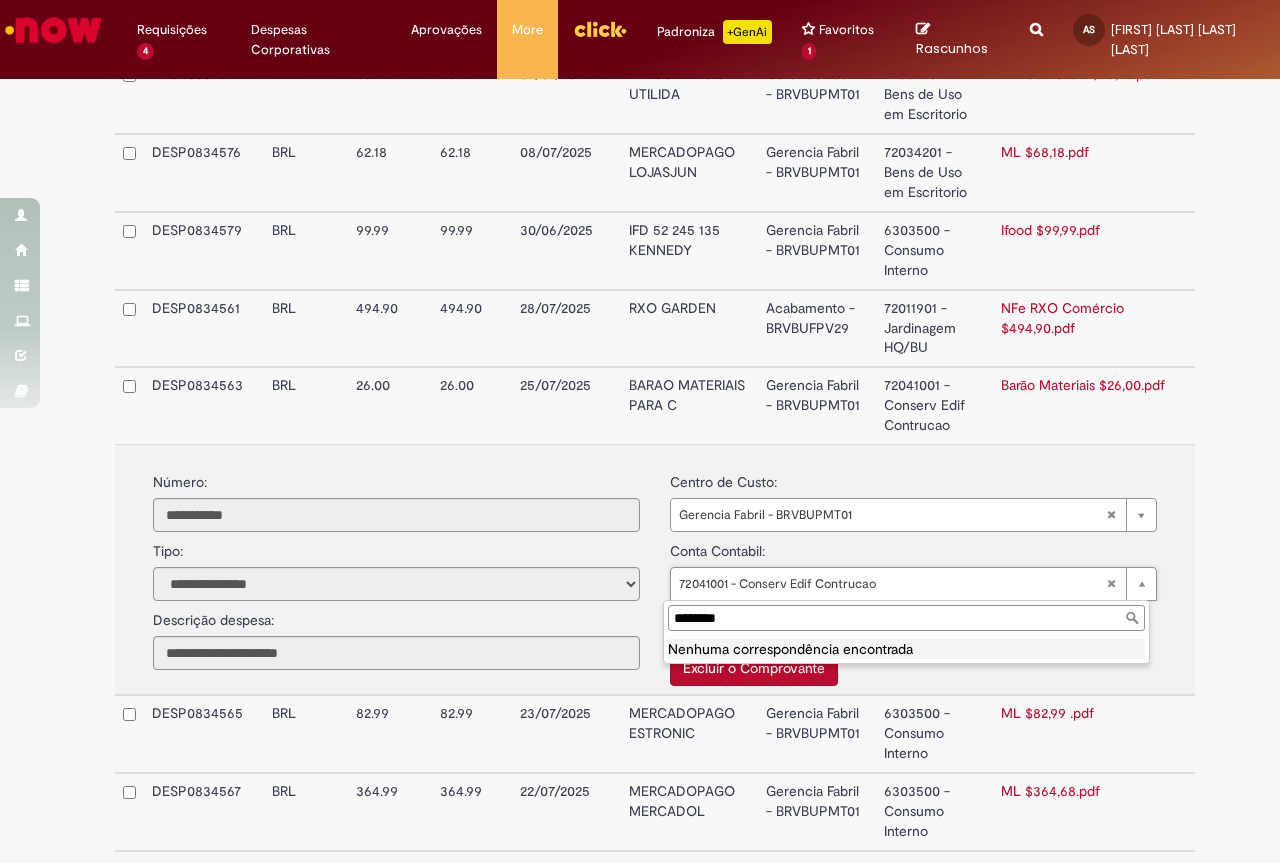scroll, scrollTop: 0, scrollLeft: 0, axis: both 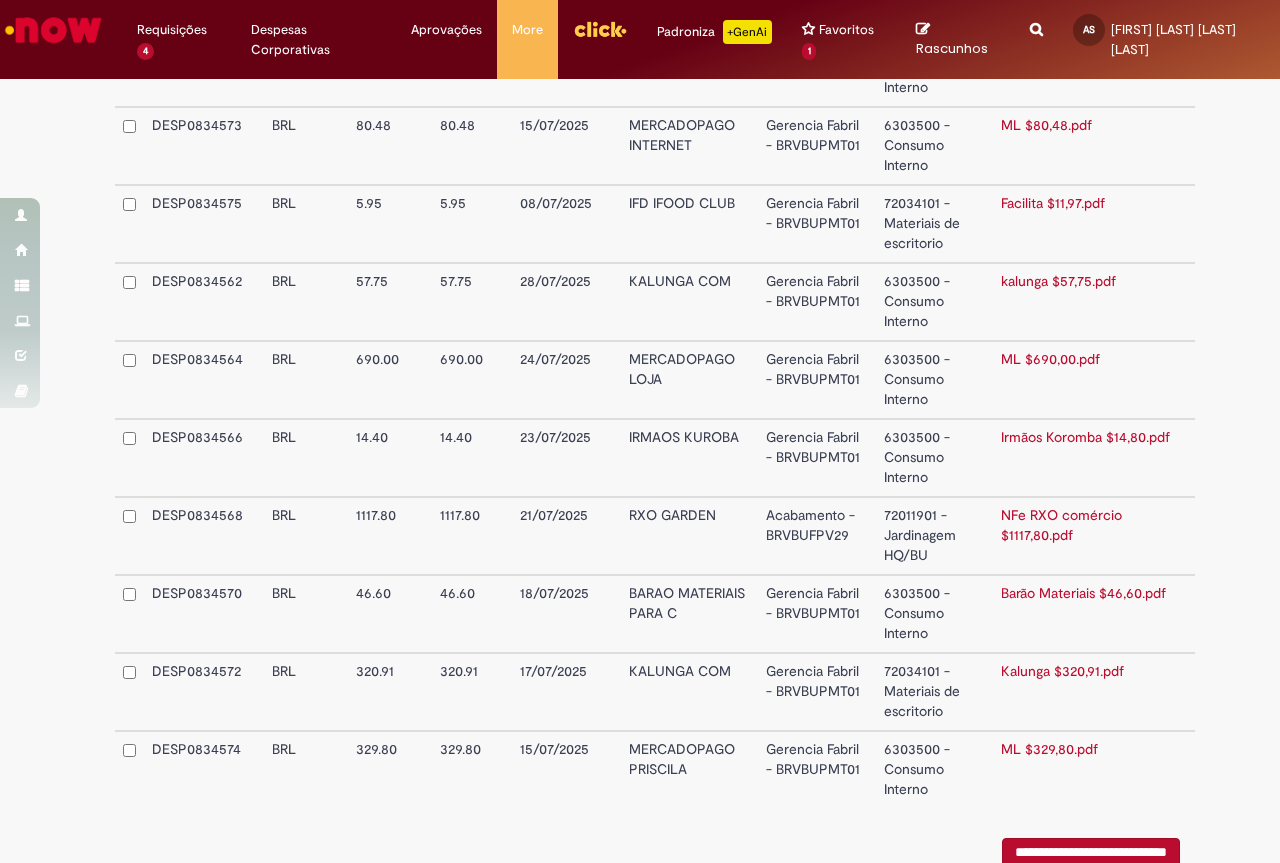 click on "6303500 - Consumo Interno" at bounding box center [934, 769] 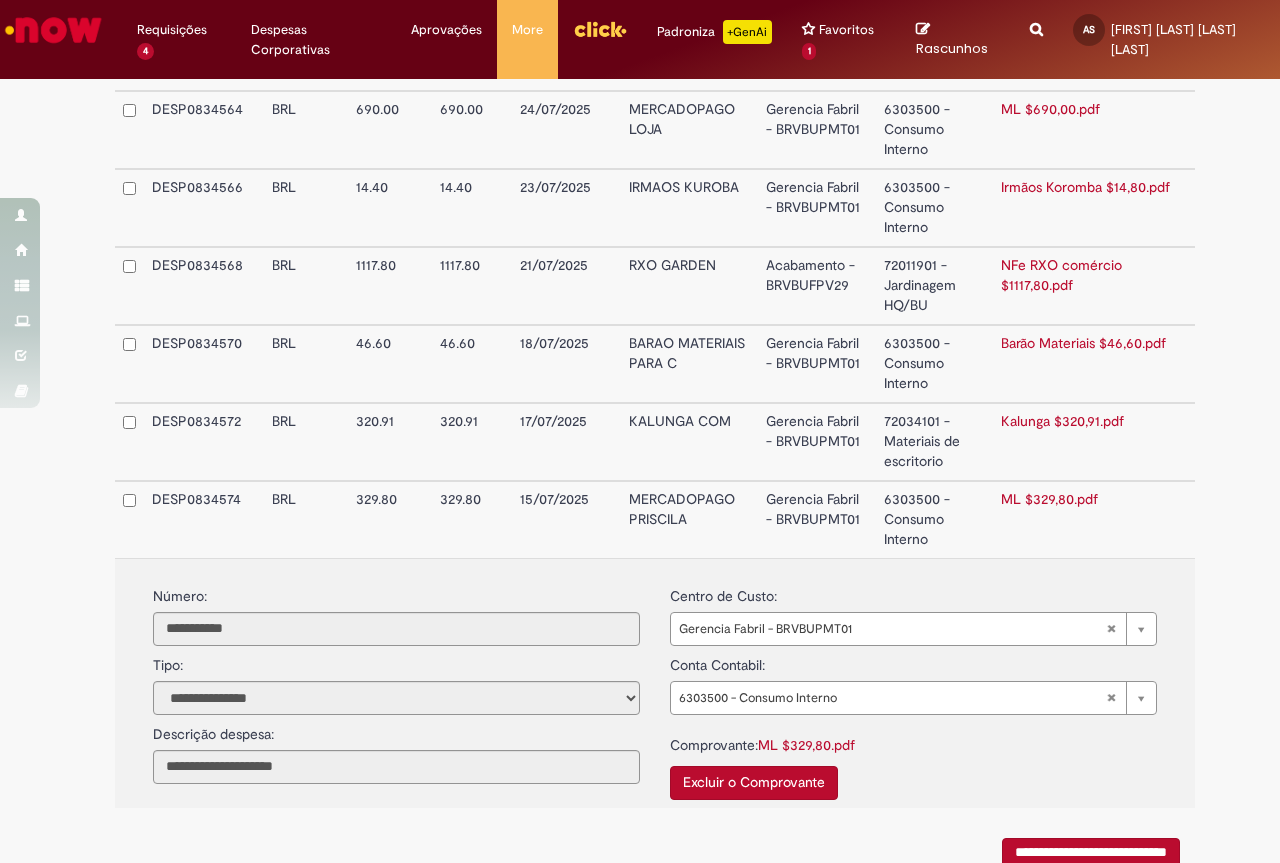 scroll, scrollTop: 1431, scrollLeft: 0, axis: vertical 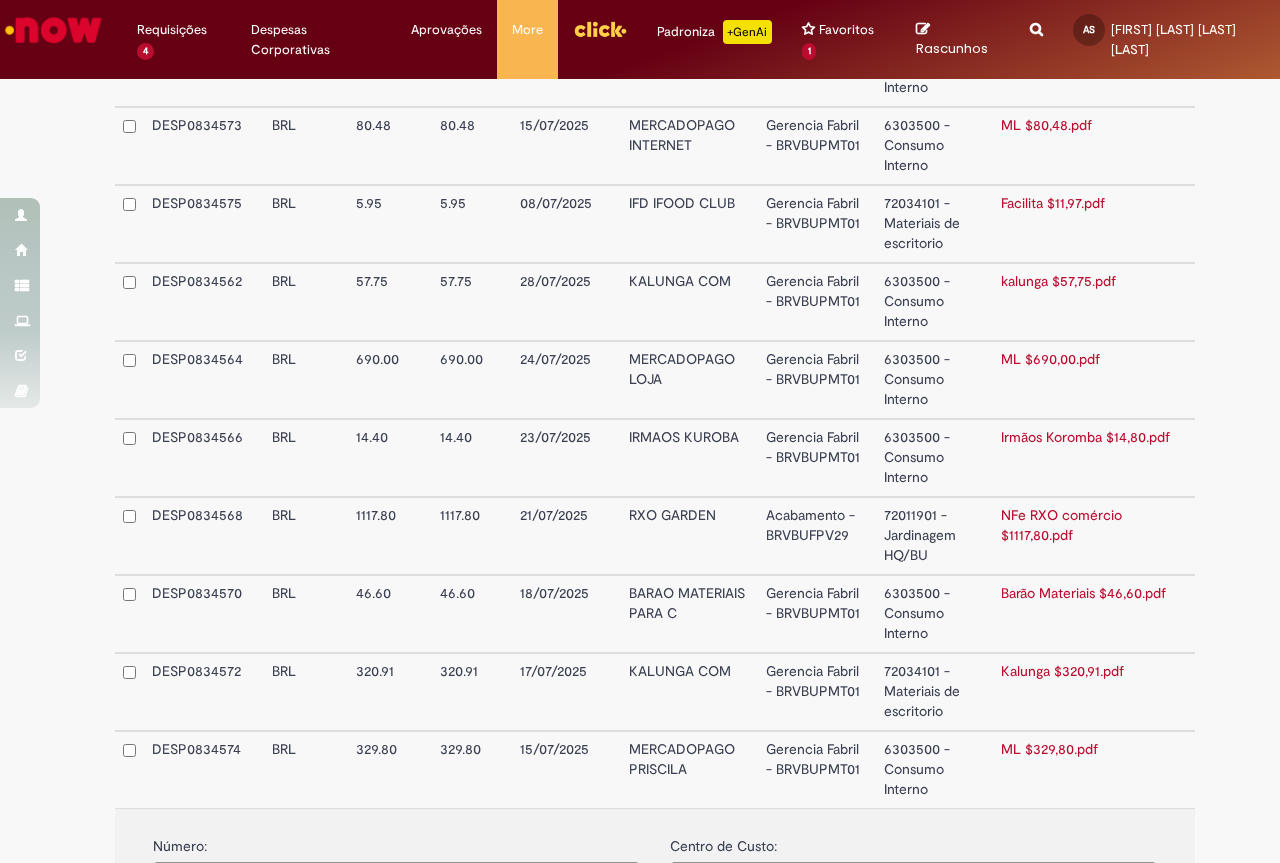 click on "6303500 - Consumo Interno" at bounding box center [934, 769] 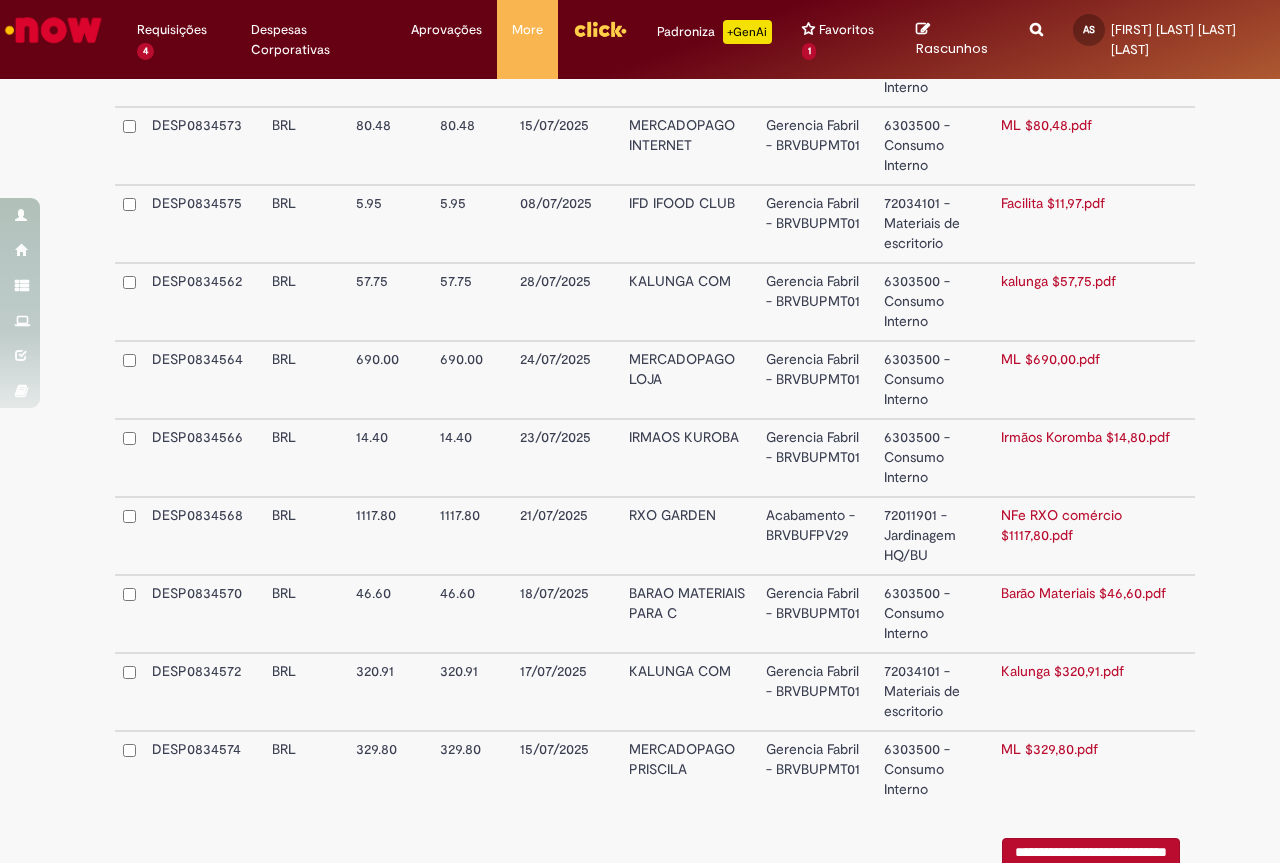 scroll, scrollTop: 1531, scrollLeft: 0, axis: vertical 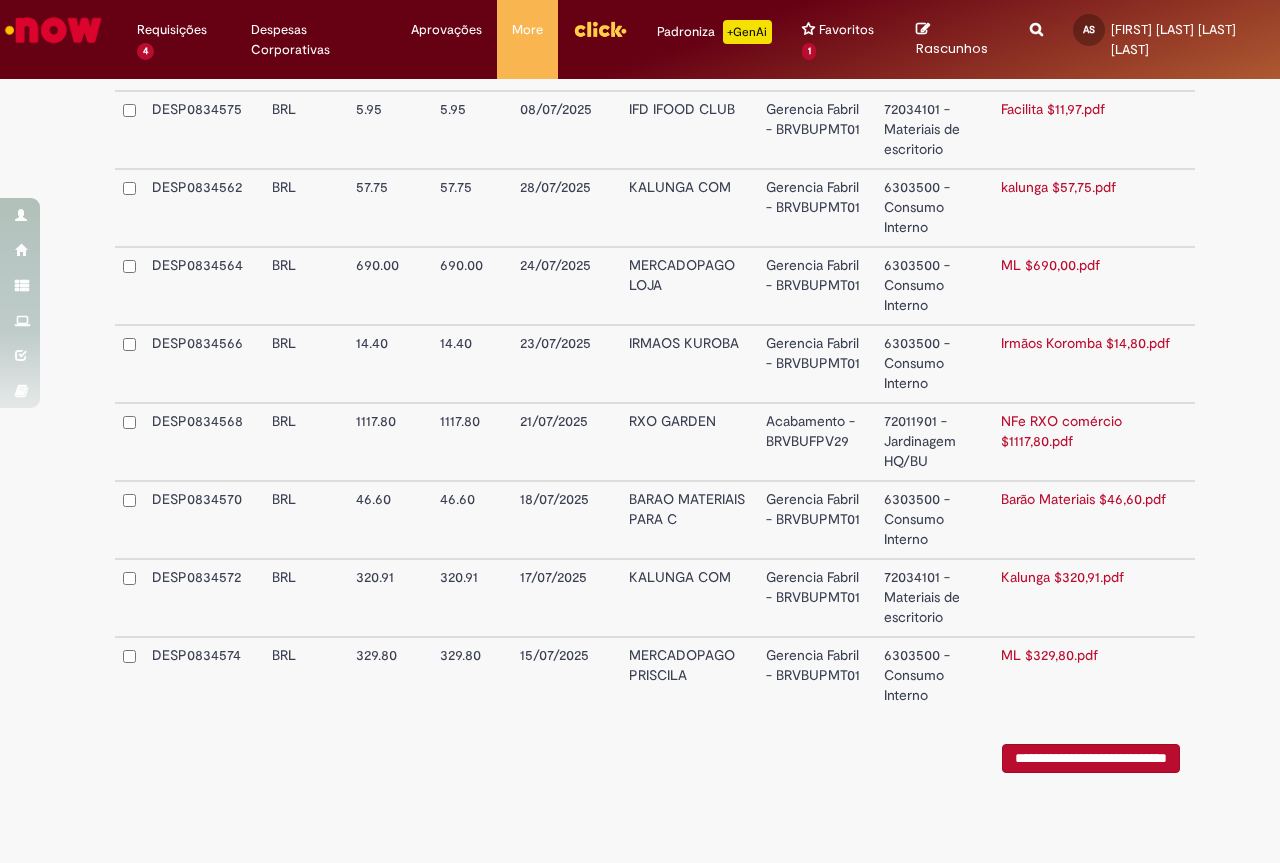 click on "6303500 - Consumo Interno" at bounding box center (934, 675) 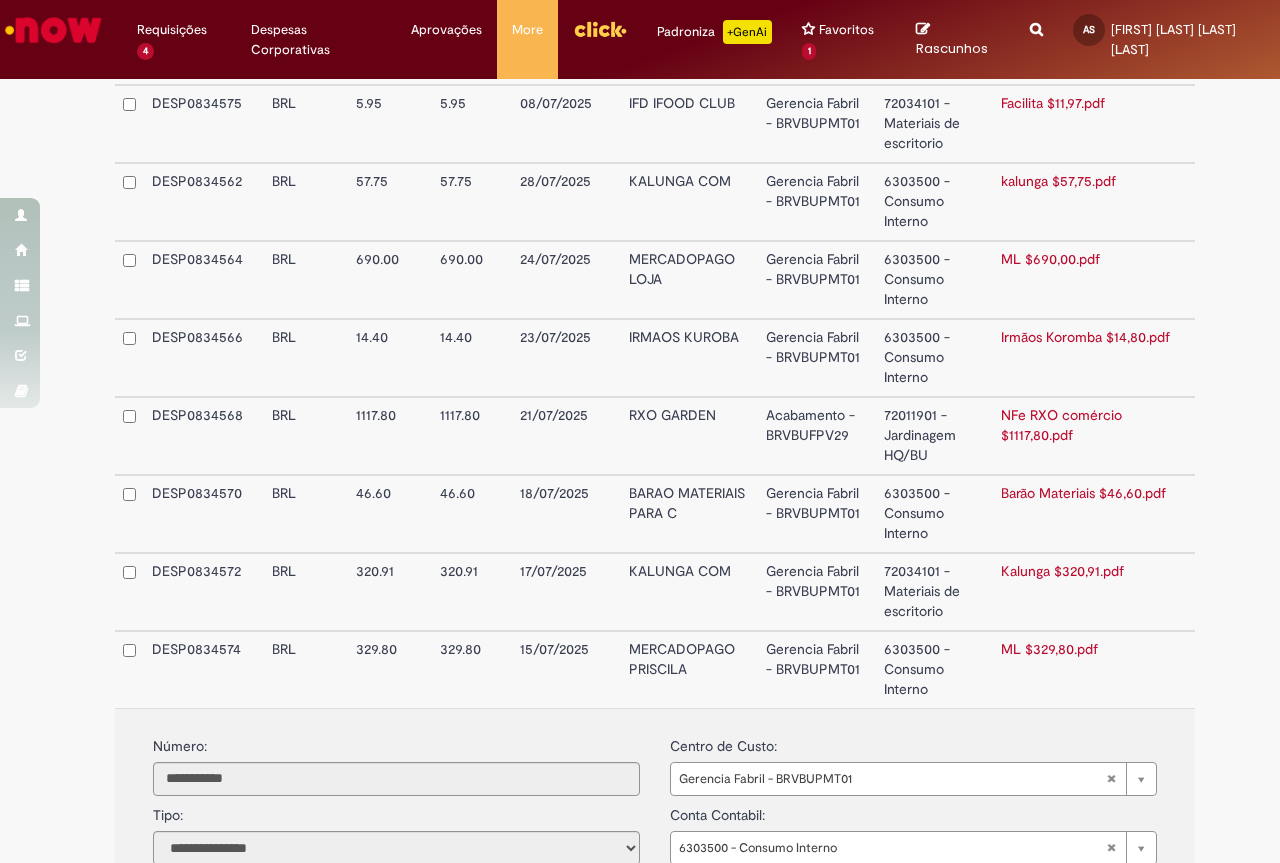 scroll, scrollTop: 1781, scrollLeft: 0, axis: vertical 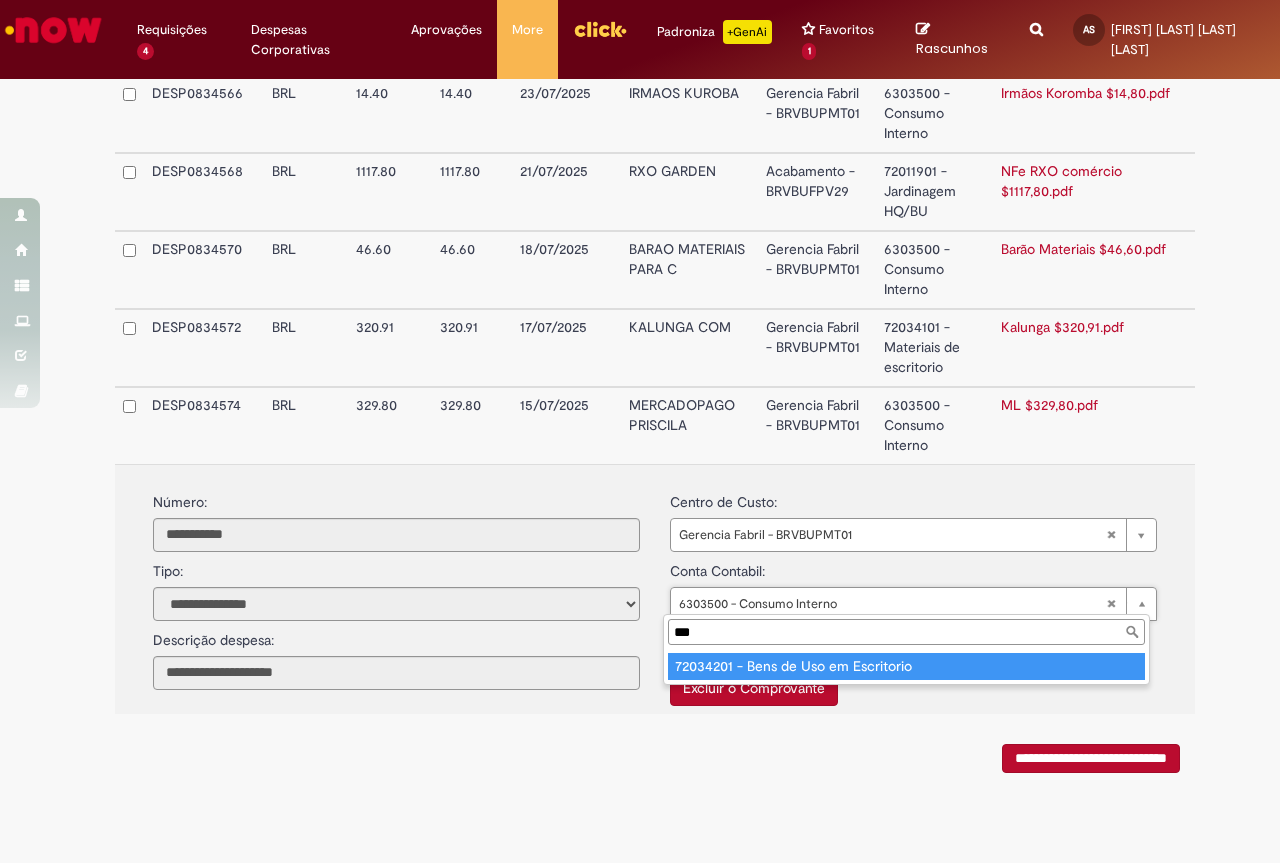 type on "***" 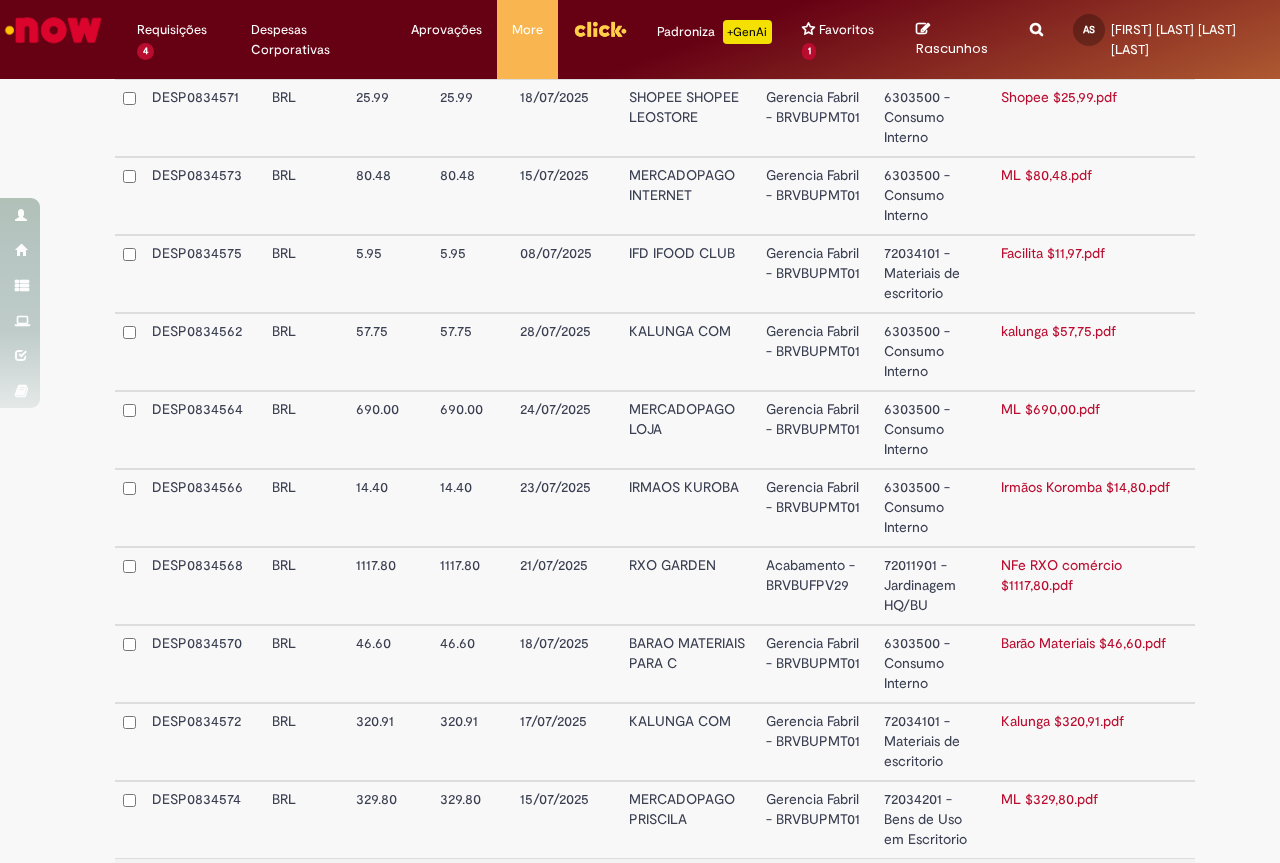 scroll, scrollTop: 1281, scrollLeft: 0, axis: vertical 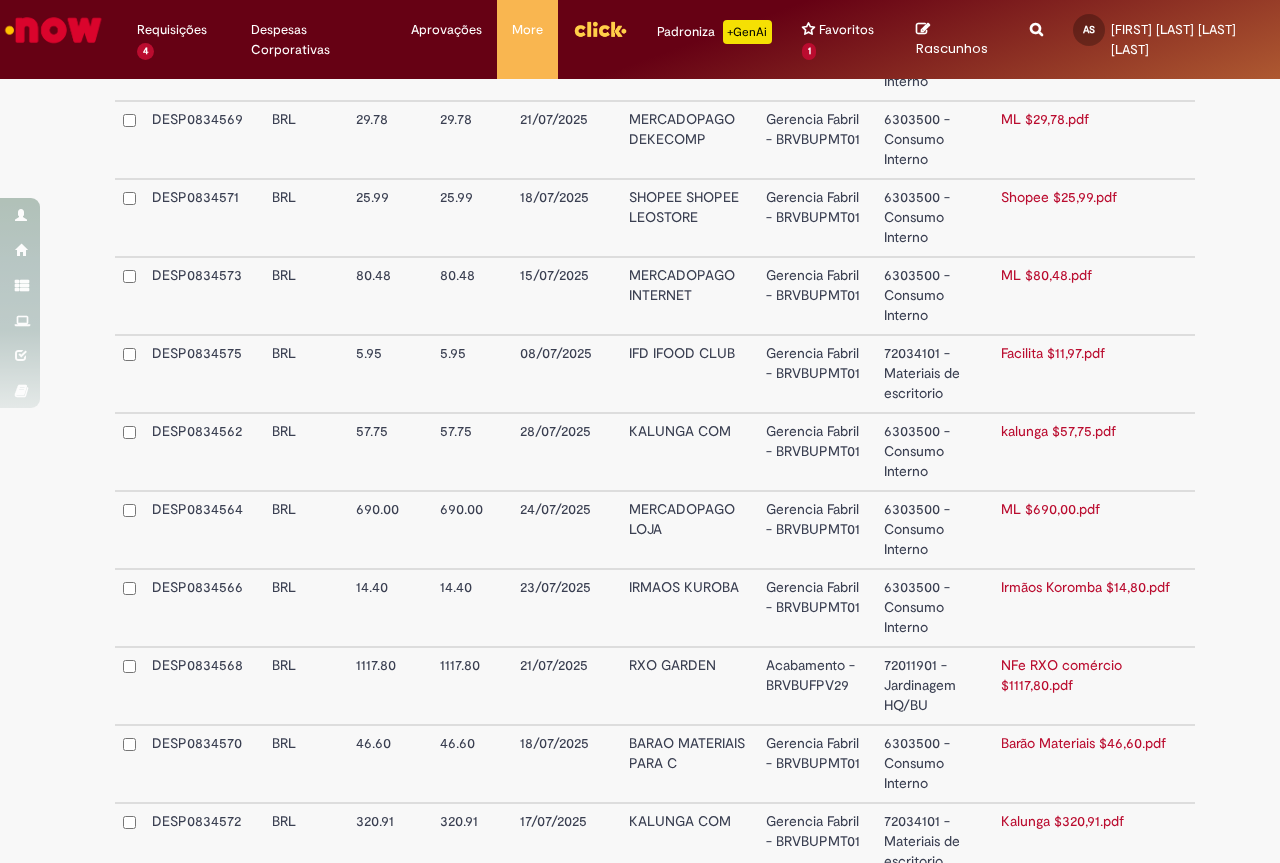 click on "6303500 - Consumo Interno" at bounding box center [934, 218] 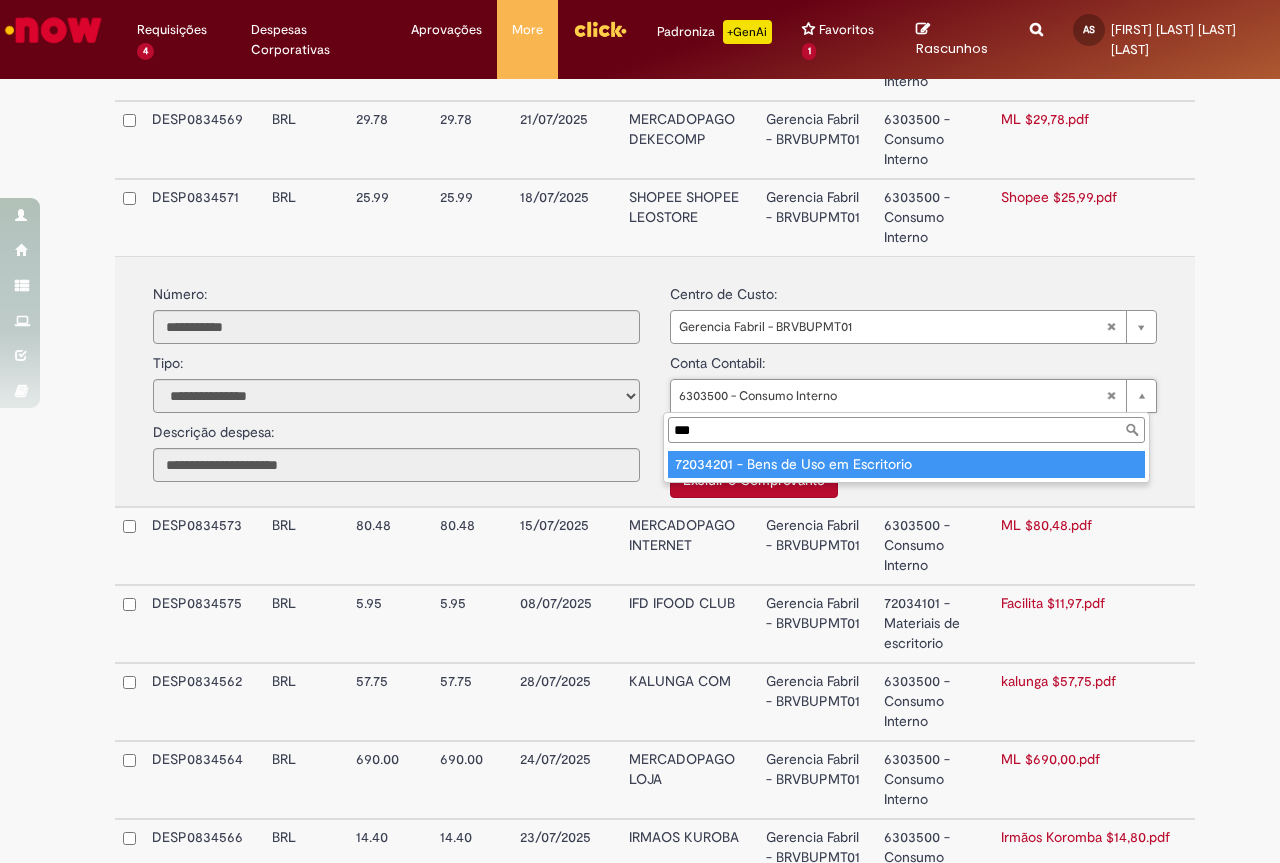type on "***" 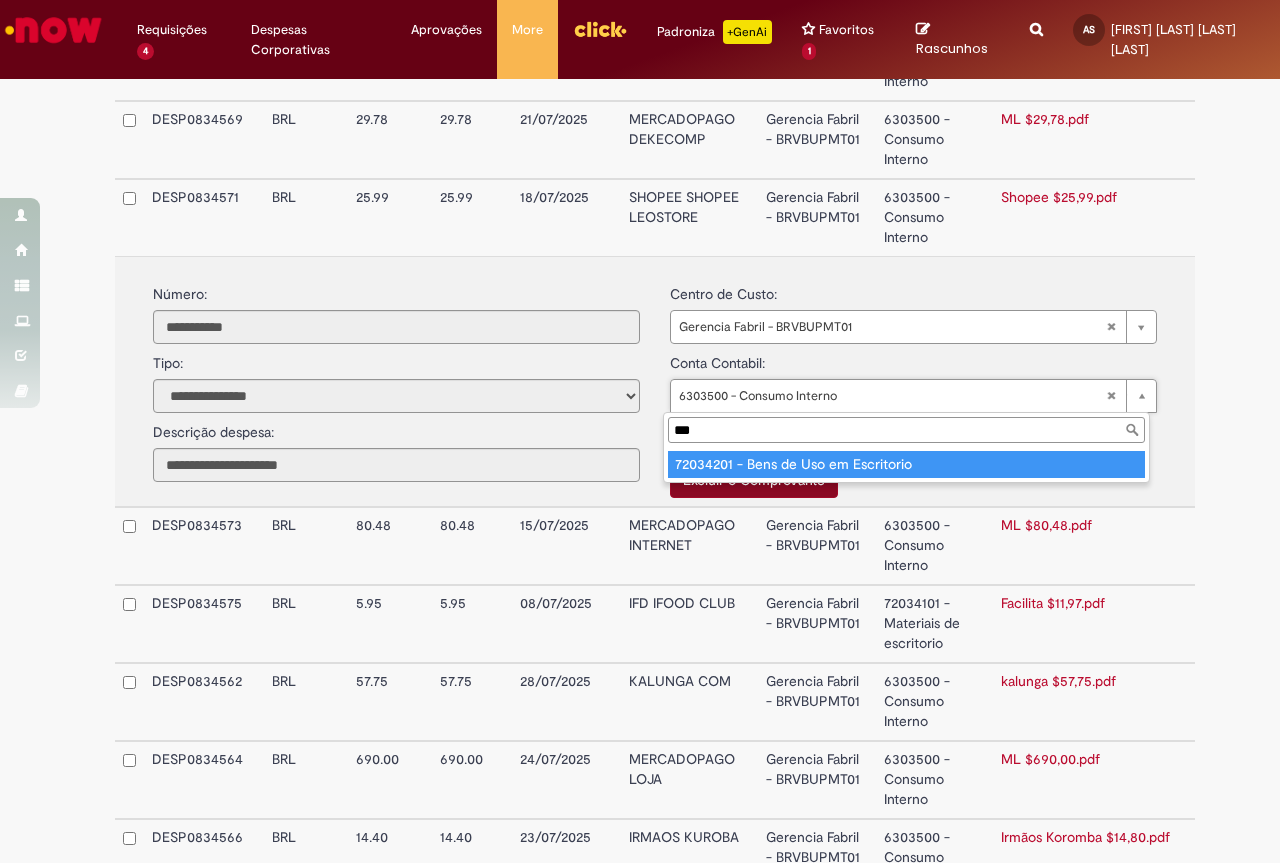 type on "**********" 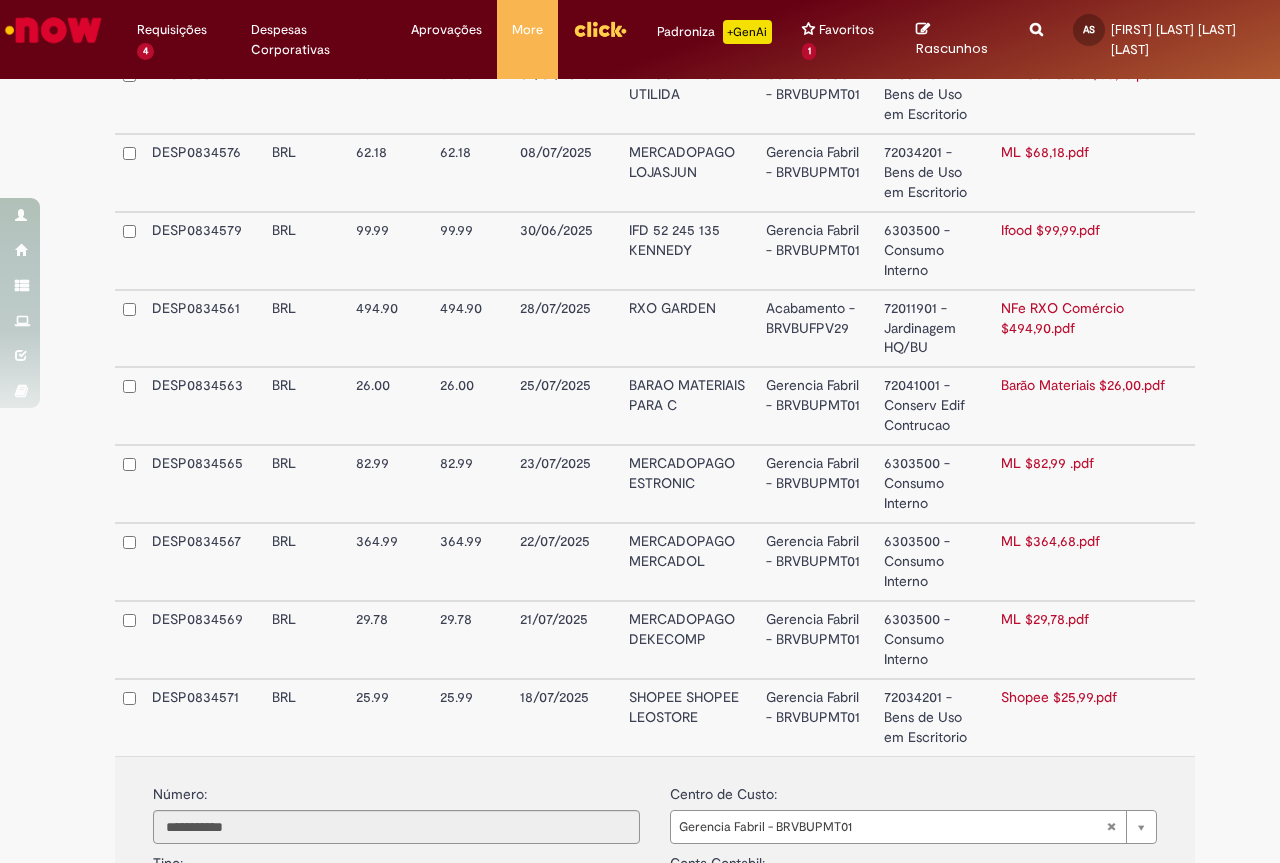 scroll, scrollTop: 581, scrollLeft: 0, axis: vertical 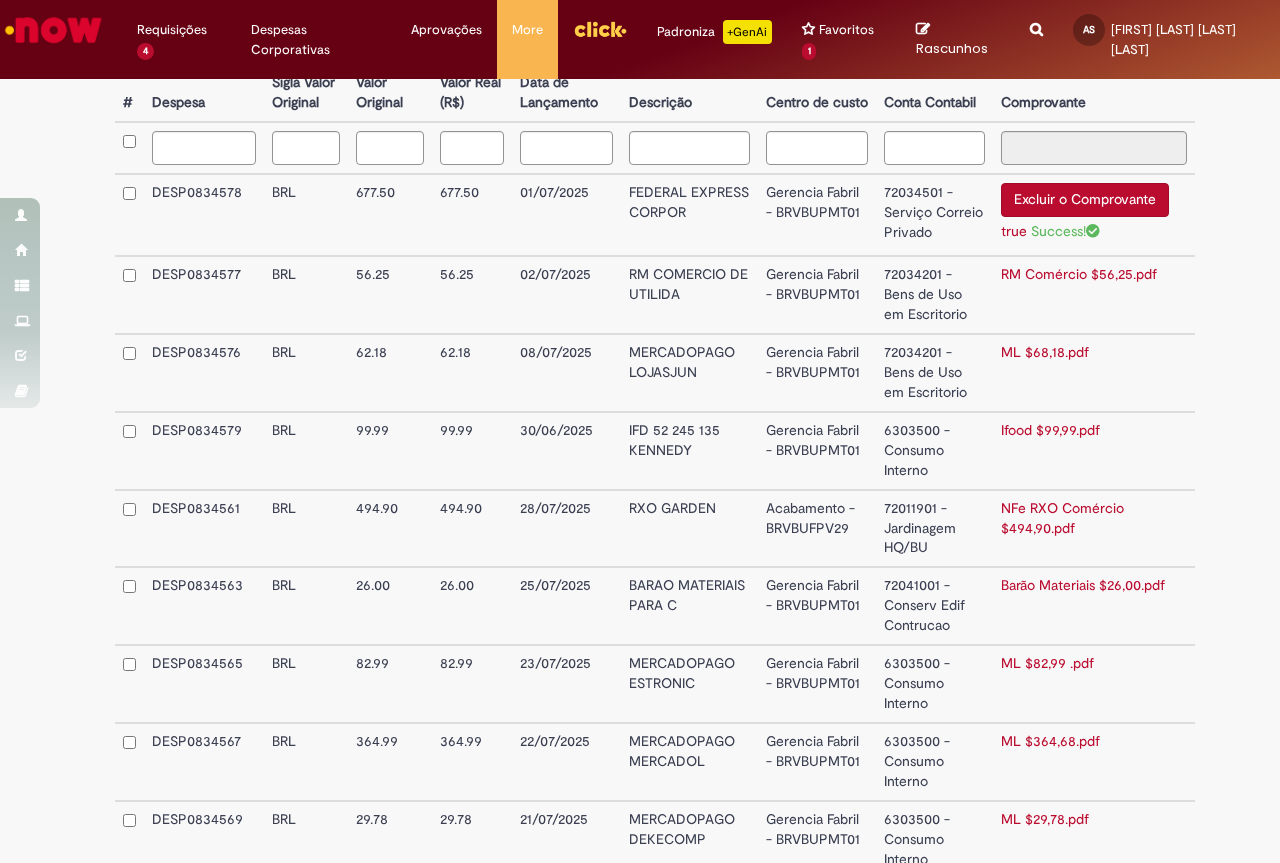 click on "Excluir o Comprovante" at bounding box center [1085, 200] 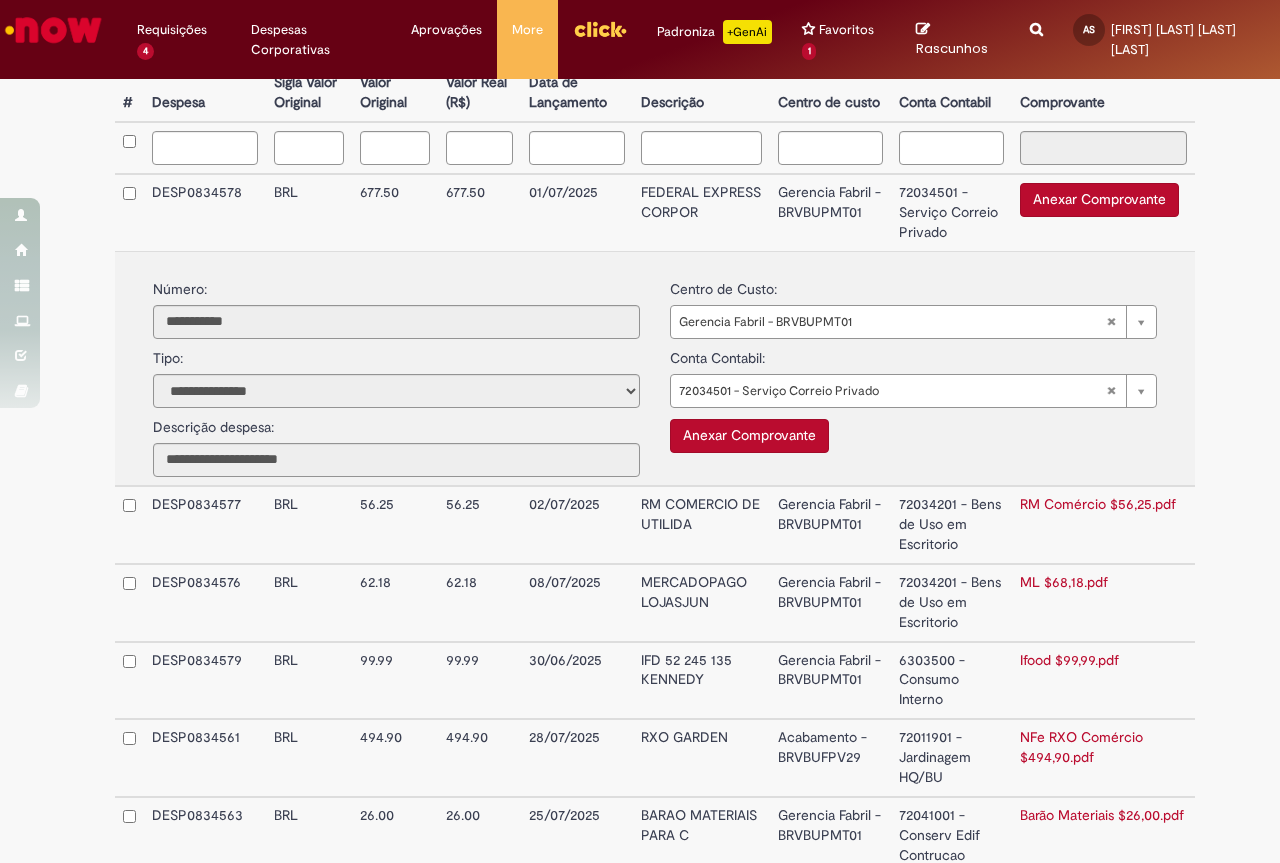 click on "Anexar Comprovante" at bounding box center (749, 436) 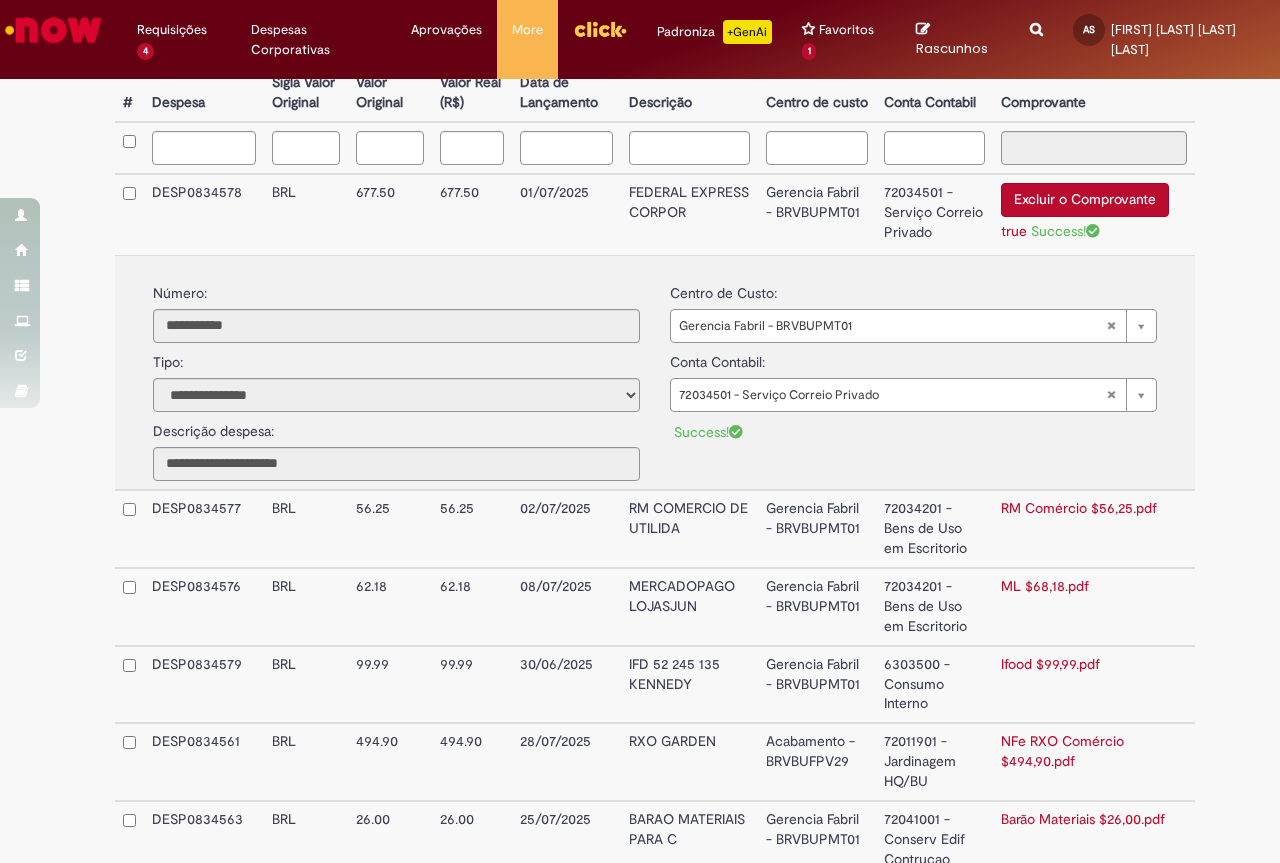 scroll, scrollTop: 781, scrollLeft: 0, axis: vertical 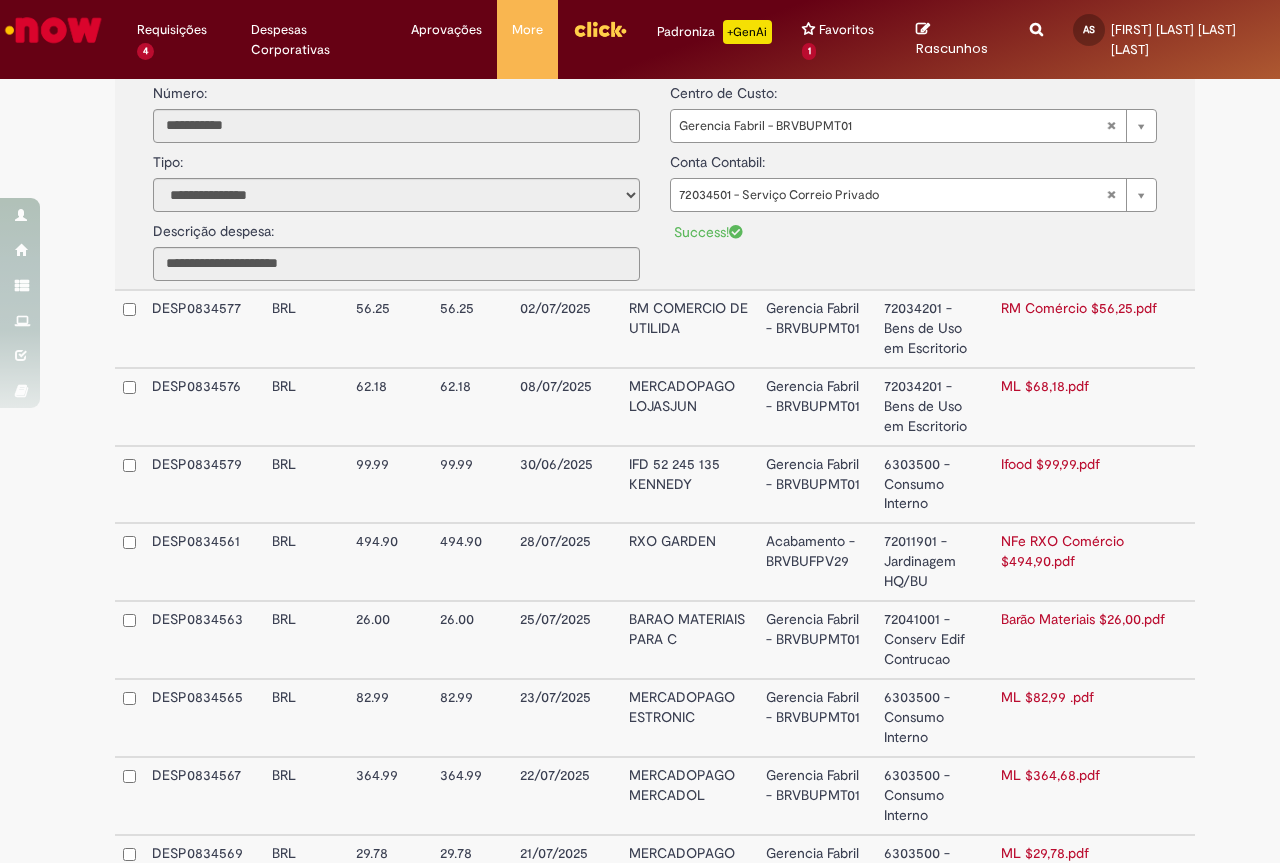 click on "72041001 - Conserv Edif Contrucao" at bounding box center [934, 640] 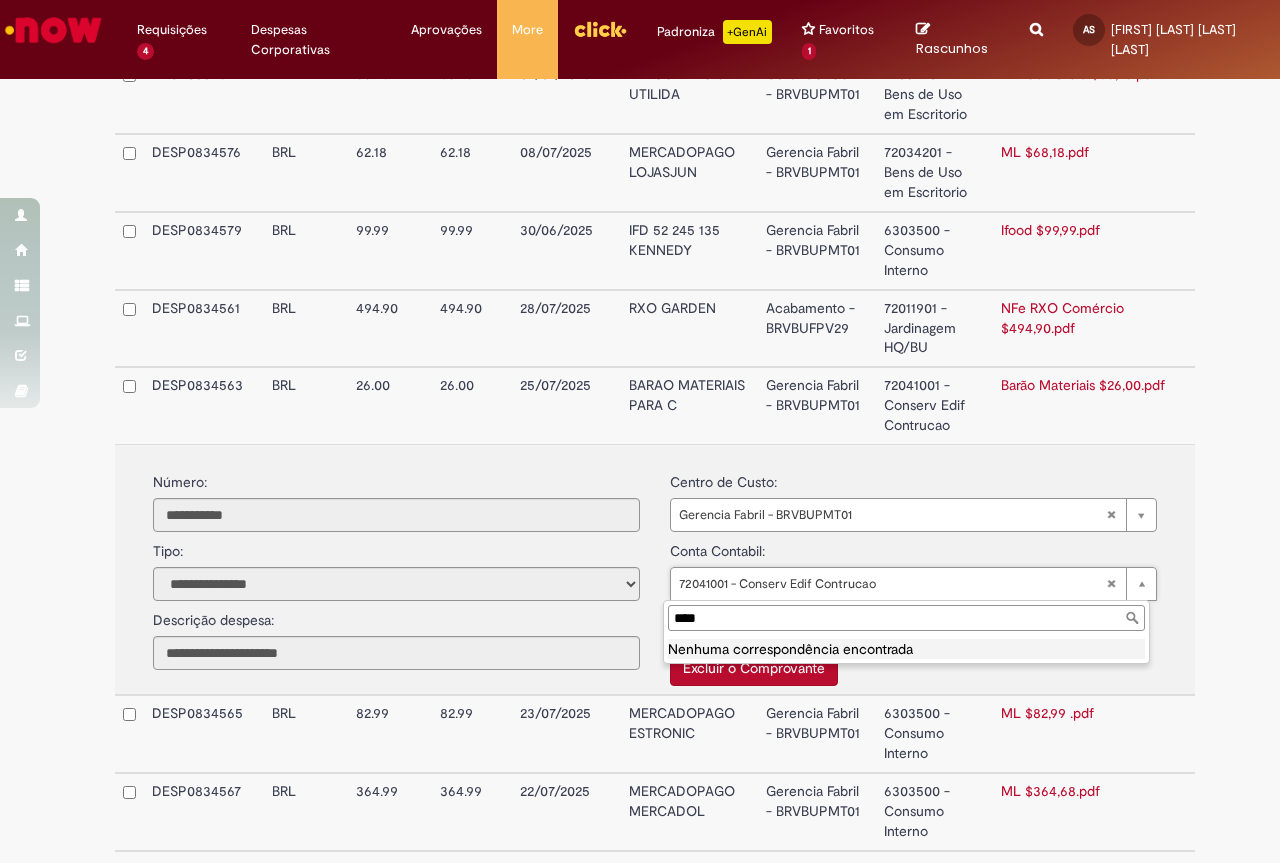 scroll, scrollTop: 0, scrollLeft: 0, axis: both 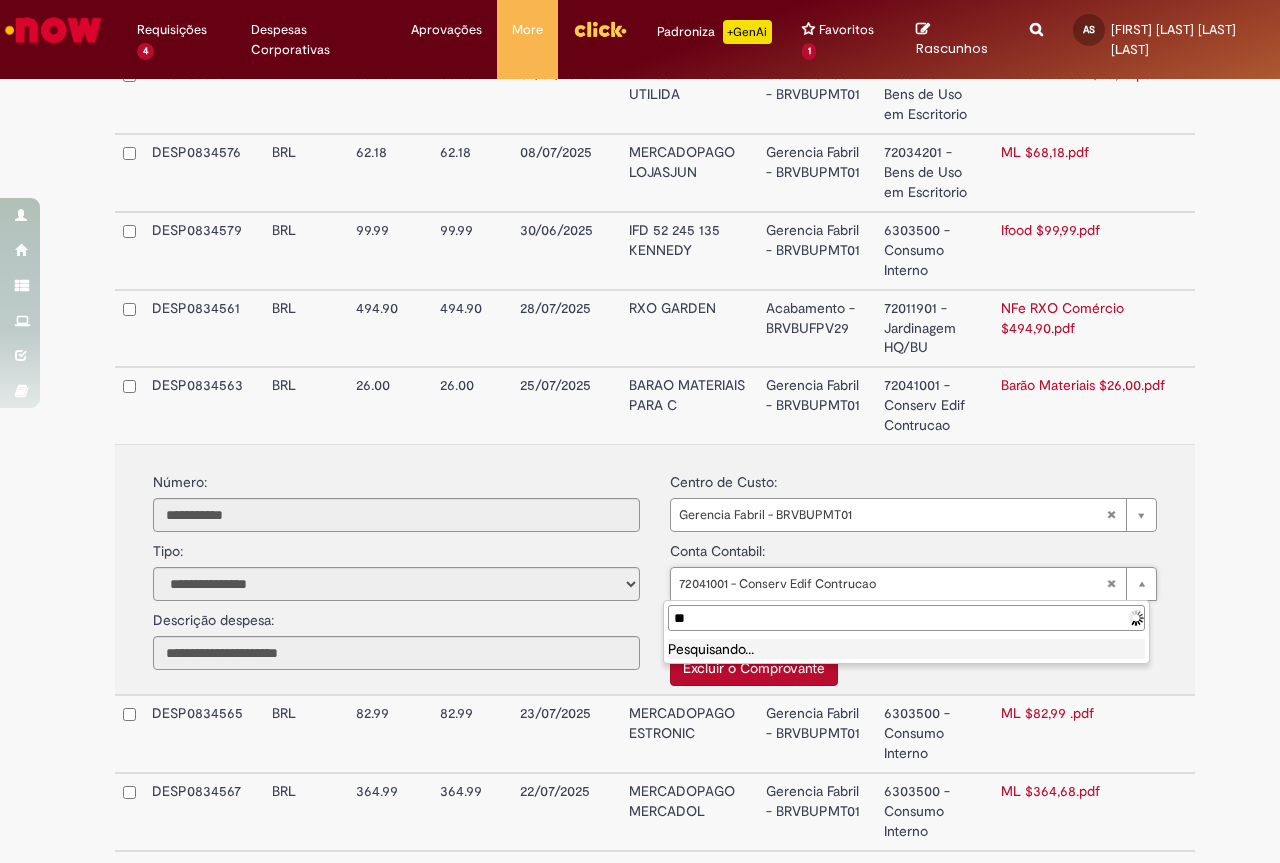 type on "*" 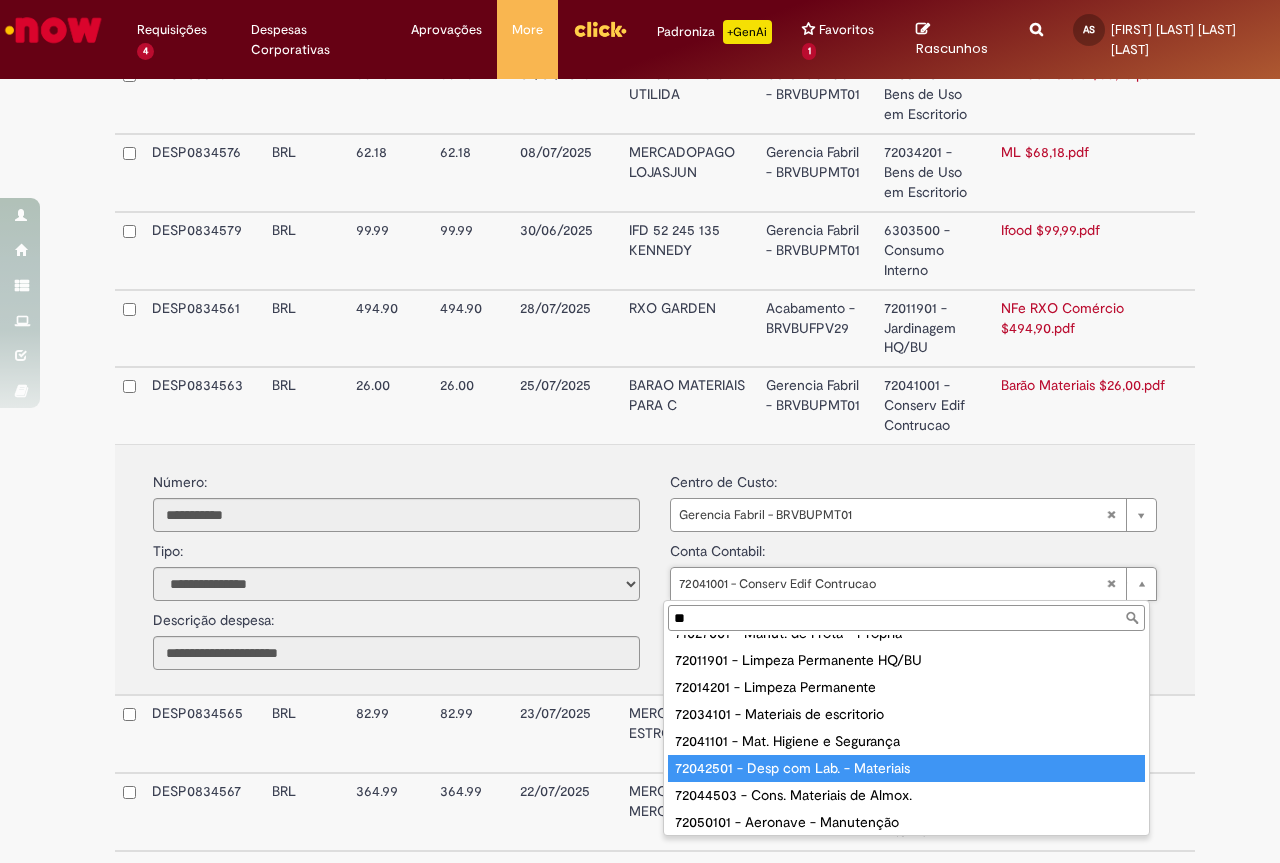 scroll, scrollTop: 132, scrollLeft: 0, axis: vertical 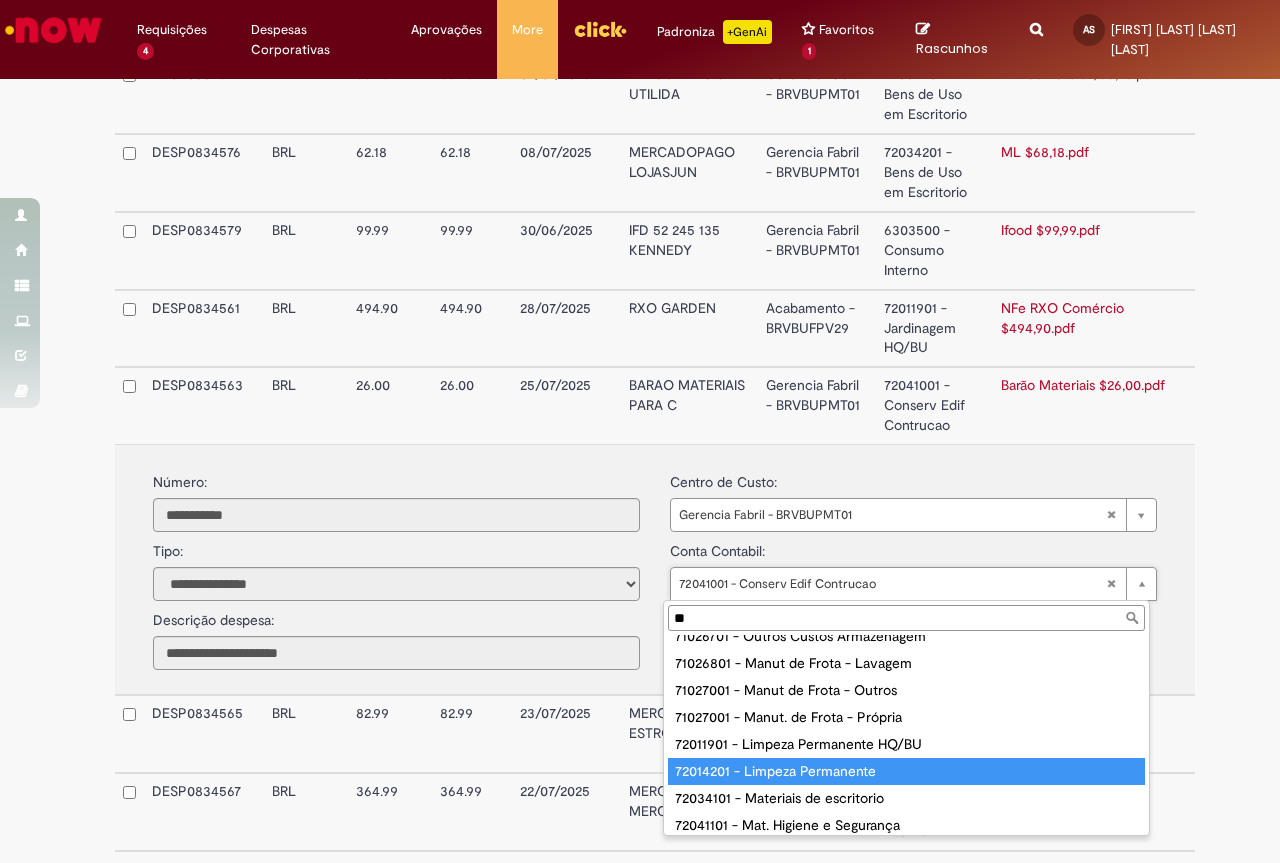 type on "*" 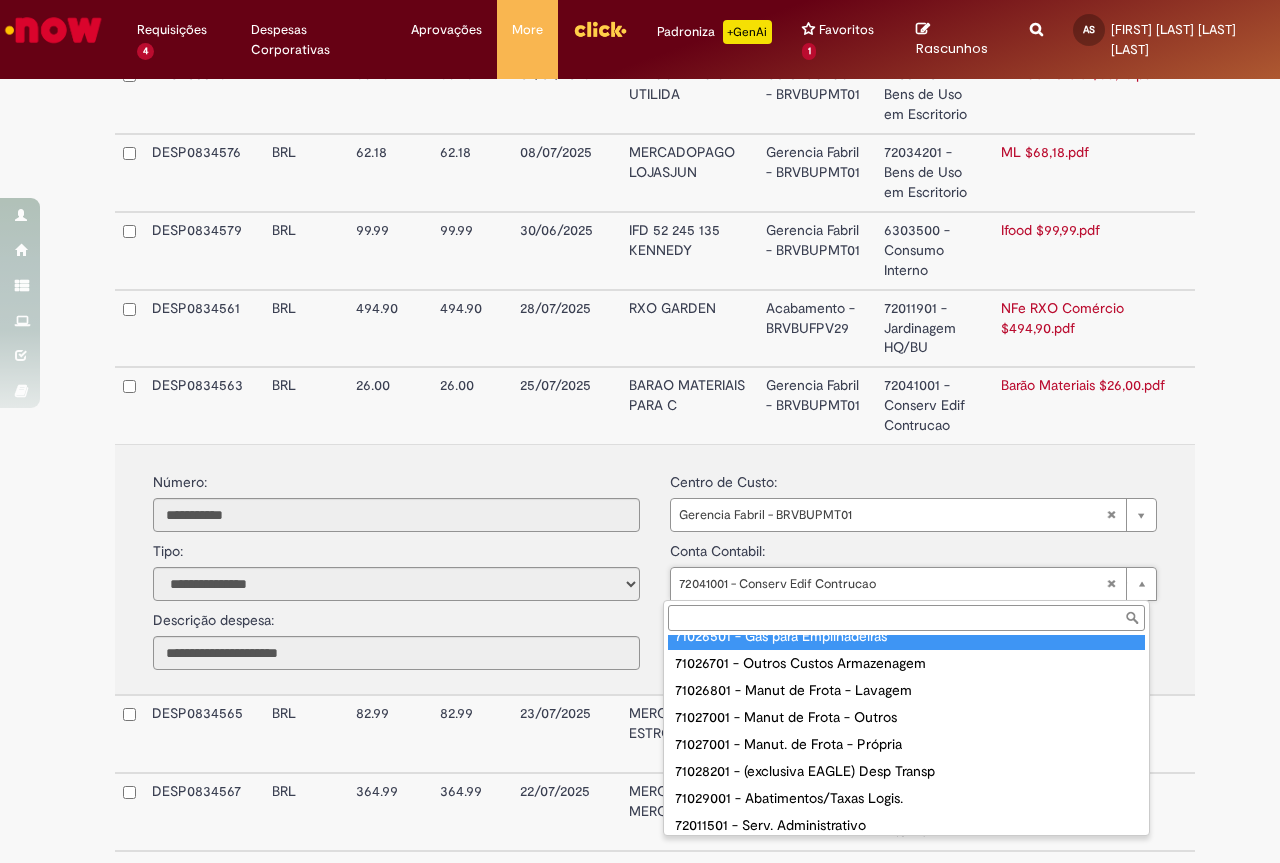 scroll, scrollTop: 0, scrollLeft: 0, axis: both 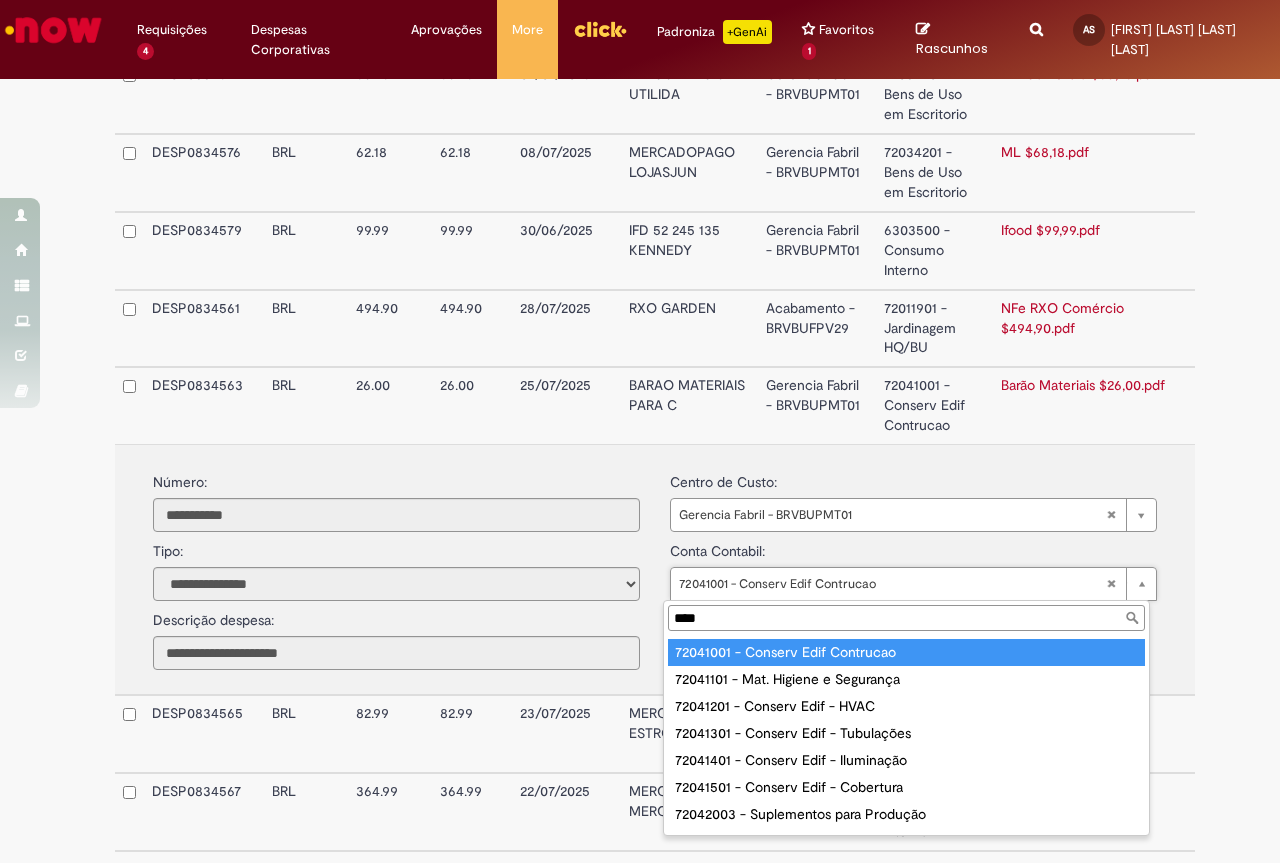 type on "****" 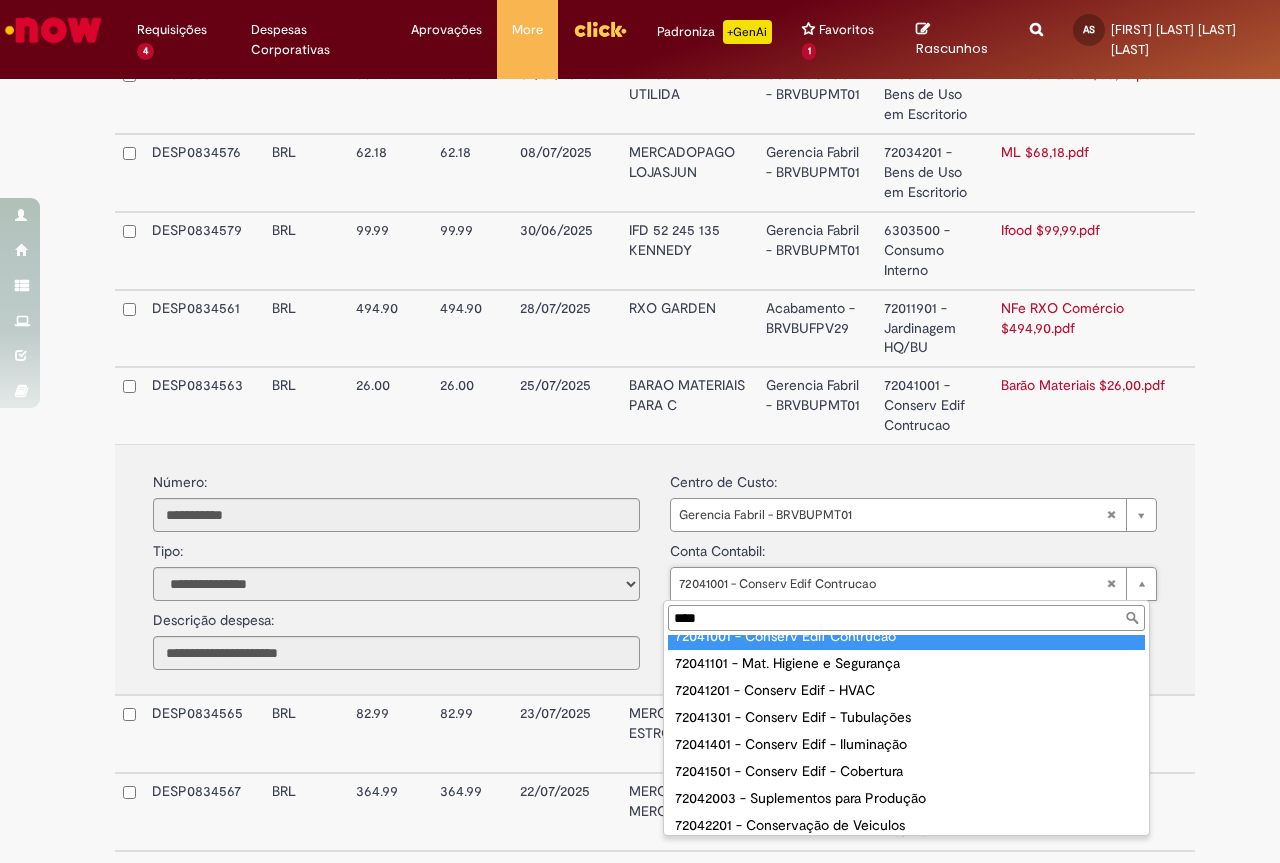 scroll, scrollTop: 0, scrollLeft: 0, axis: both 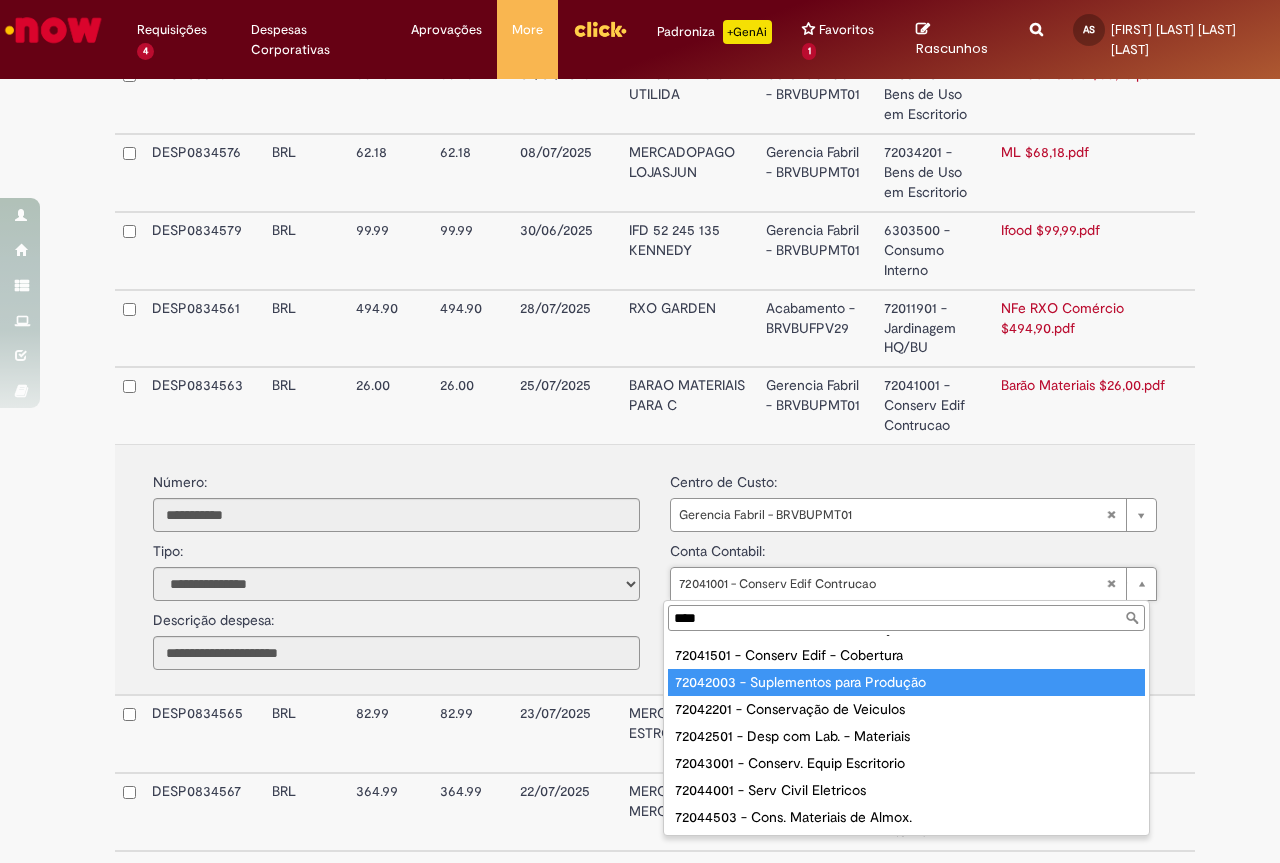 type on "**********" 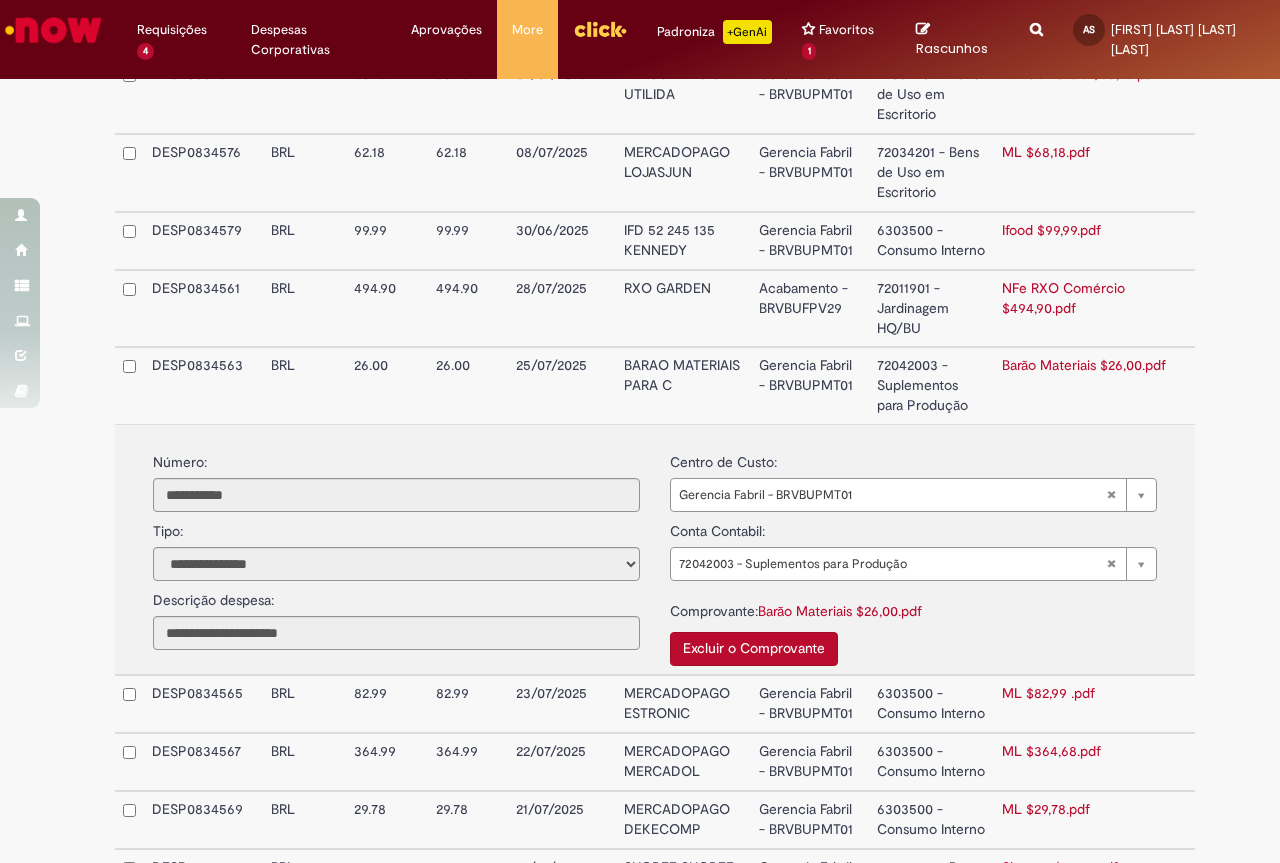 click on "6303500 - Consumo Interno" at bounding box center [931, 704] 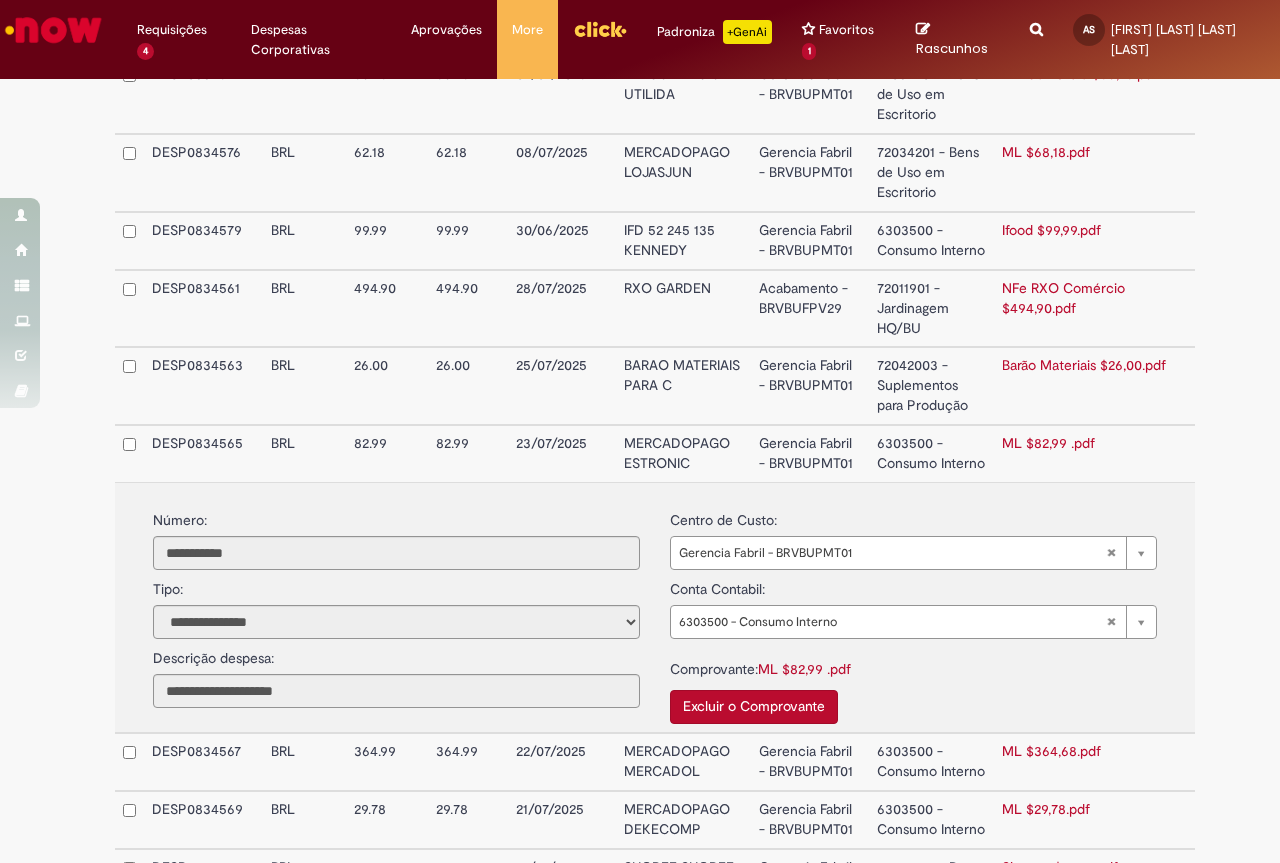 click on "6303500 - Consumo Interno" at bounding box center [931, 762] 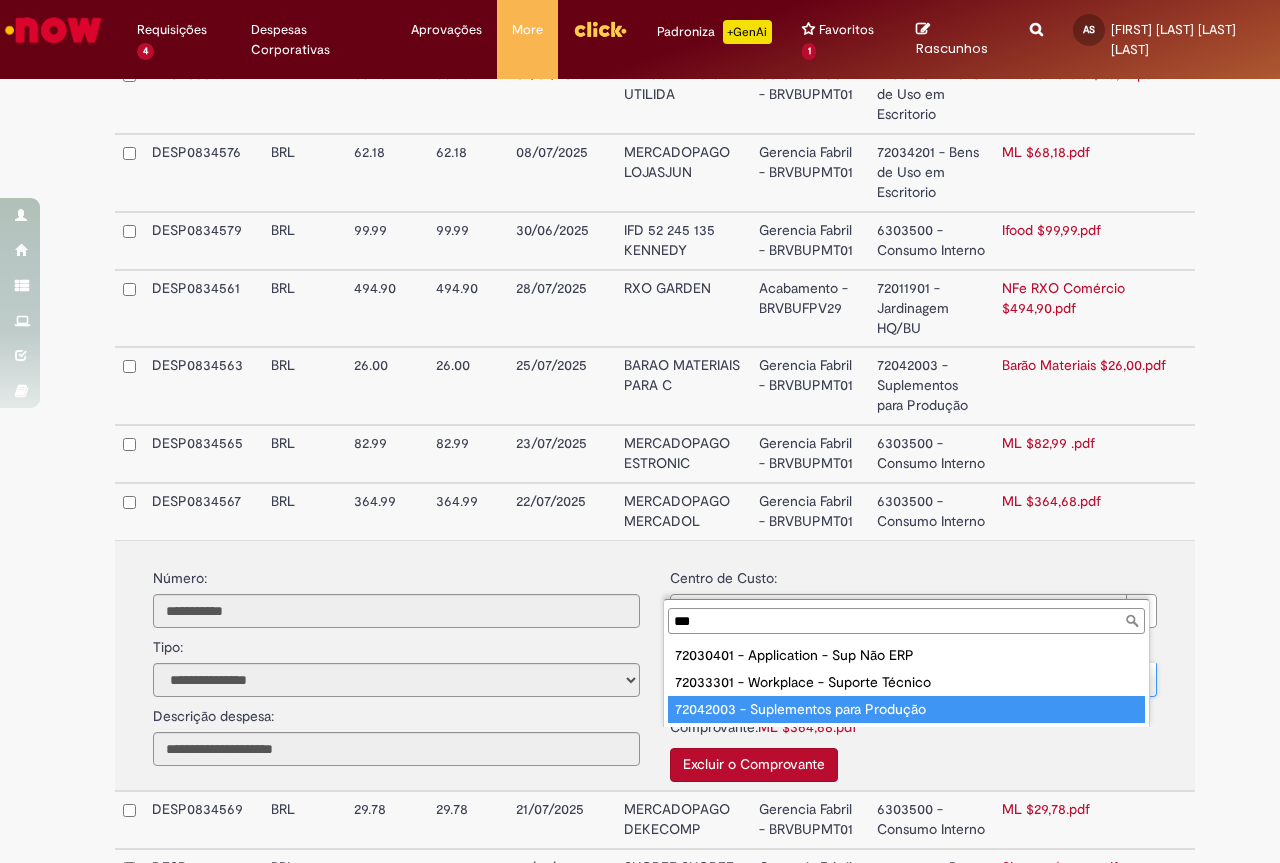 type on "***" 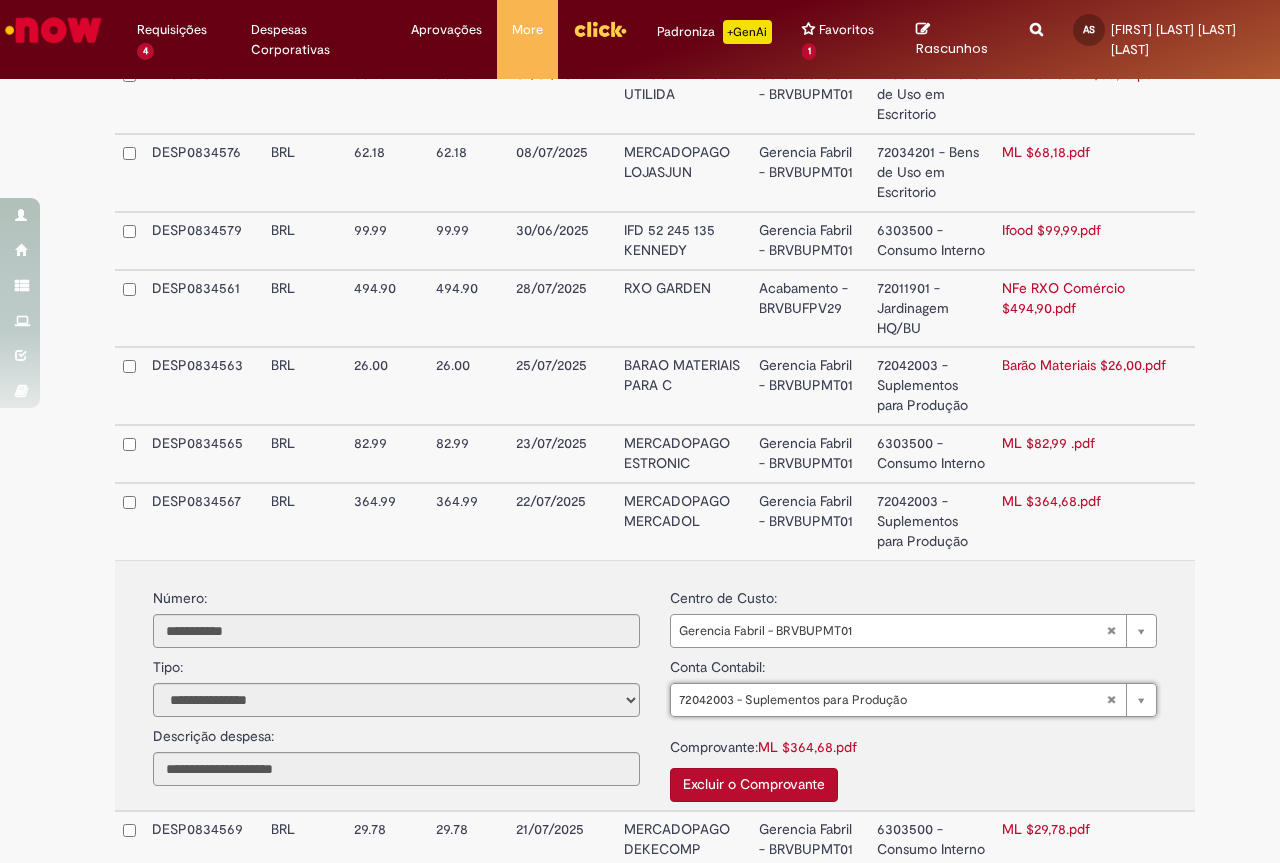 scroll, scrollTop: 1081, scrollLeft: 0, axis: vertical 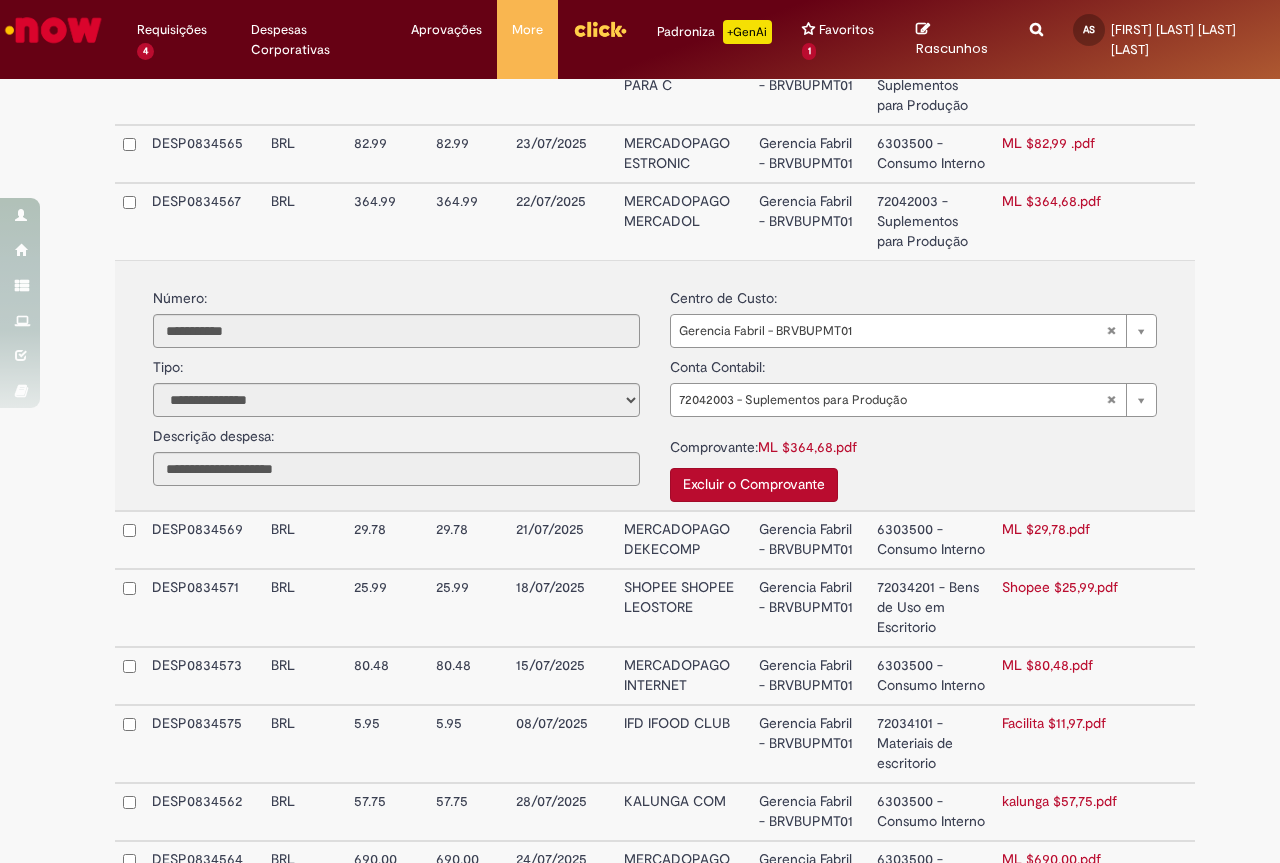 click on "**********" at bounding box center [655, 451] 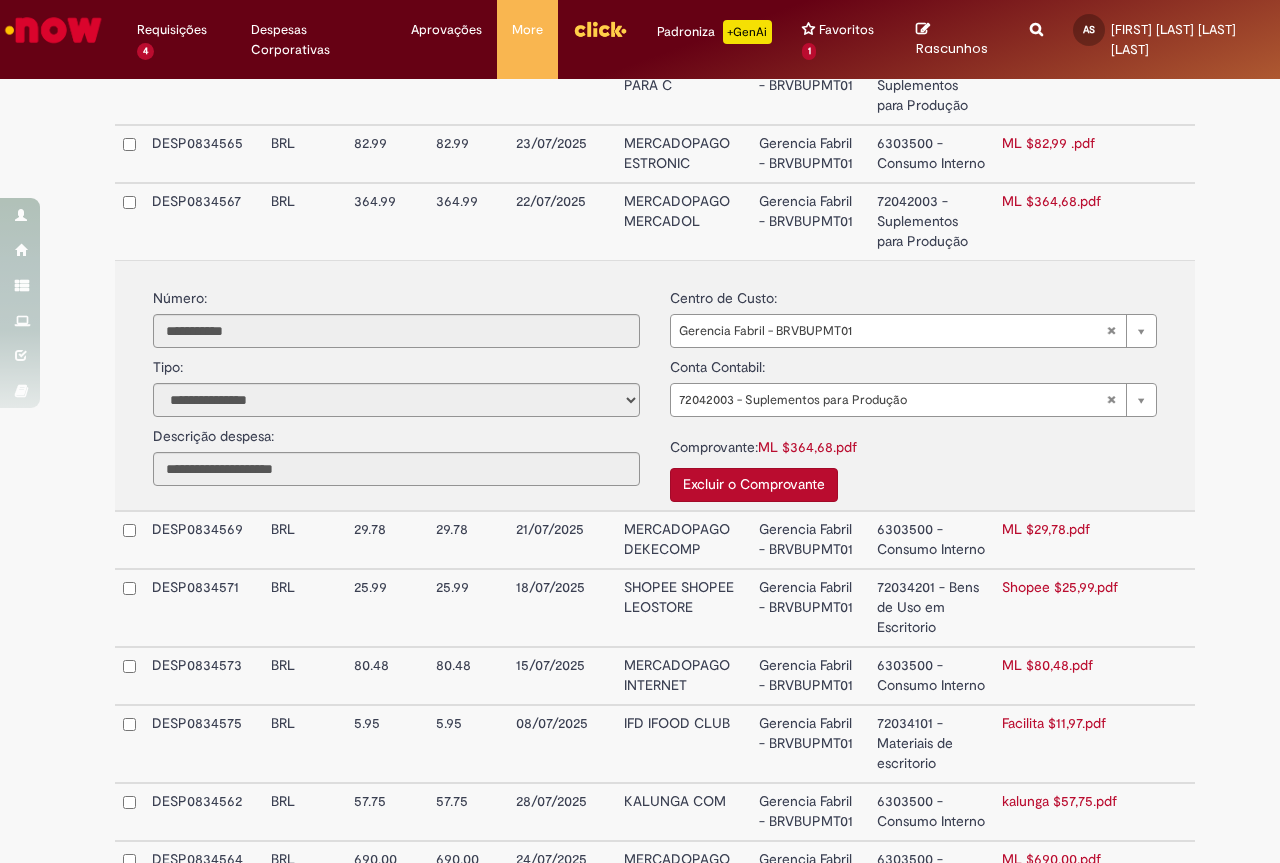 click on "6303500 - Consumo Interno" at bounding box center (931, 540) 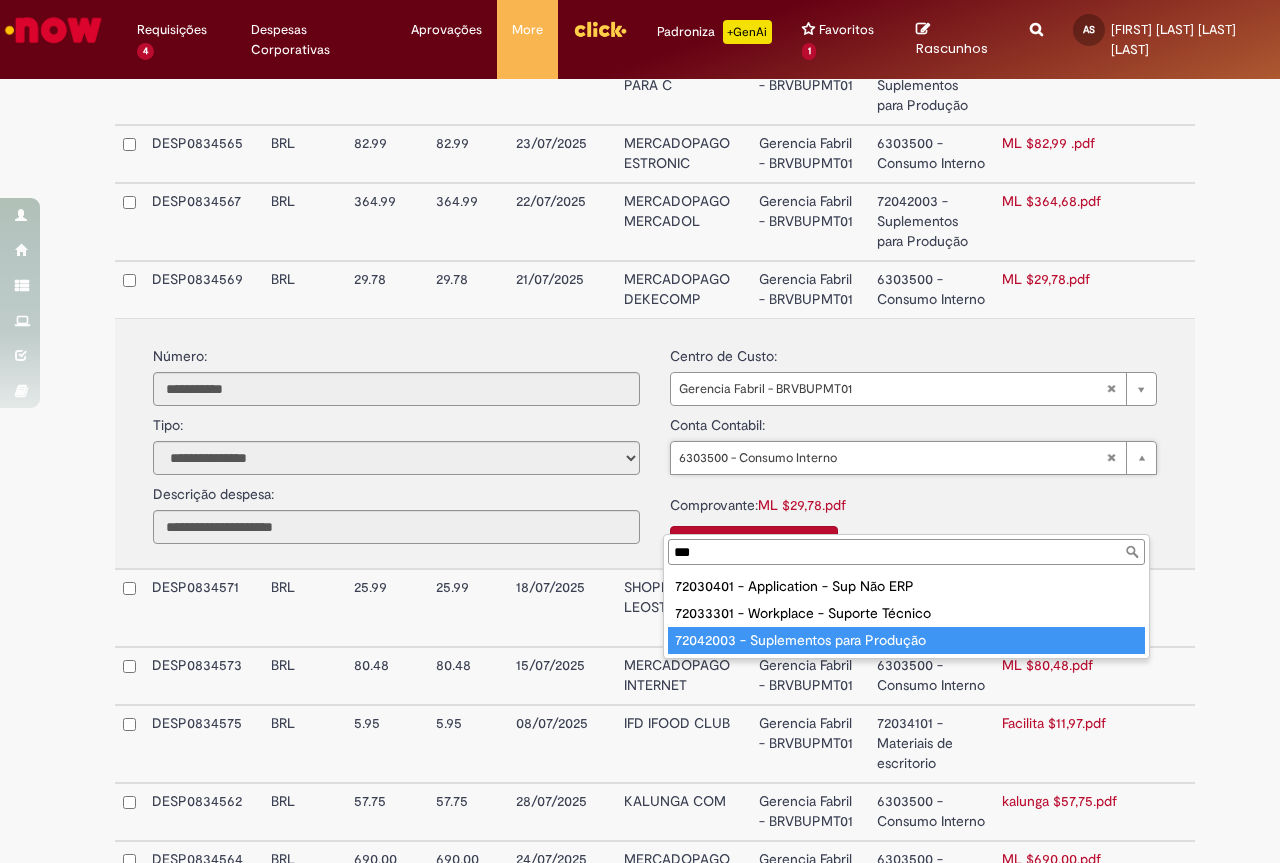 type on "***" 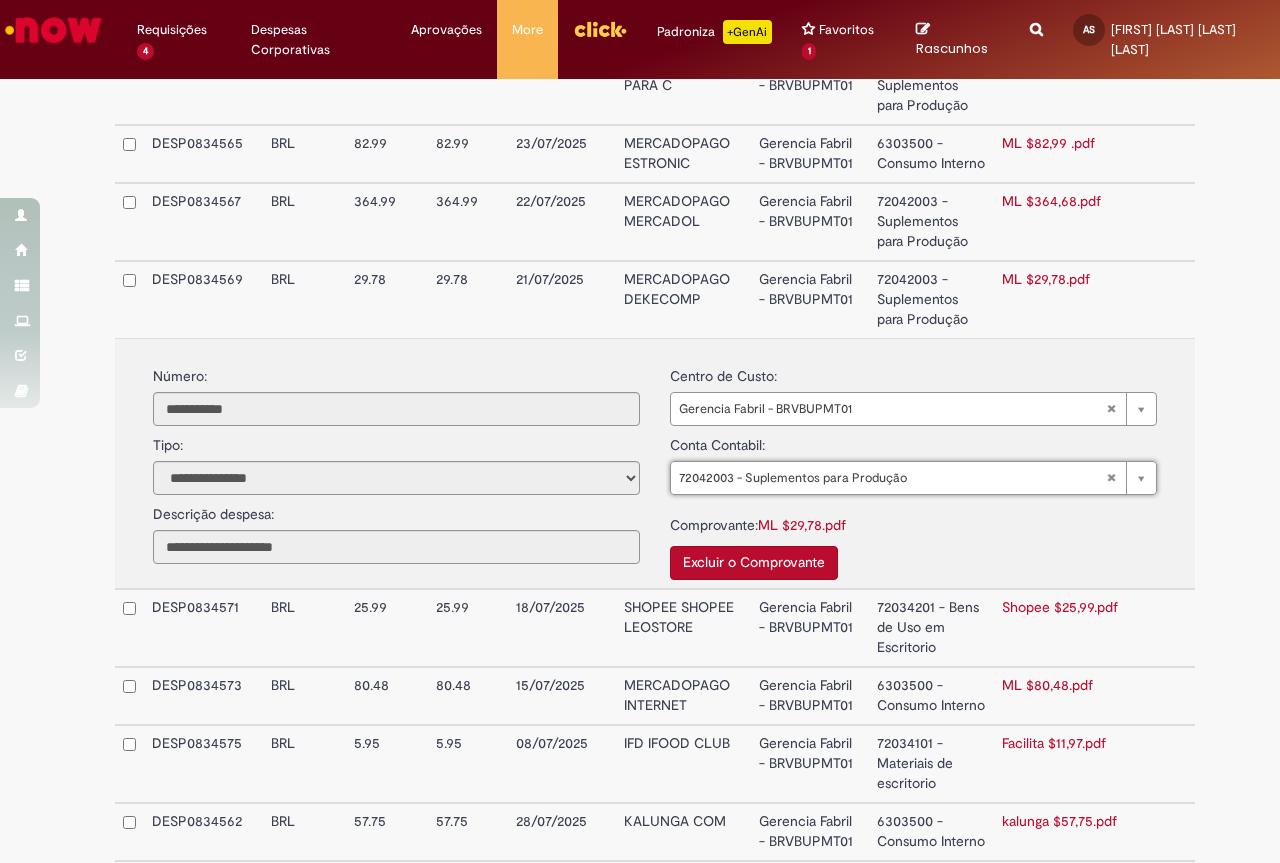 scroll, scrollTop: 1281, scrollLeft: 0, axis: vertical 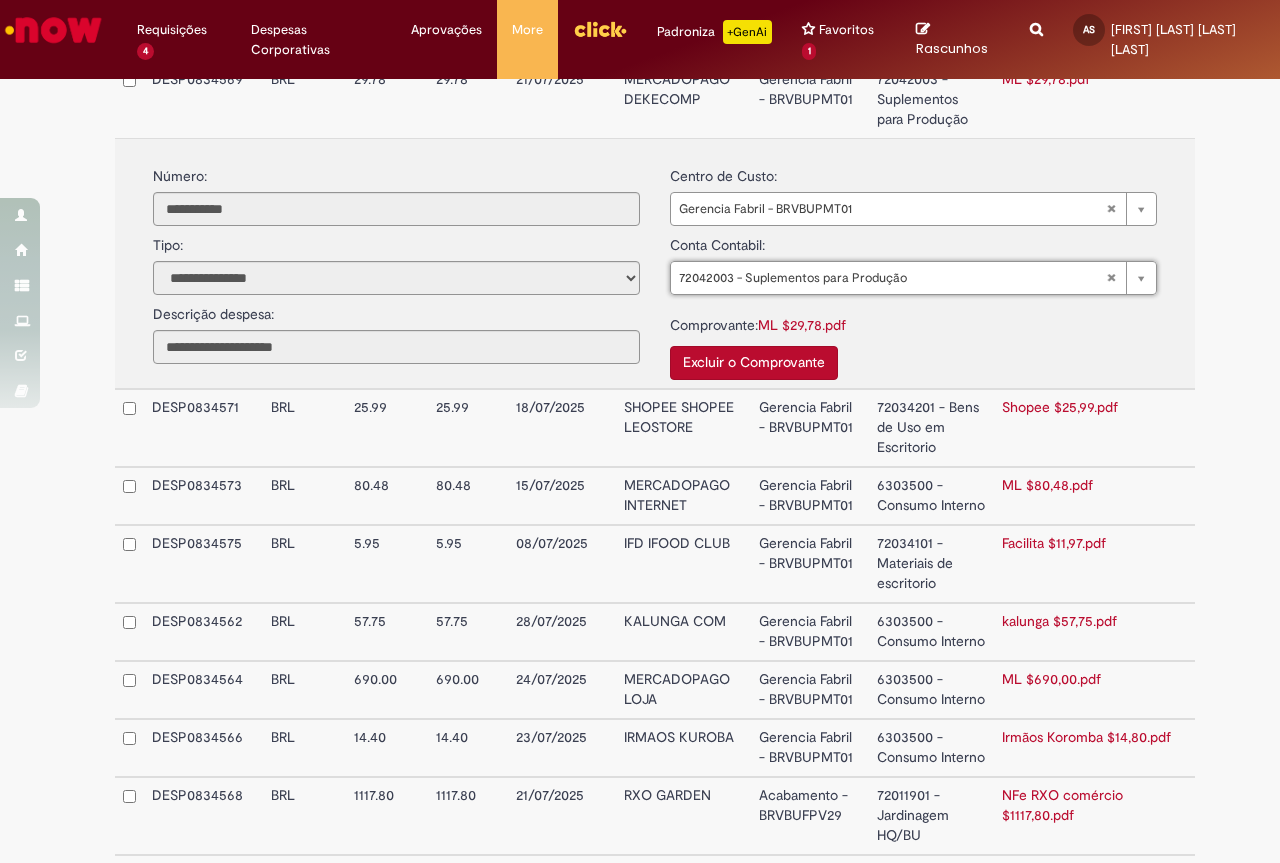 click on "6303500 - Consumo Interno" at bounding box center (931, 496) 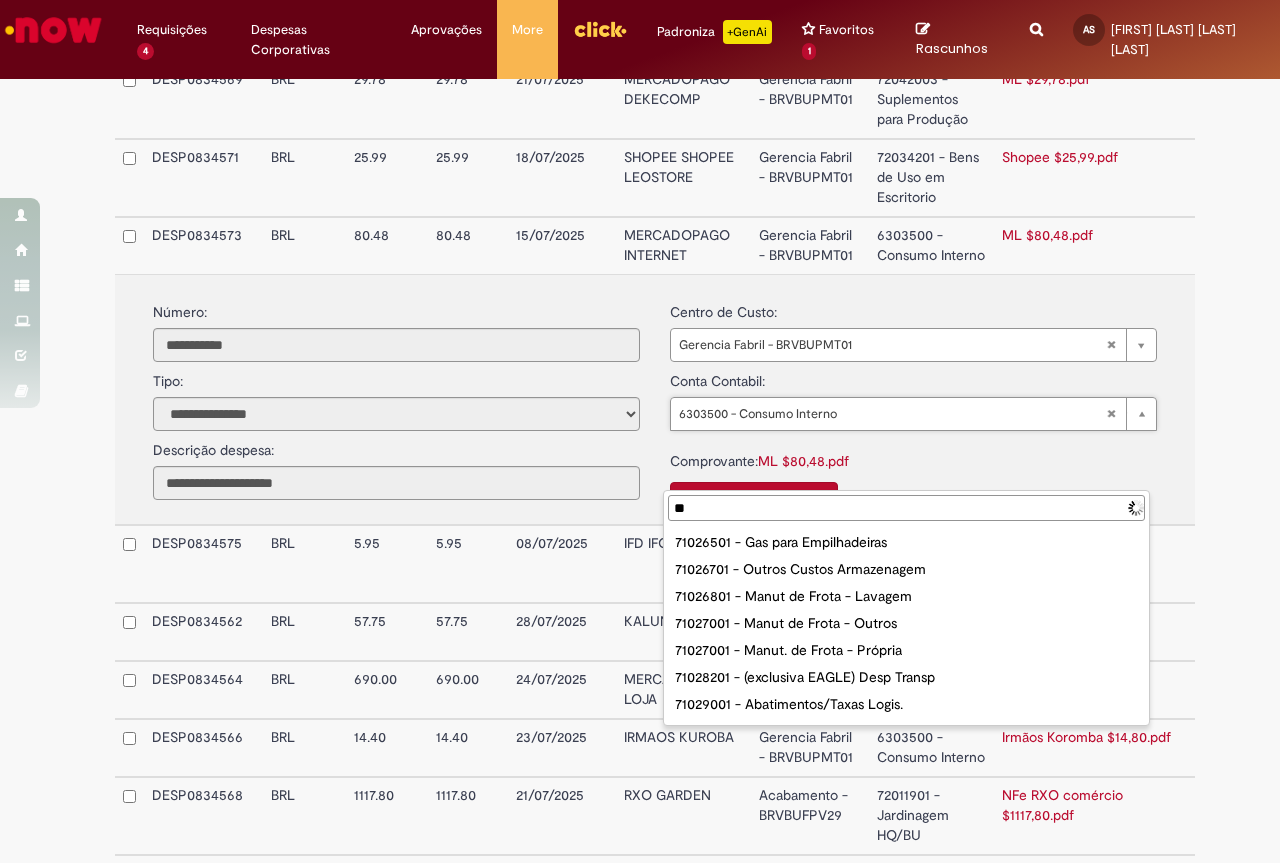 type on "***" 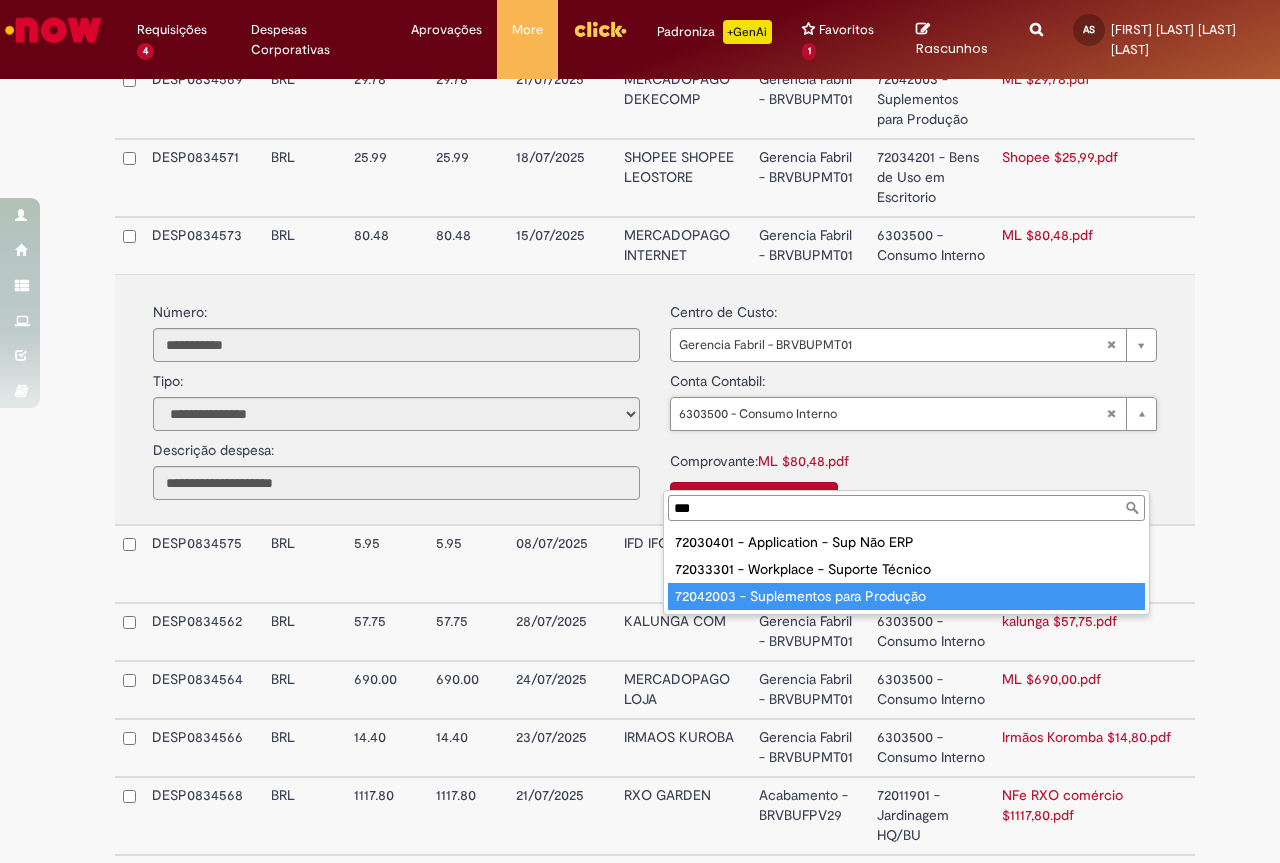 type on "**********" 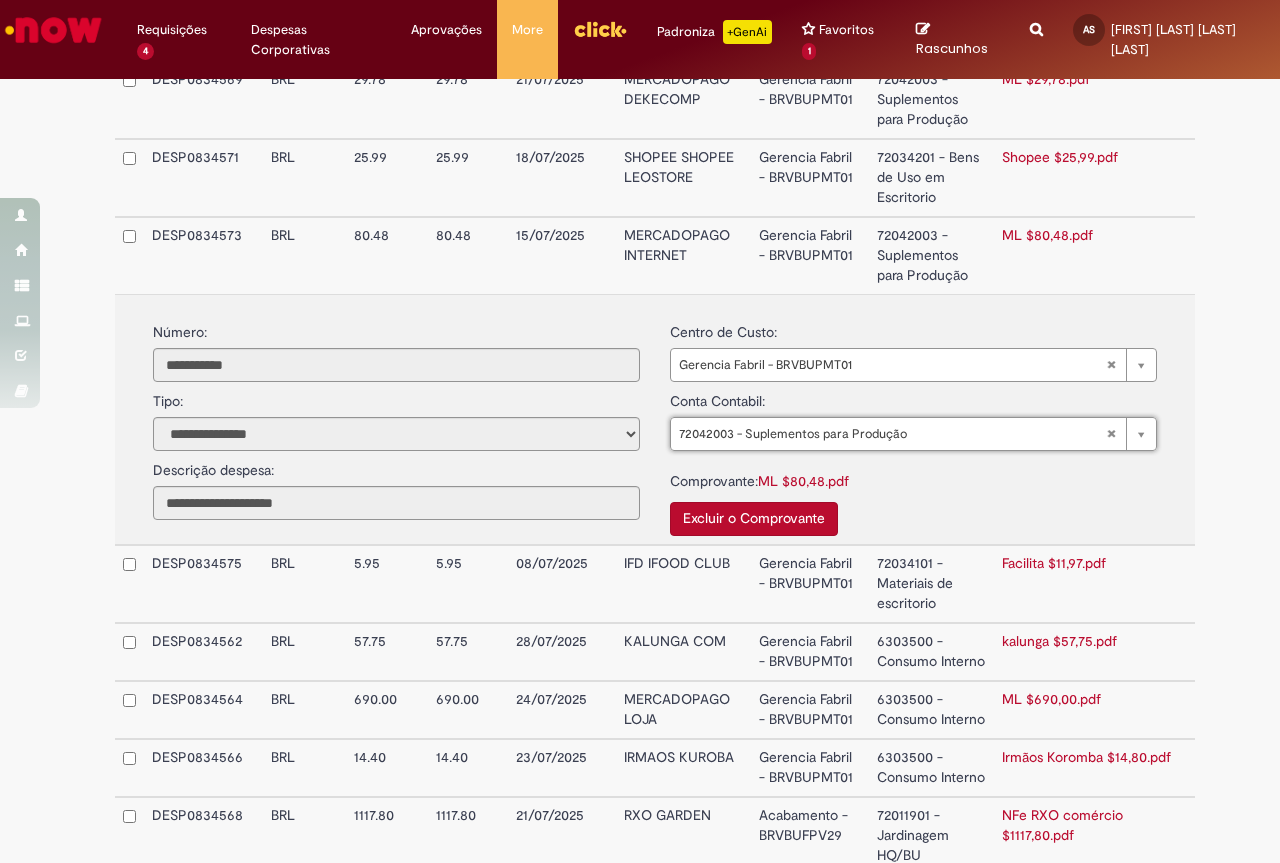 scroll, scrollTop: 1481, scrollLeft: 0, axis: vertical 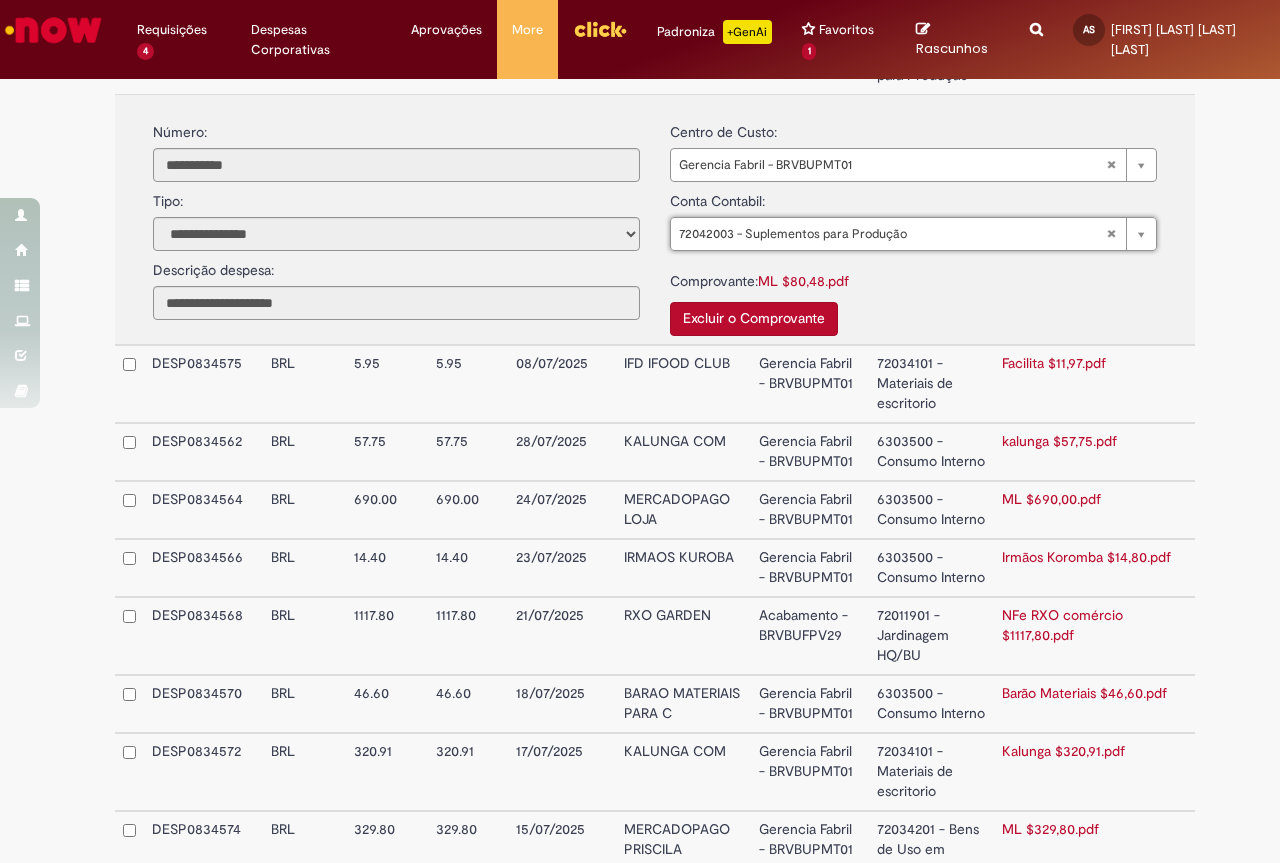 click on "6303500 - Consumo Interno" at bounding box center (931, 452) 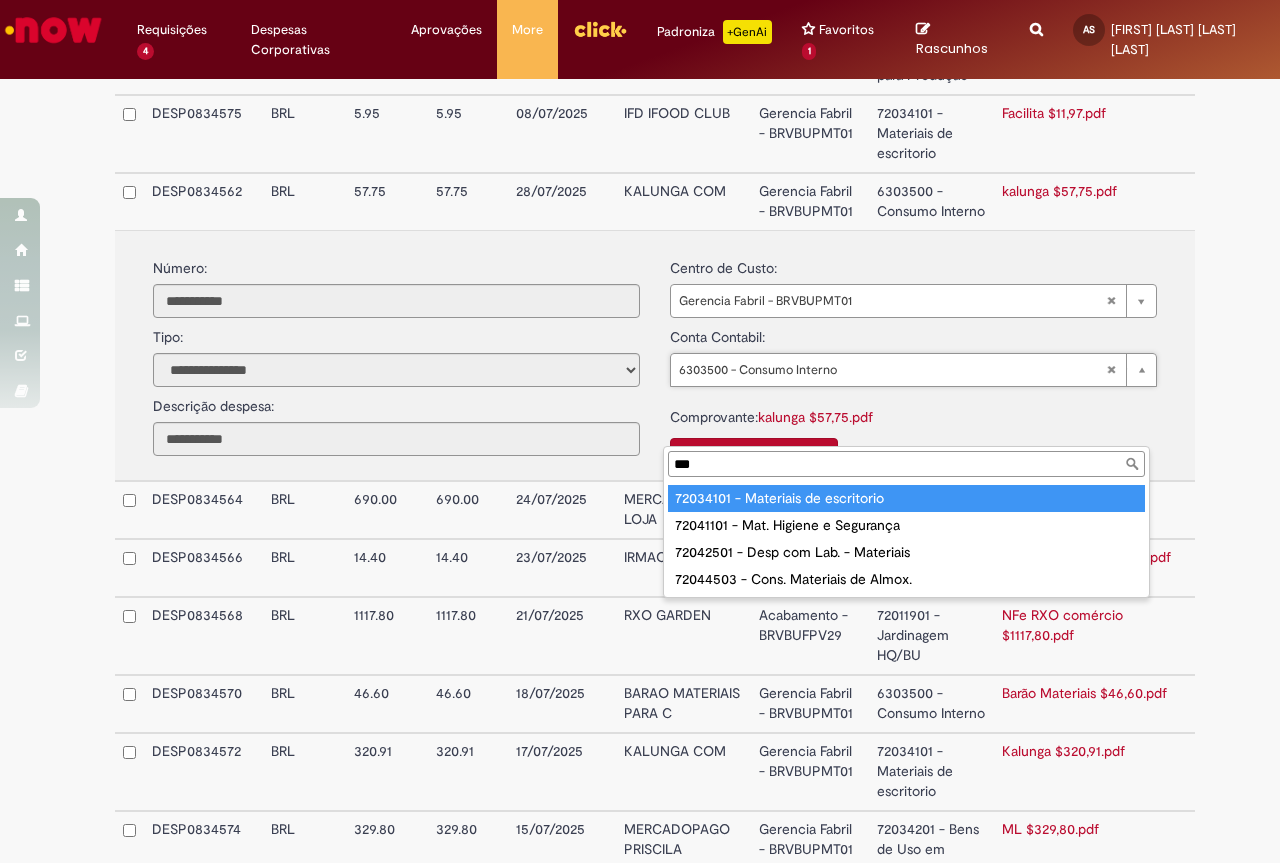 type on "***" 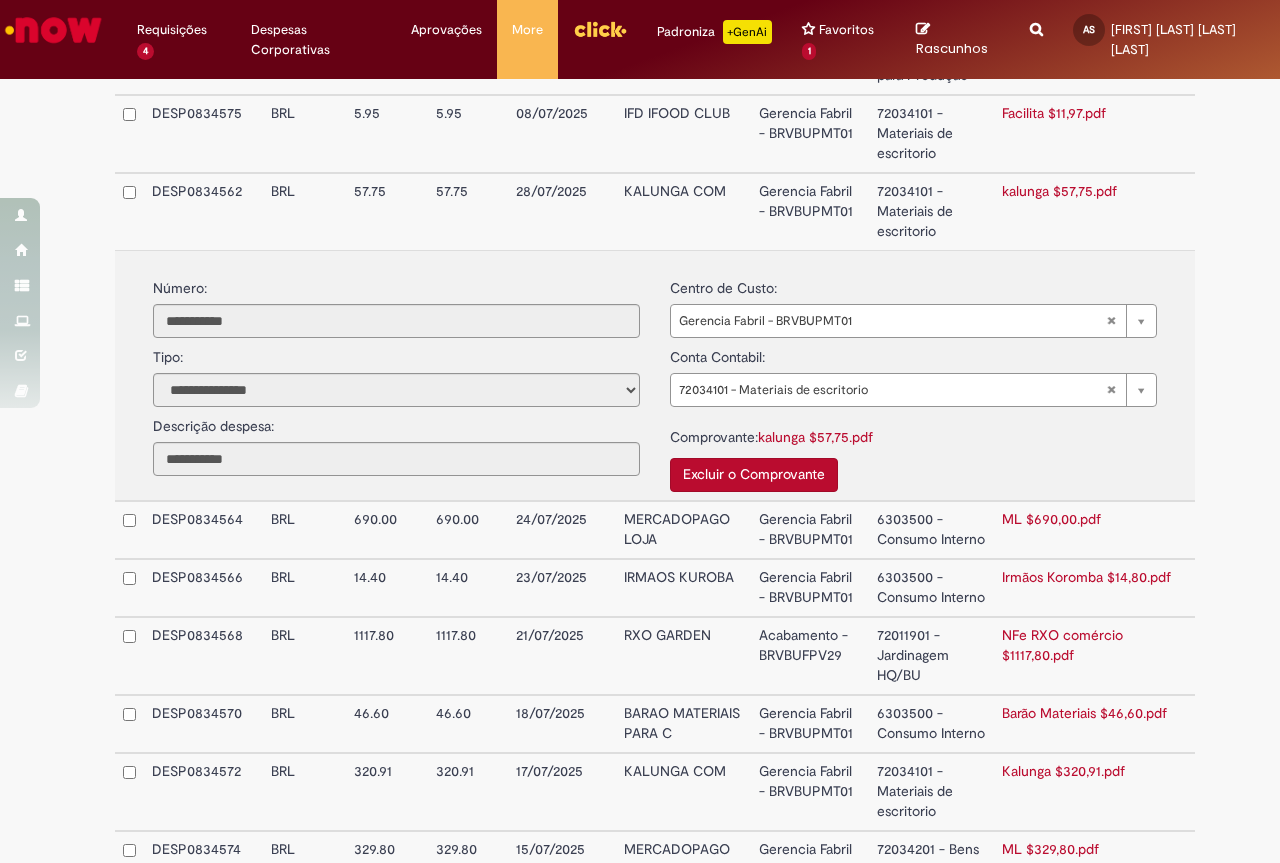 click on "6303500 - Consumo Interno" at bounding box center (931, 530) 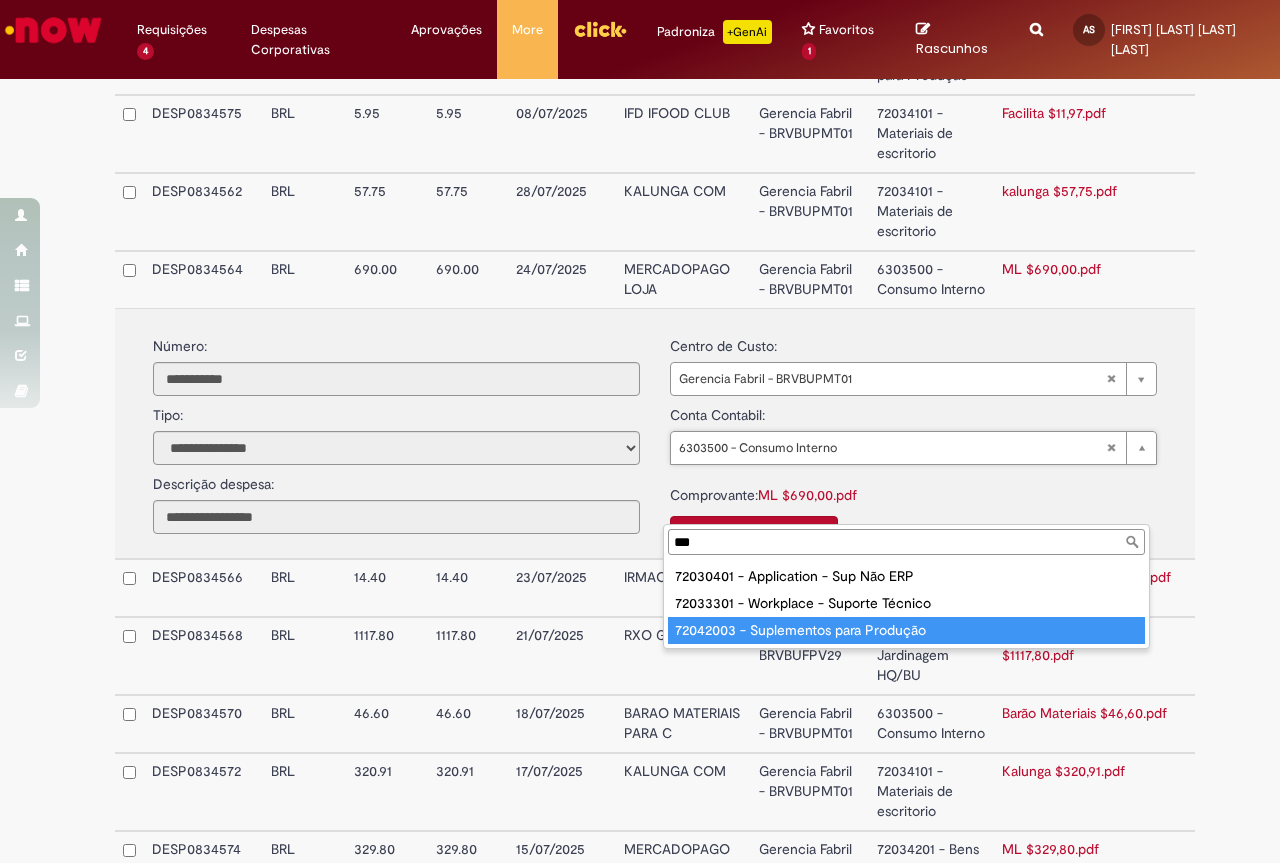 type on "***" 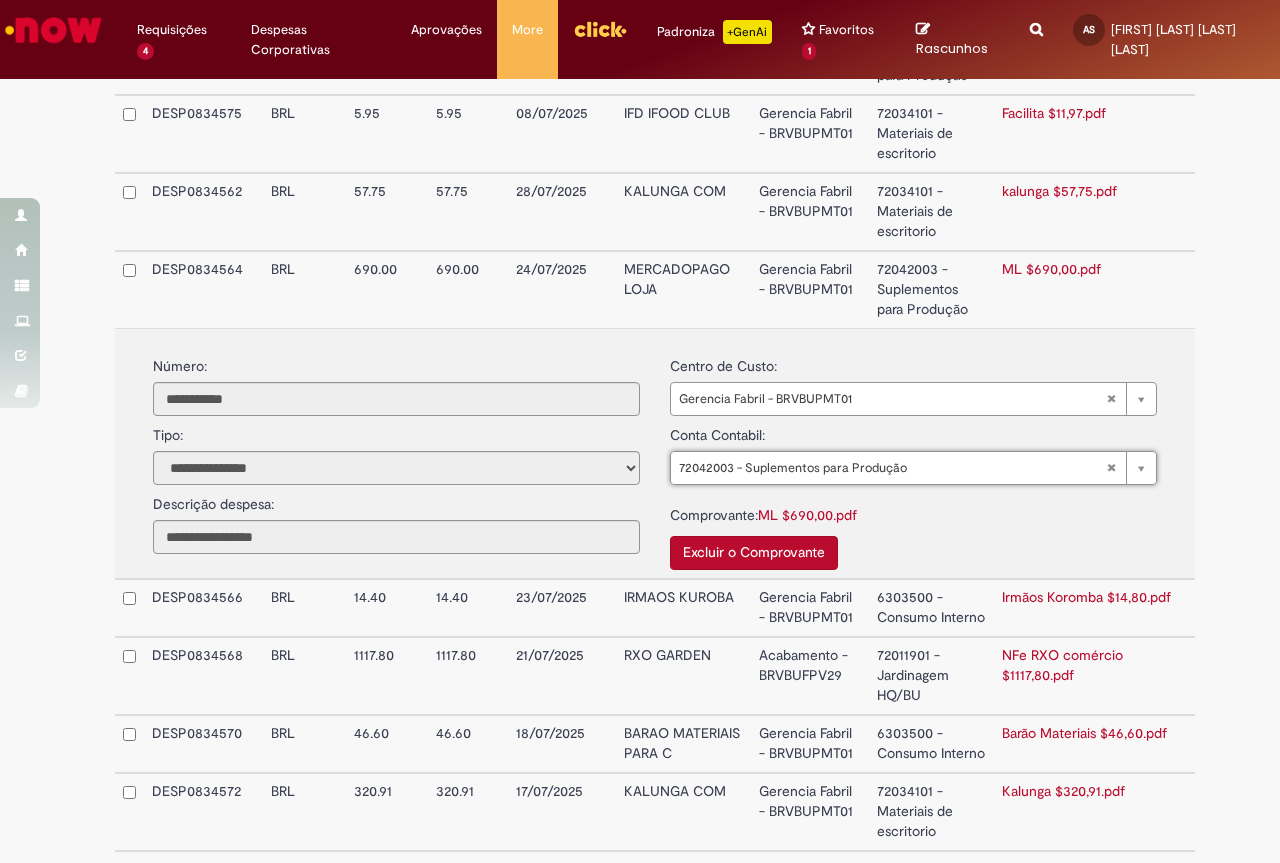 scroll, scrollTop: 1781, scrollLeft: 0, axis: vertical 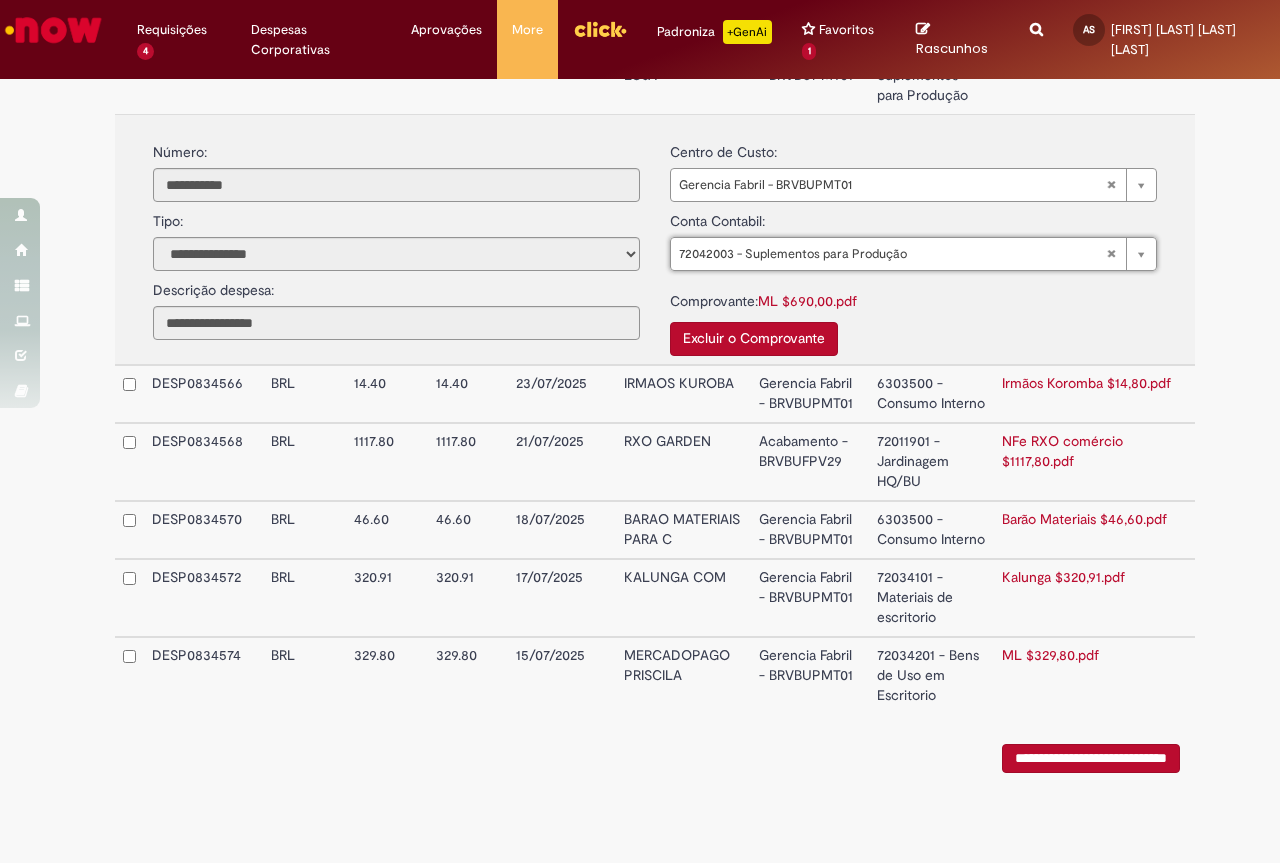 click on "6303500 - Consumo Interno" at bounding box center (931, 394) 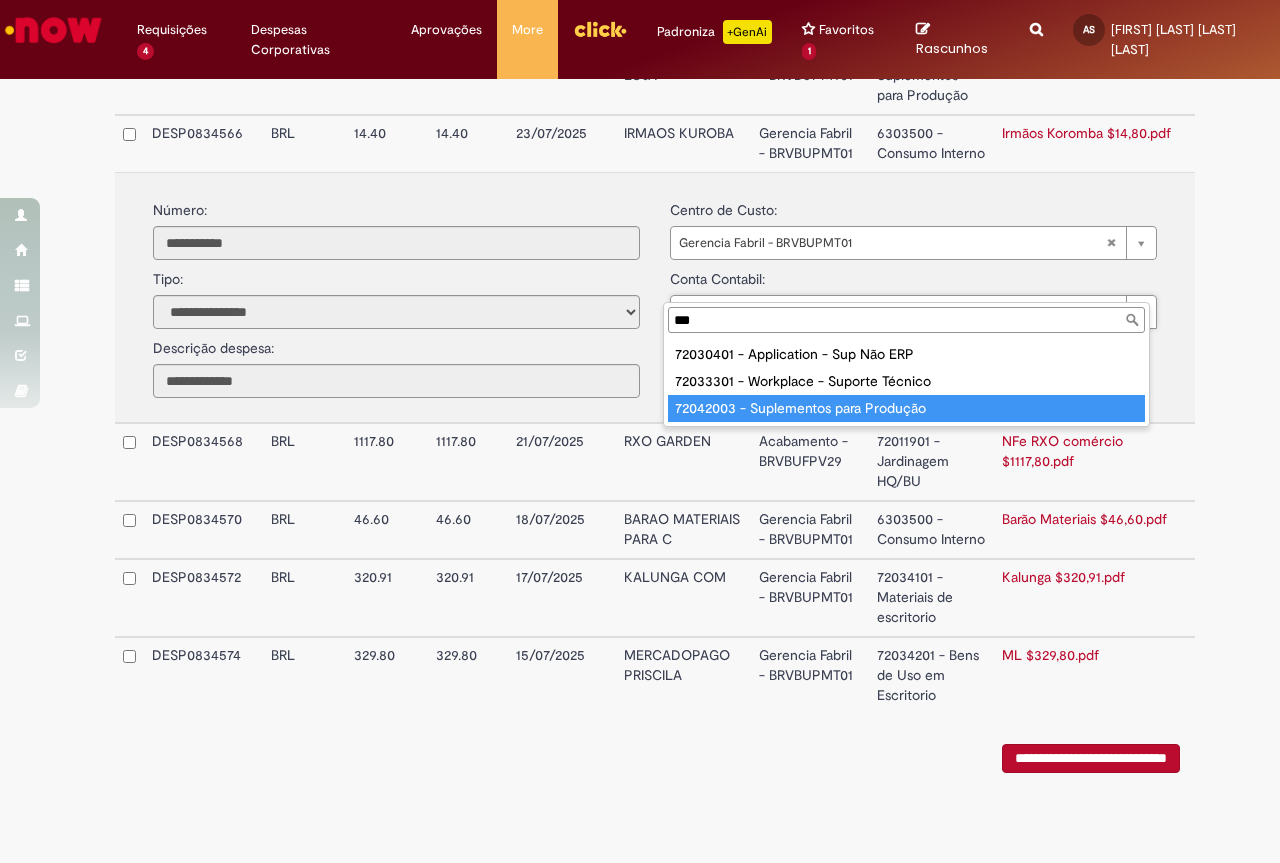 type on "***" 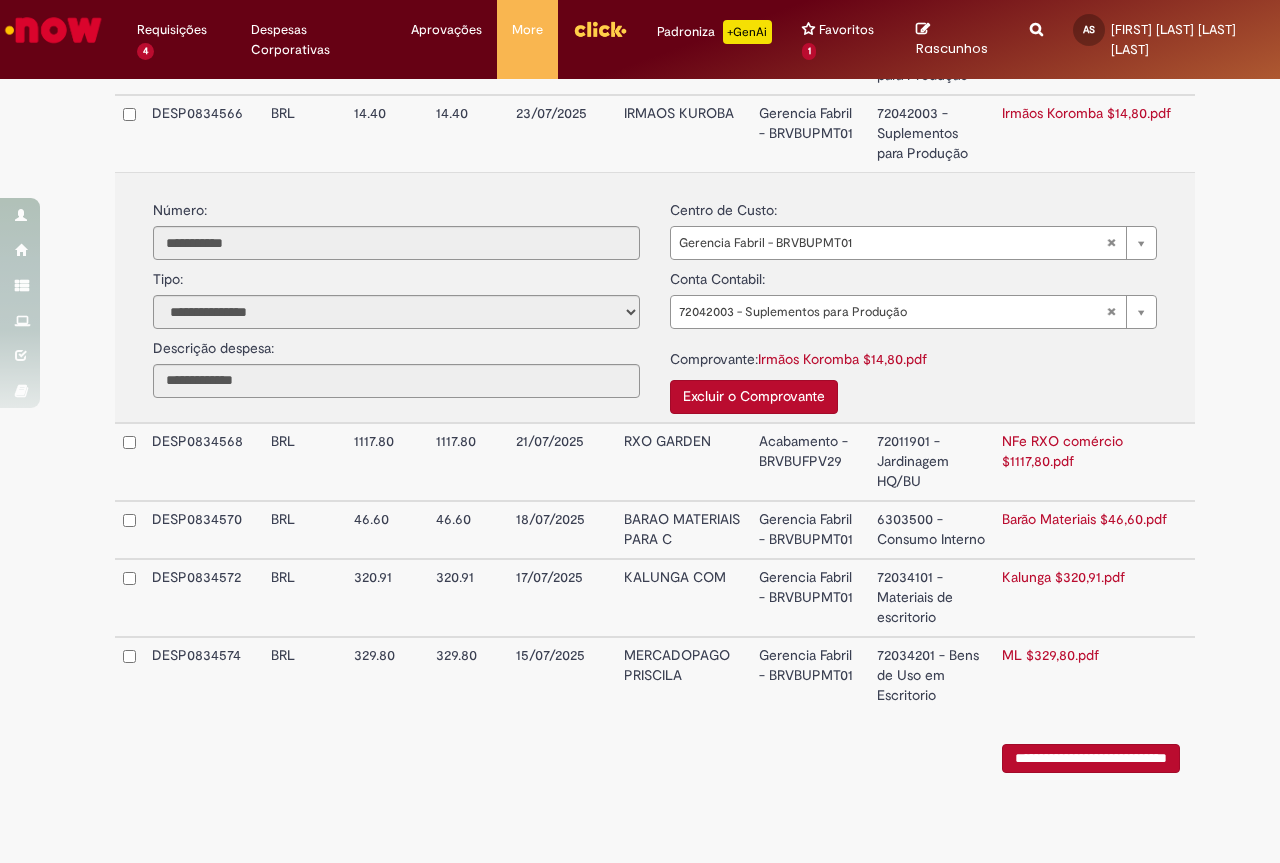 click on "6303500 - Consumo Interno" at bounding box center (931, 530) 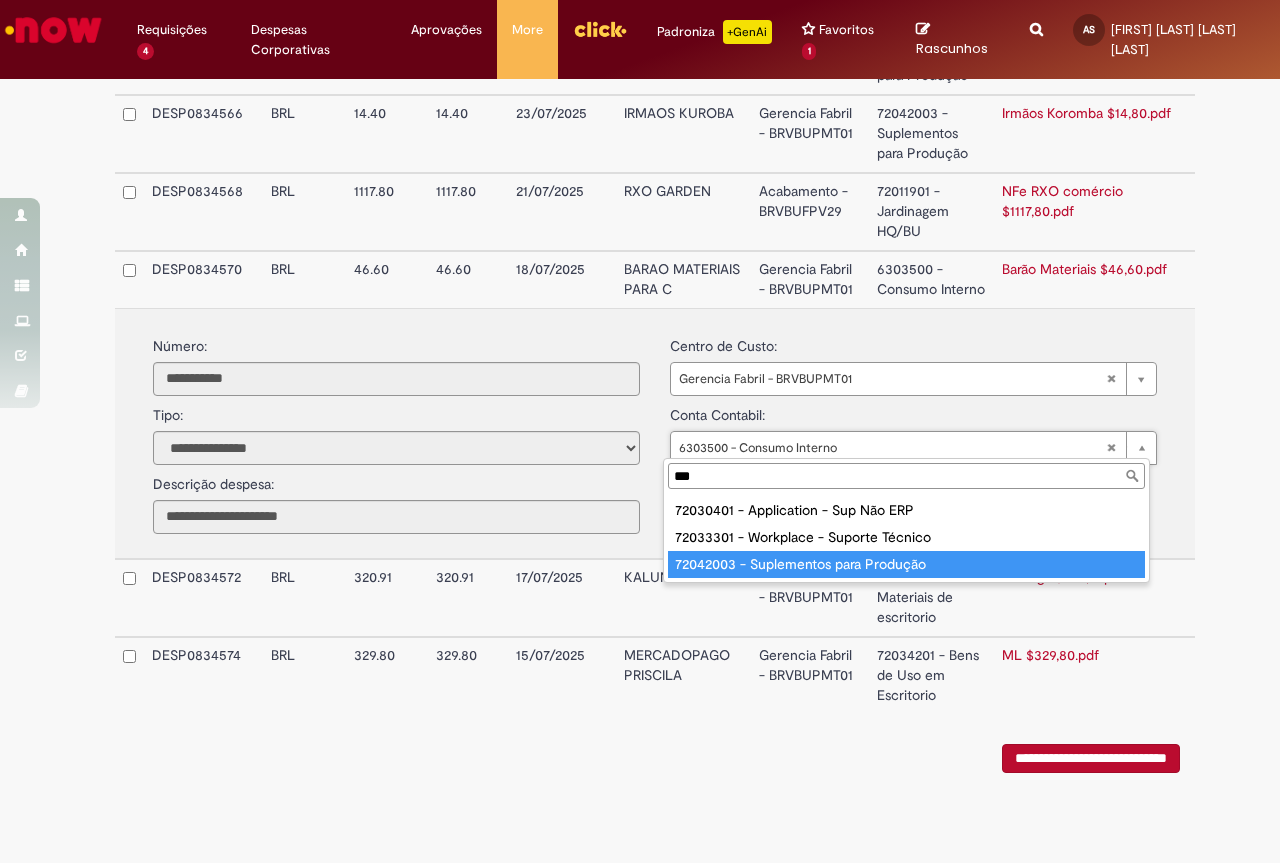 type on "***" 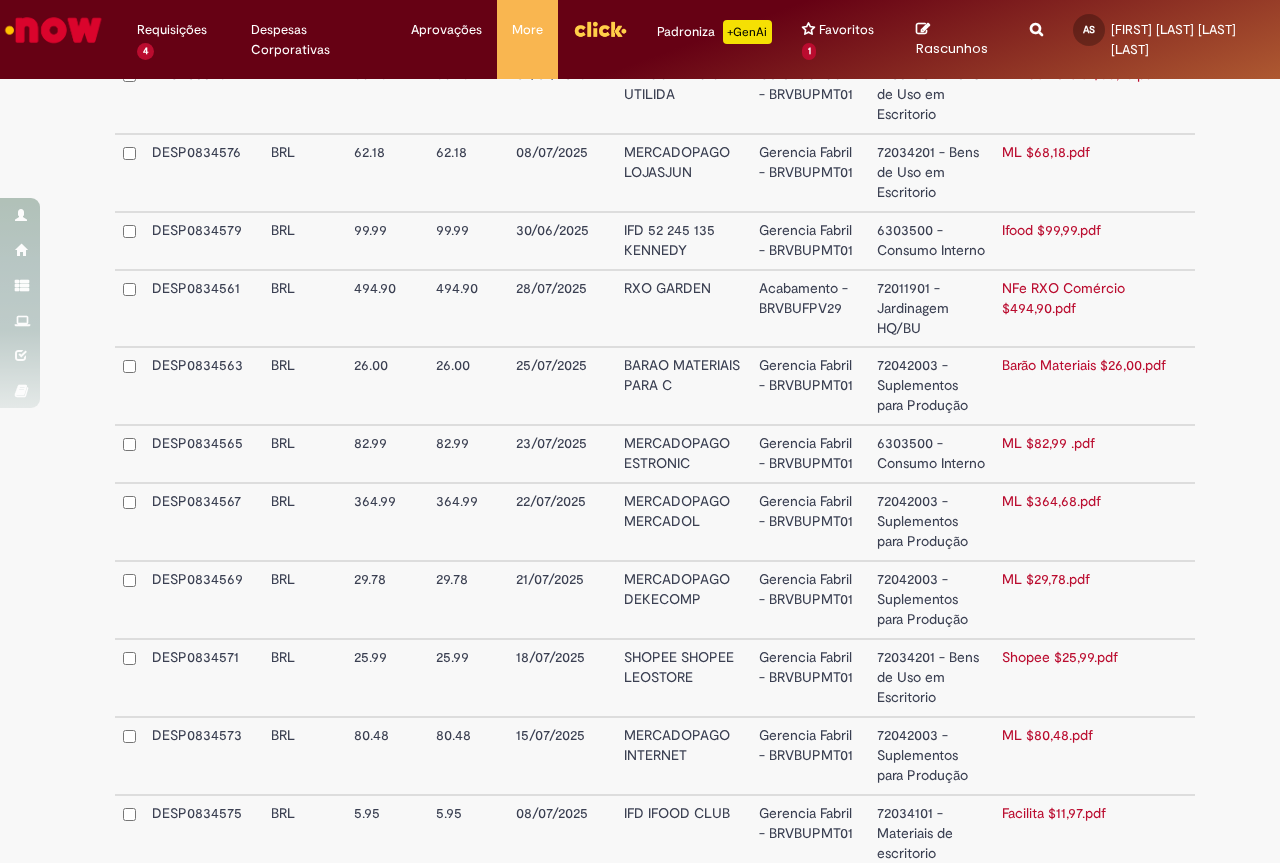scroll, scrollTop: 681, scrollLeft: 0, axis: vertical 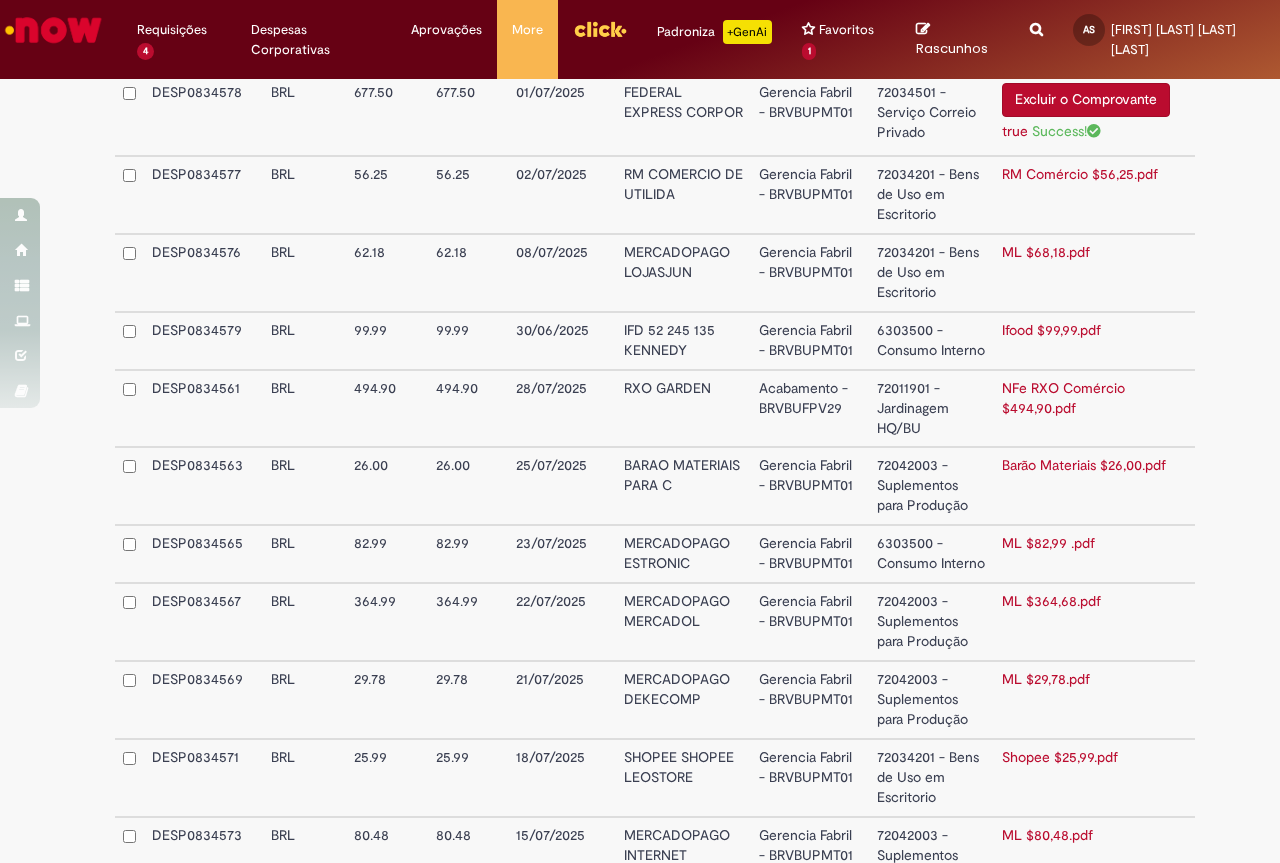 click on "6303500 - Consumo Interno" at bounding box center [931, 341] 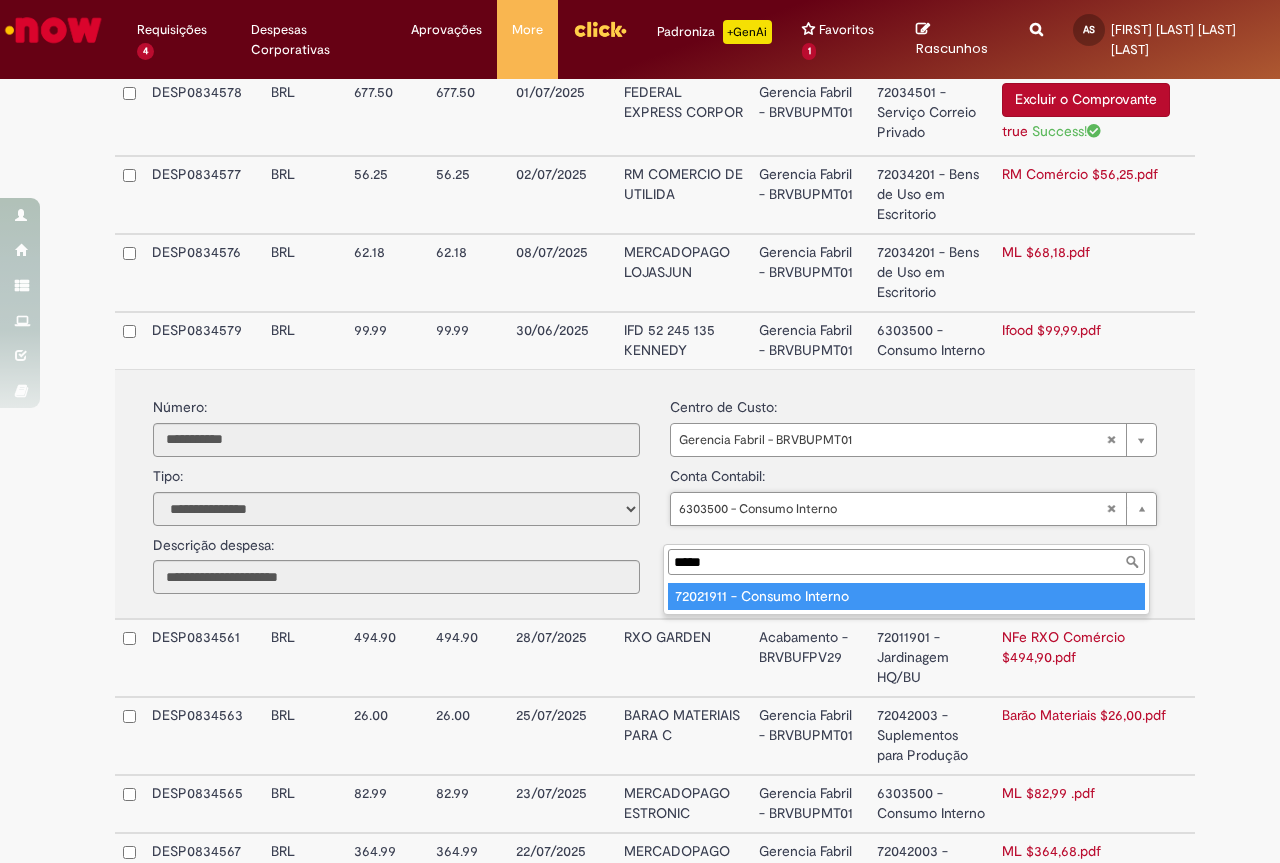 type on "*****" 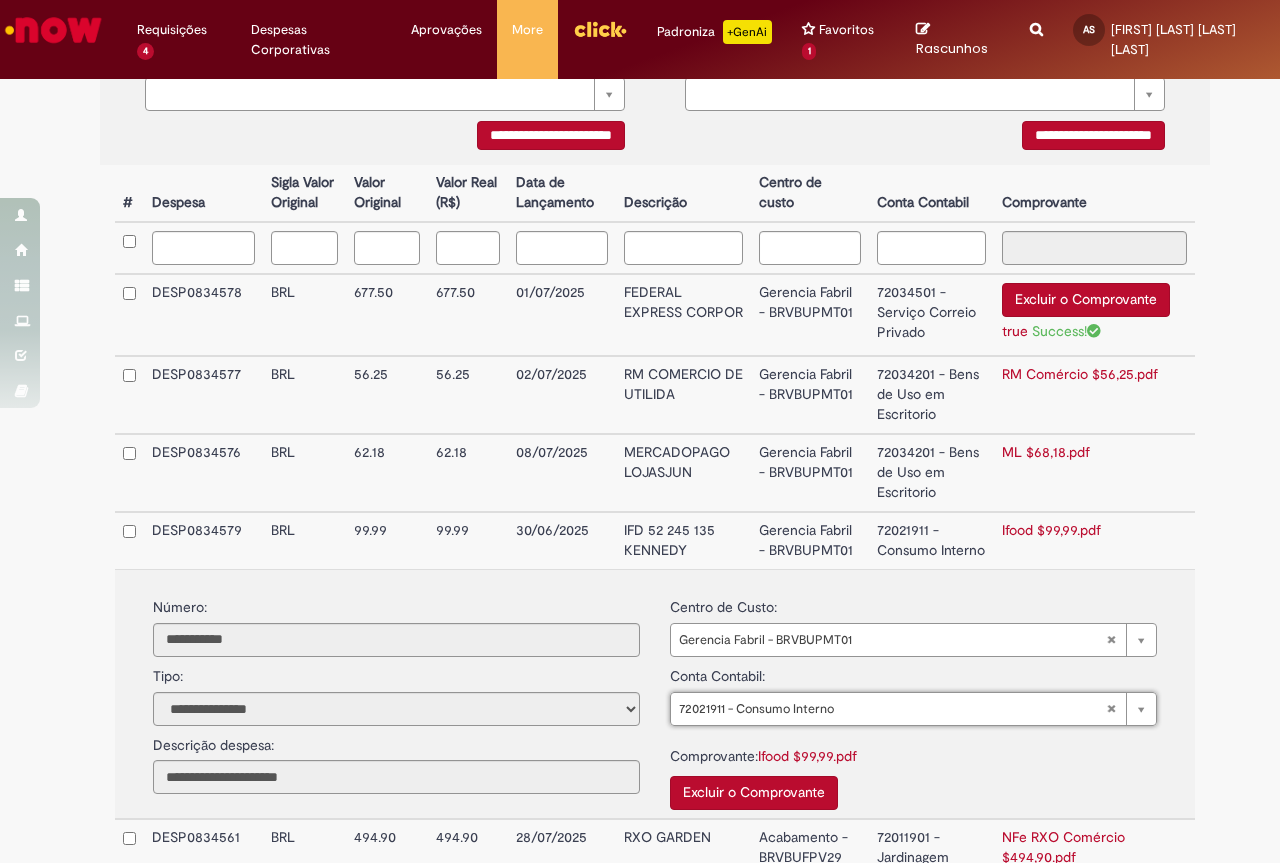 scroll, scrollTop: 581, scrollLeft: 0, axis: vertical 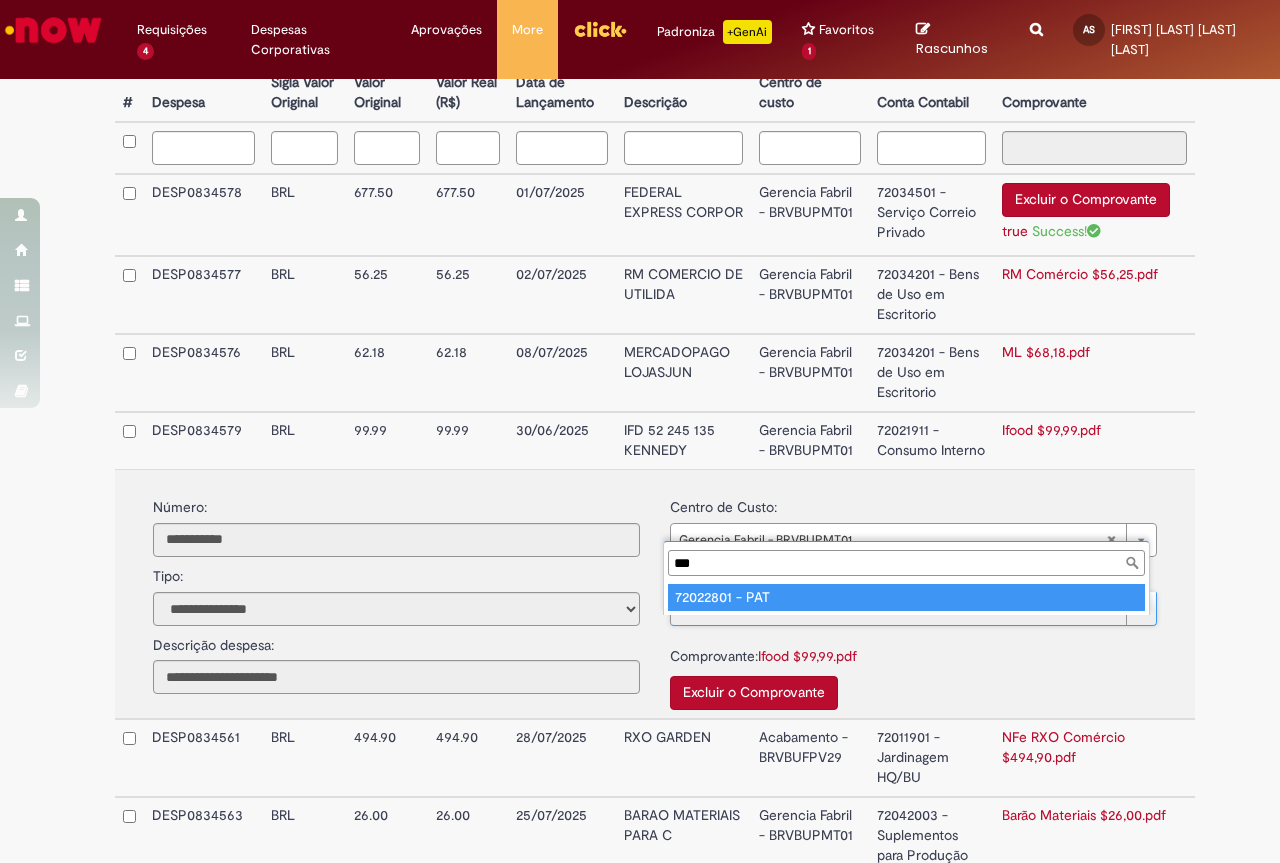 type on "***" 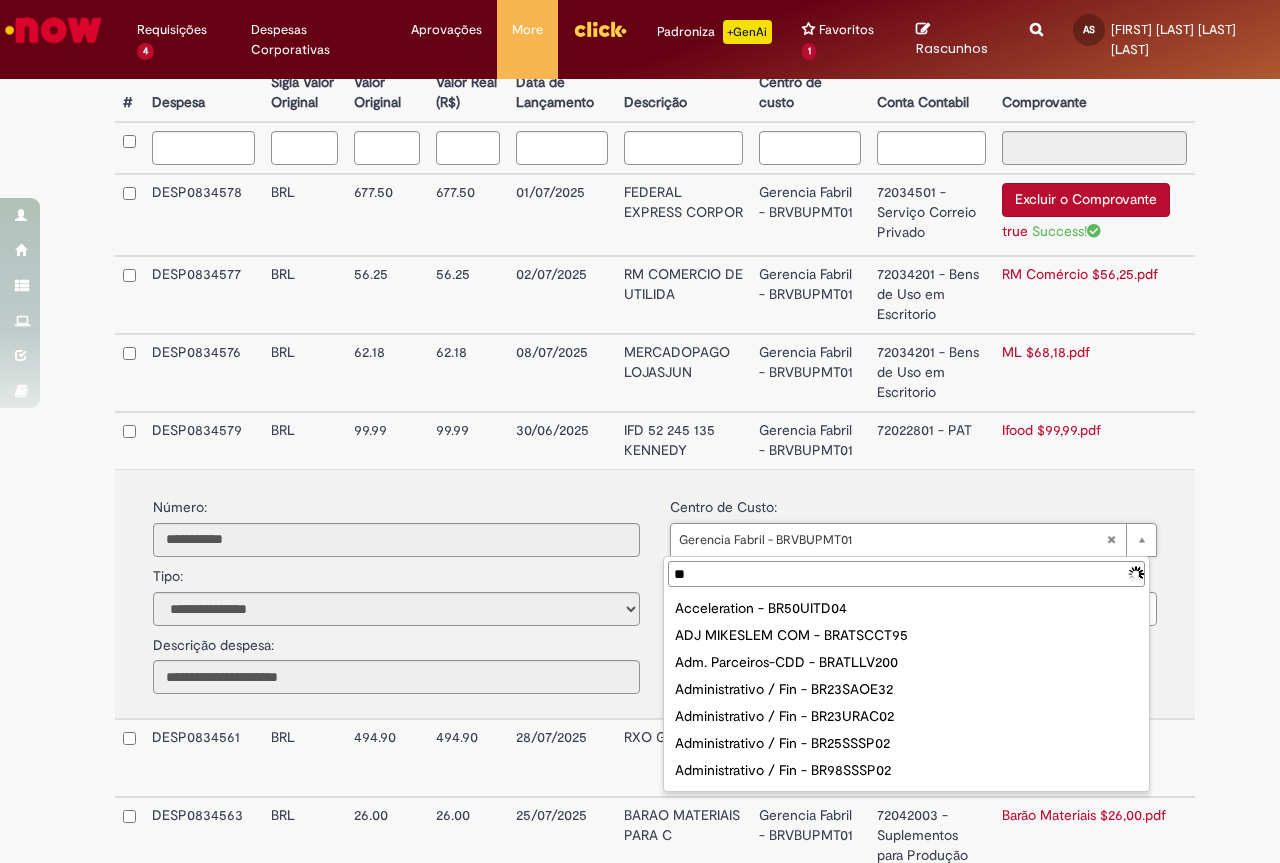type on "*" 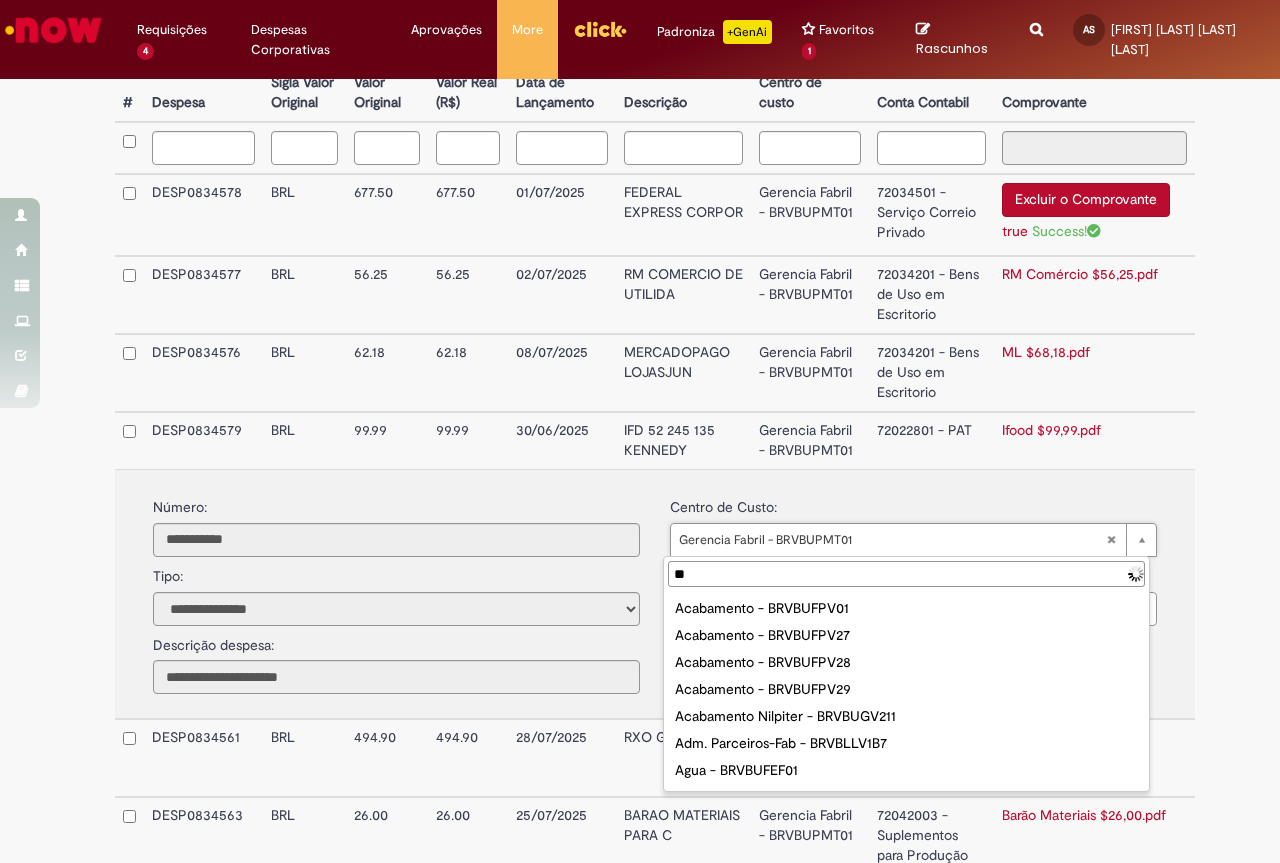 type on "*" 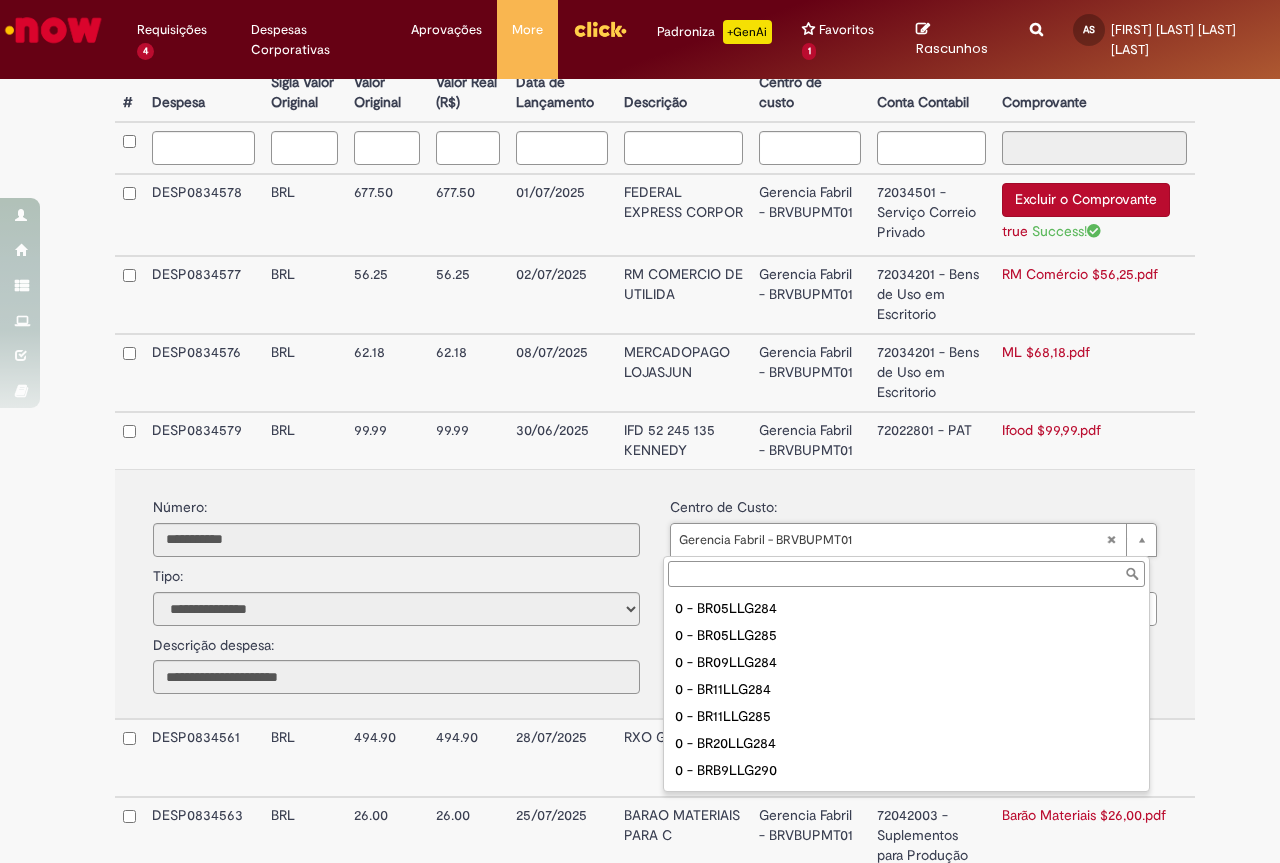 click at bounding box center [906, 574] 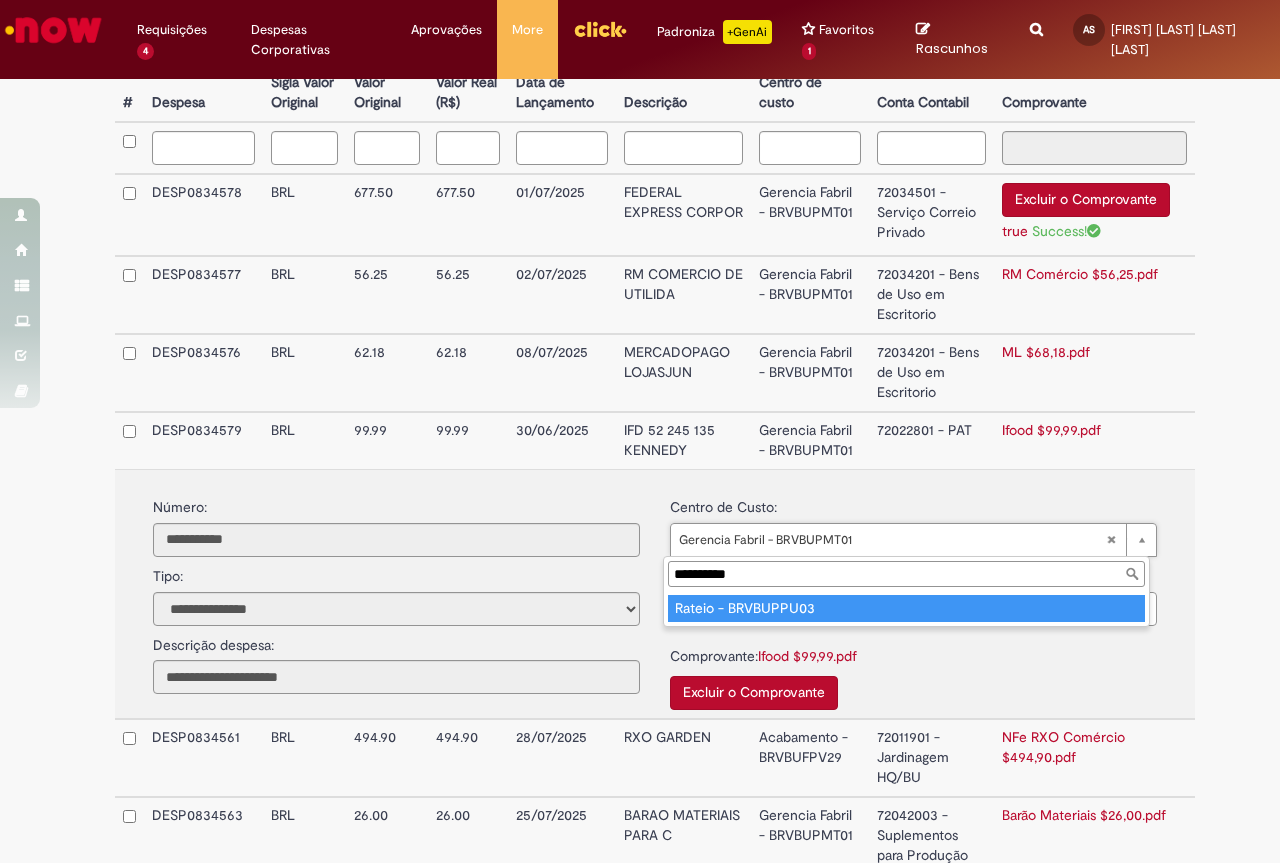 type on "**********" 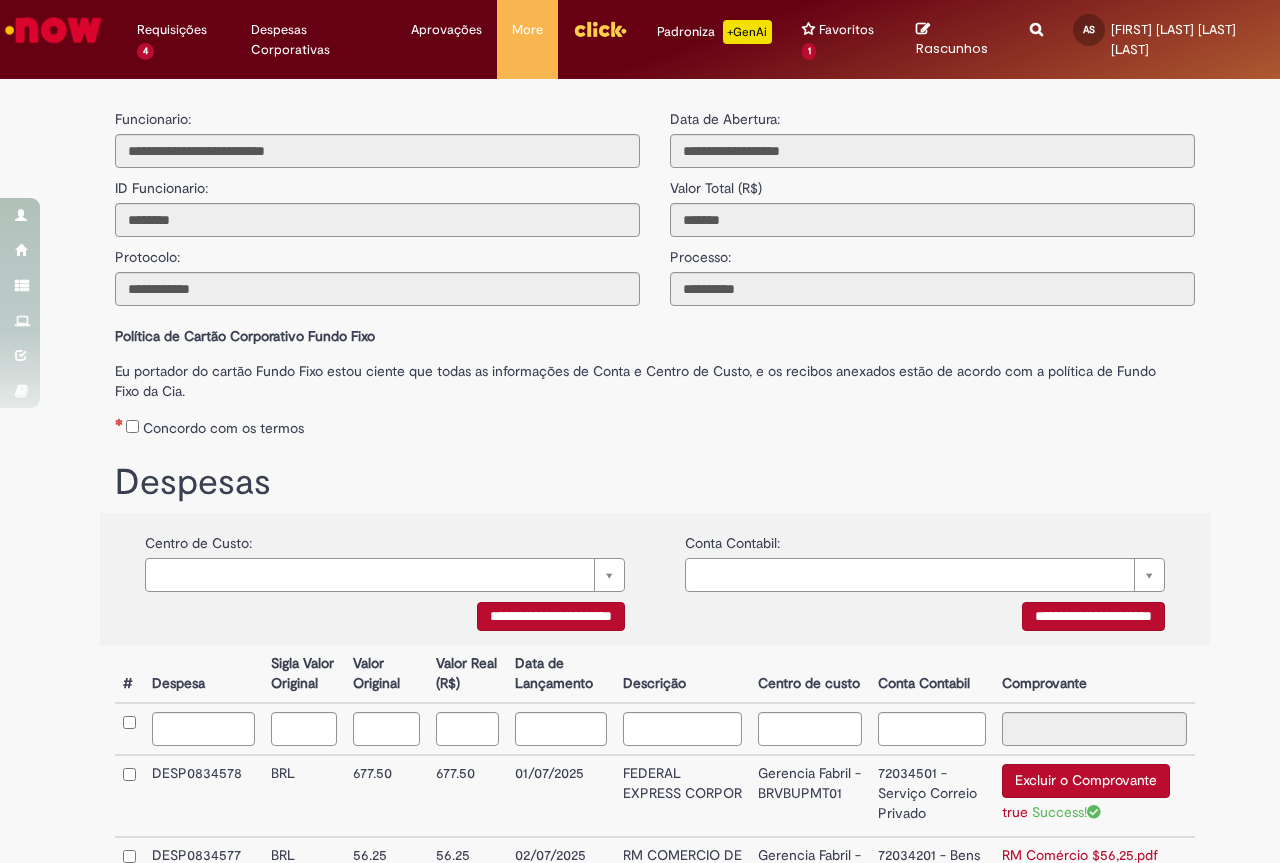 scroll, scrollTop: 300, scrollLeft: 0, axis: vertical 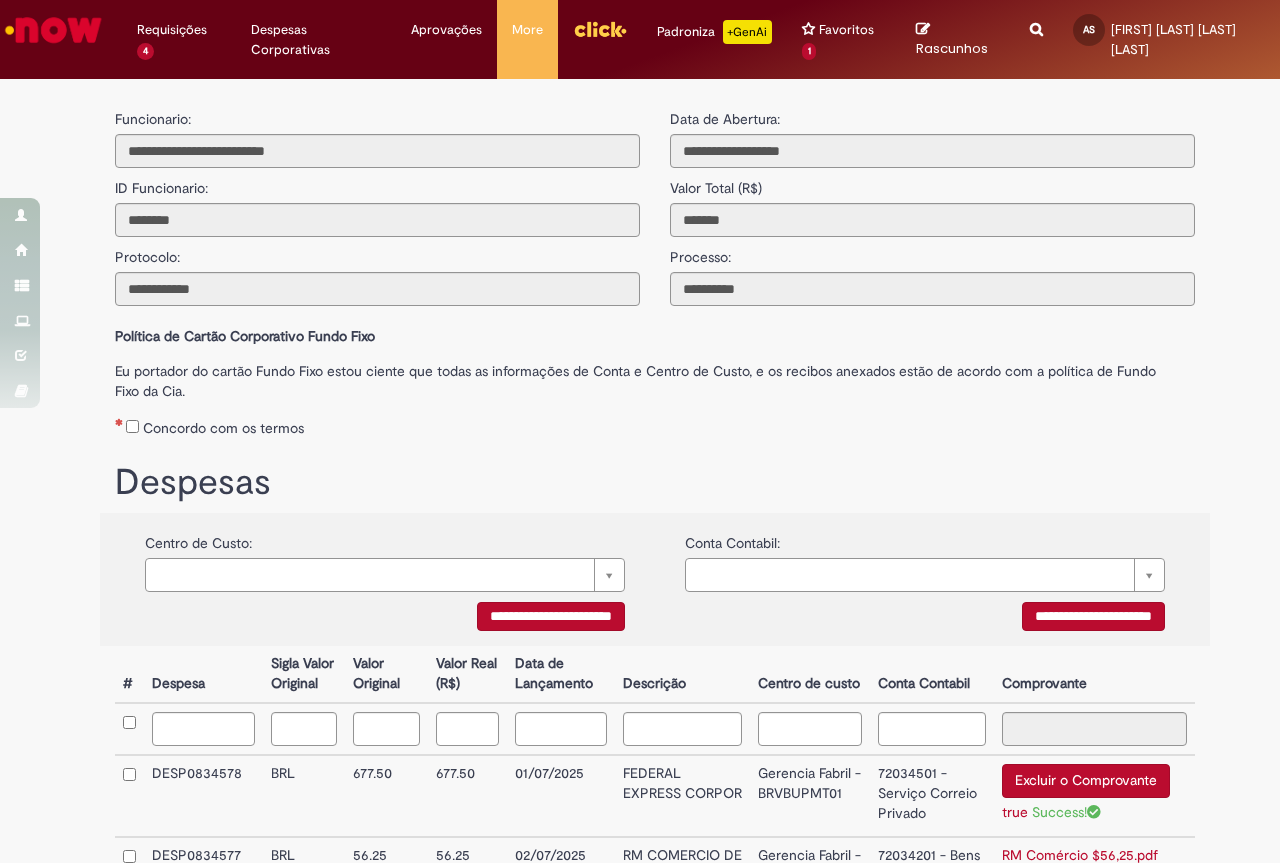 click on "**********" at bounding box center (551, 616) 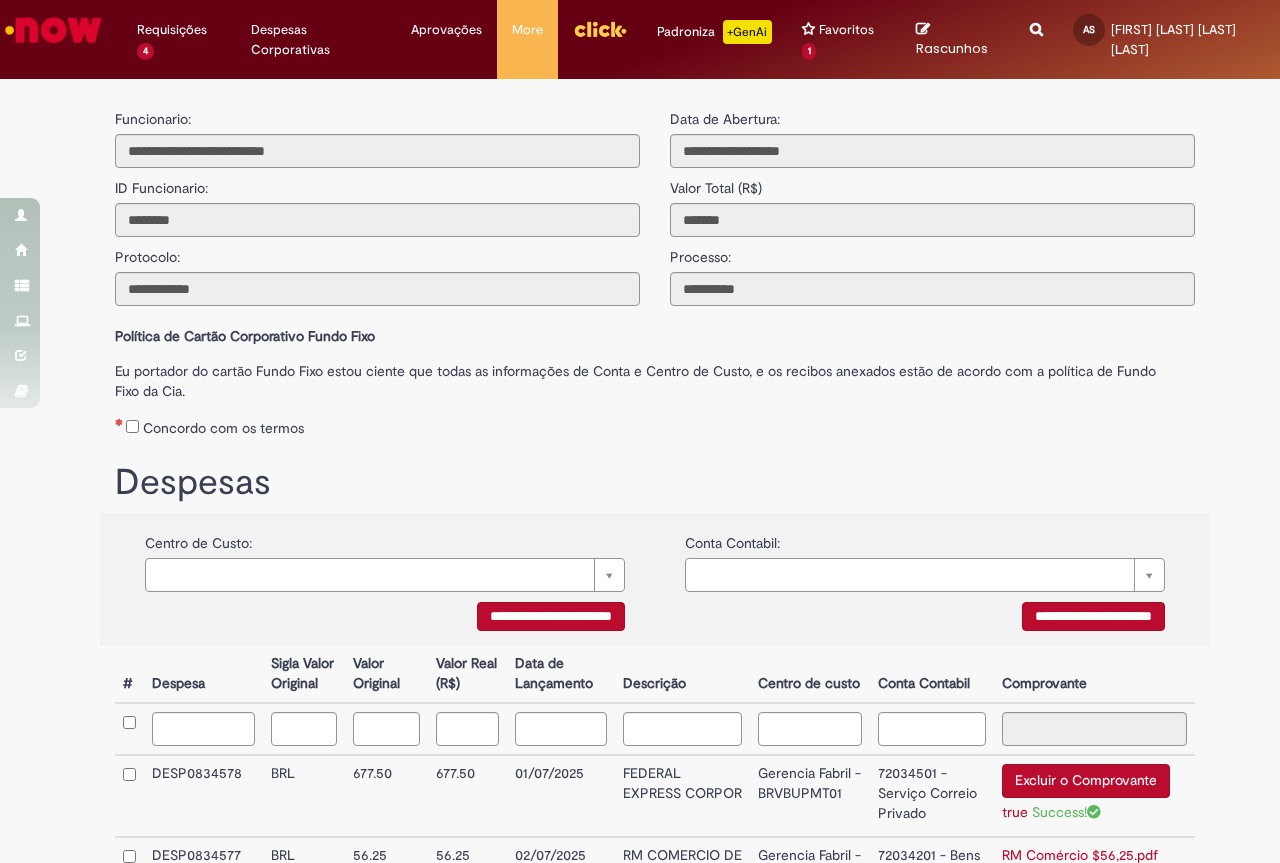 click on "**********" at bounding box center (1093, 616) 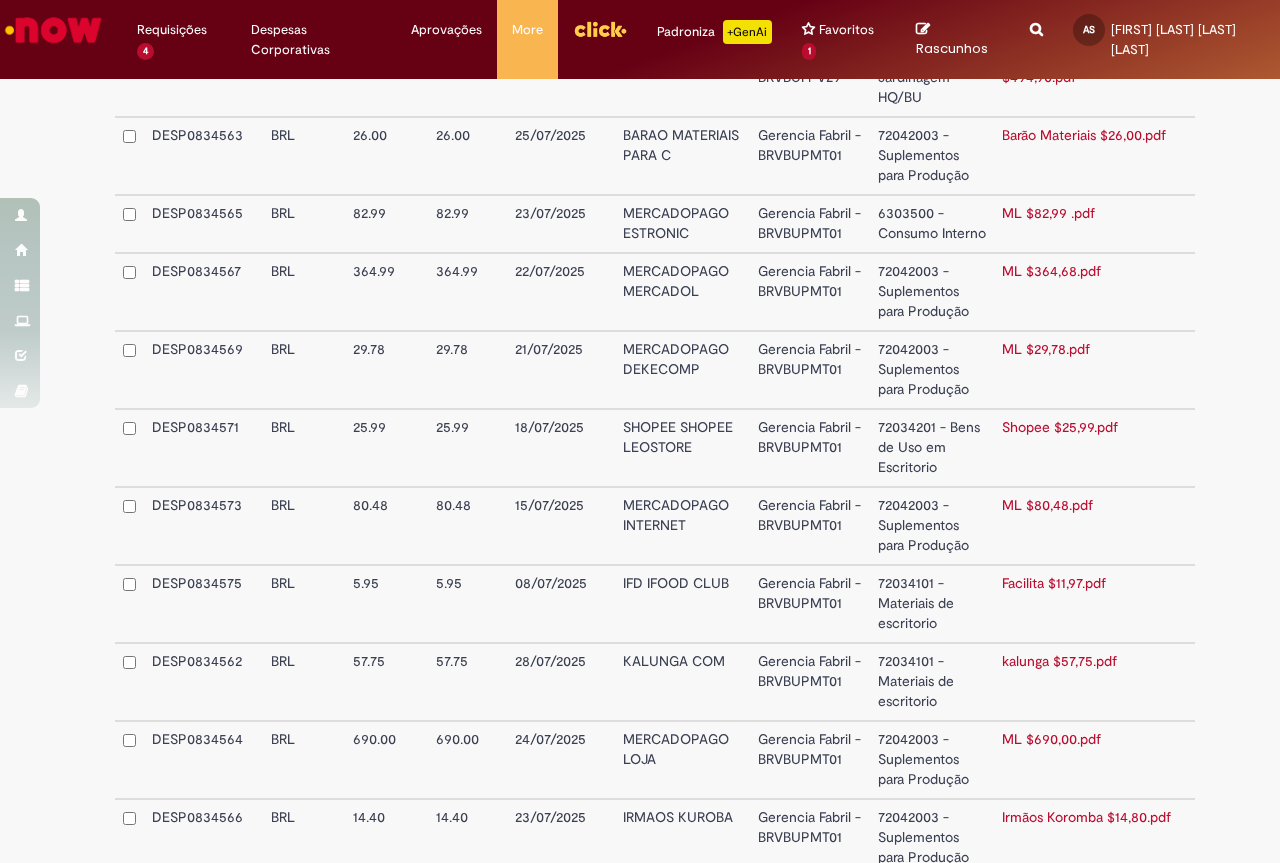 scroll, scrollTop: 1061, scrollLeft: 0, axis: vertical 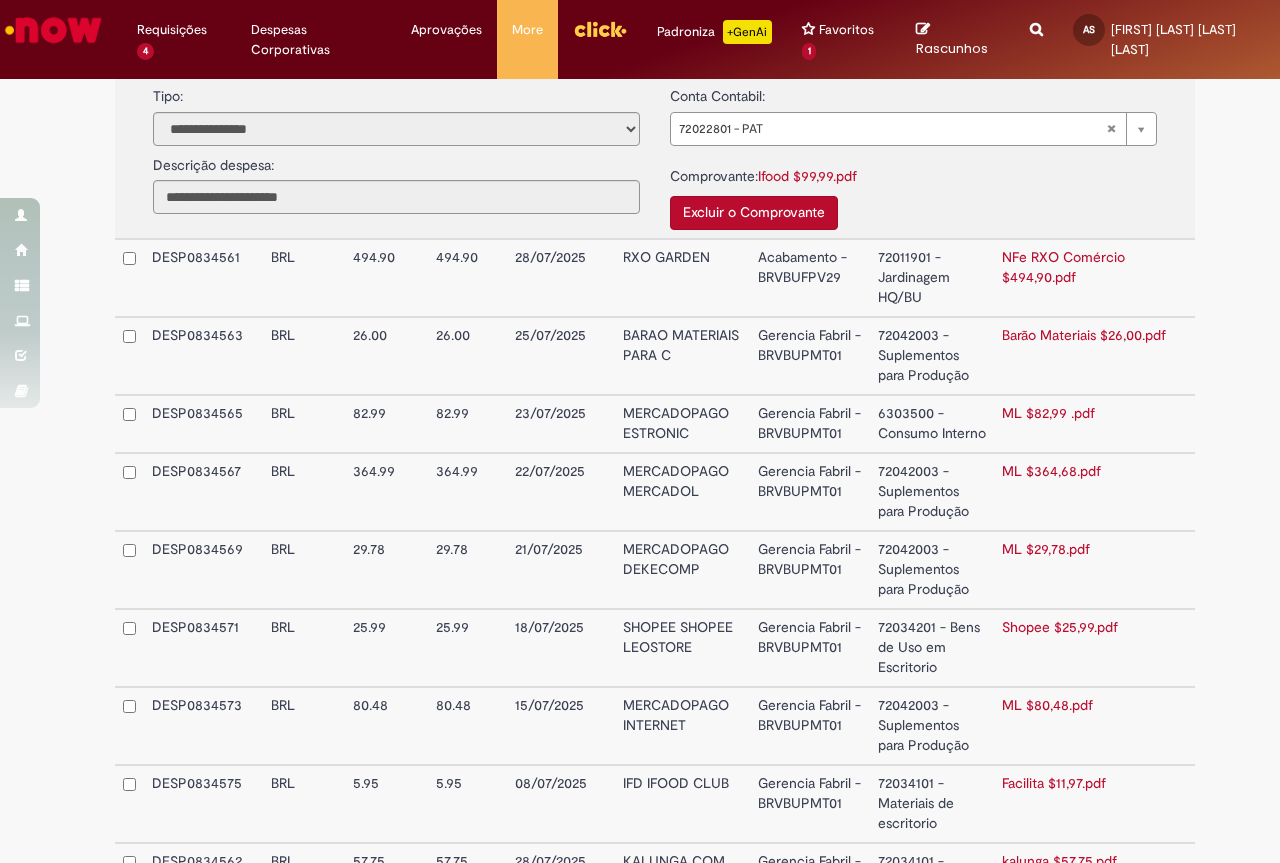click on "6303500 - Consumo Interno" at bounding box center [932, 424] 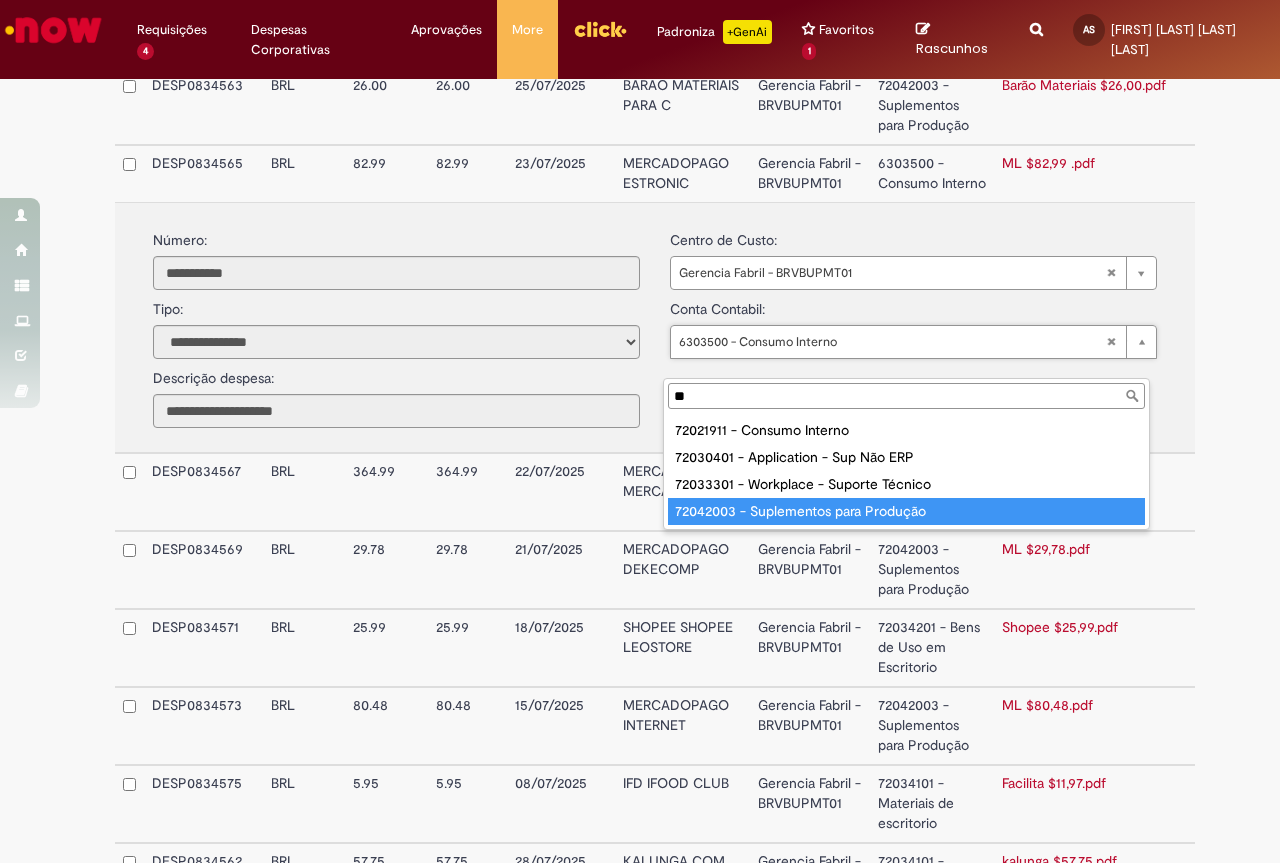 type on "**" 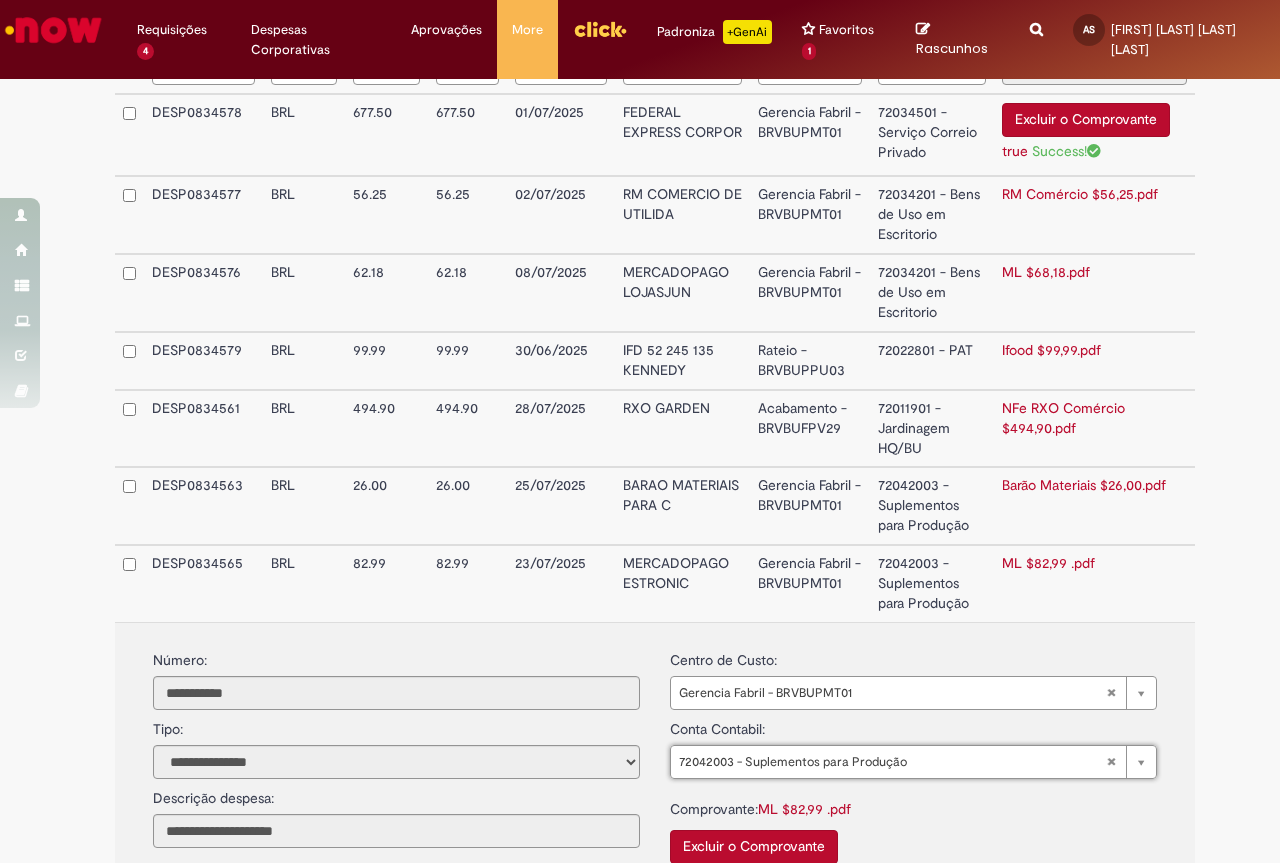 scroll, scrollTop: 261, scrollLeft: 0, axis: vertical 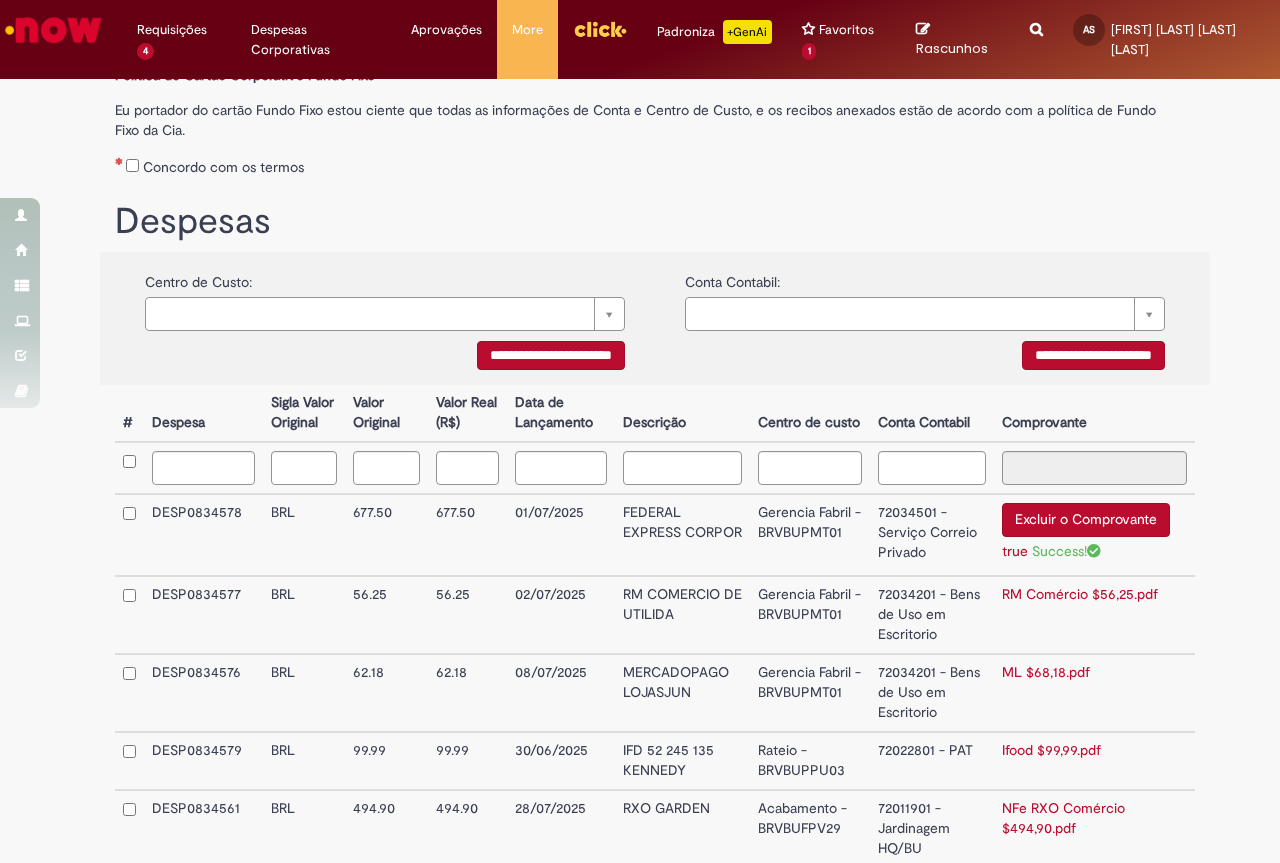 click on "**********" at bounding box center (1093, 355) 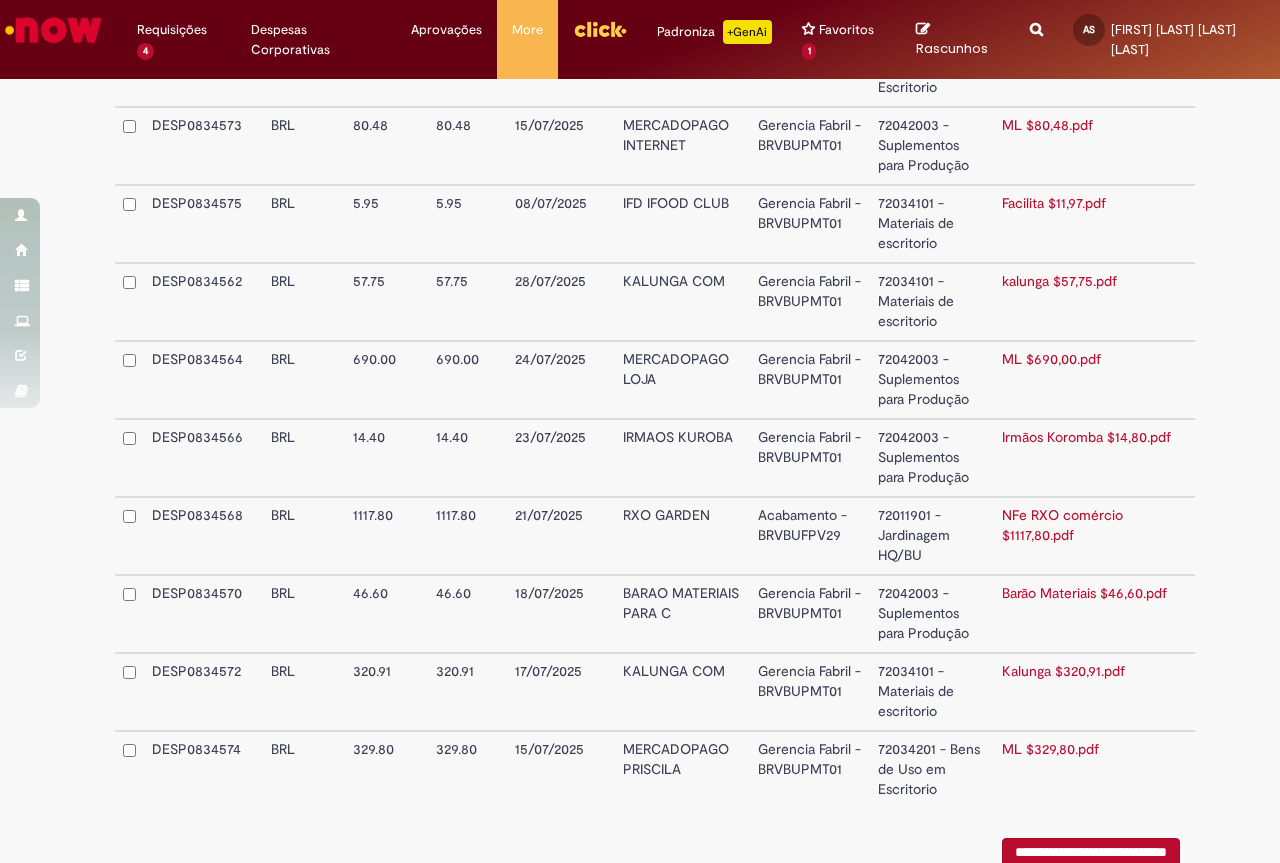 scroll, scrollTop: 1761, scrollLeft: 0, axis: vertical 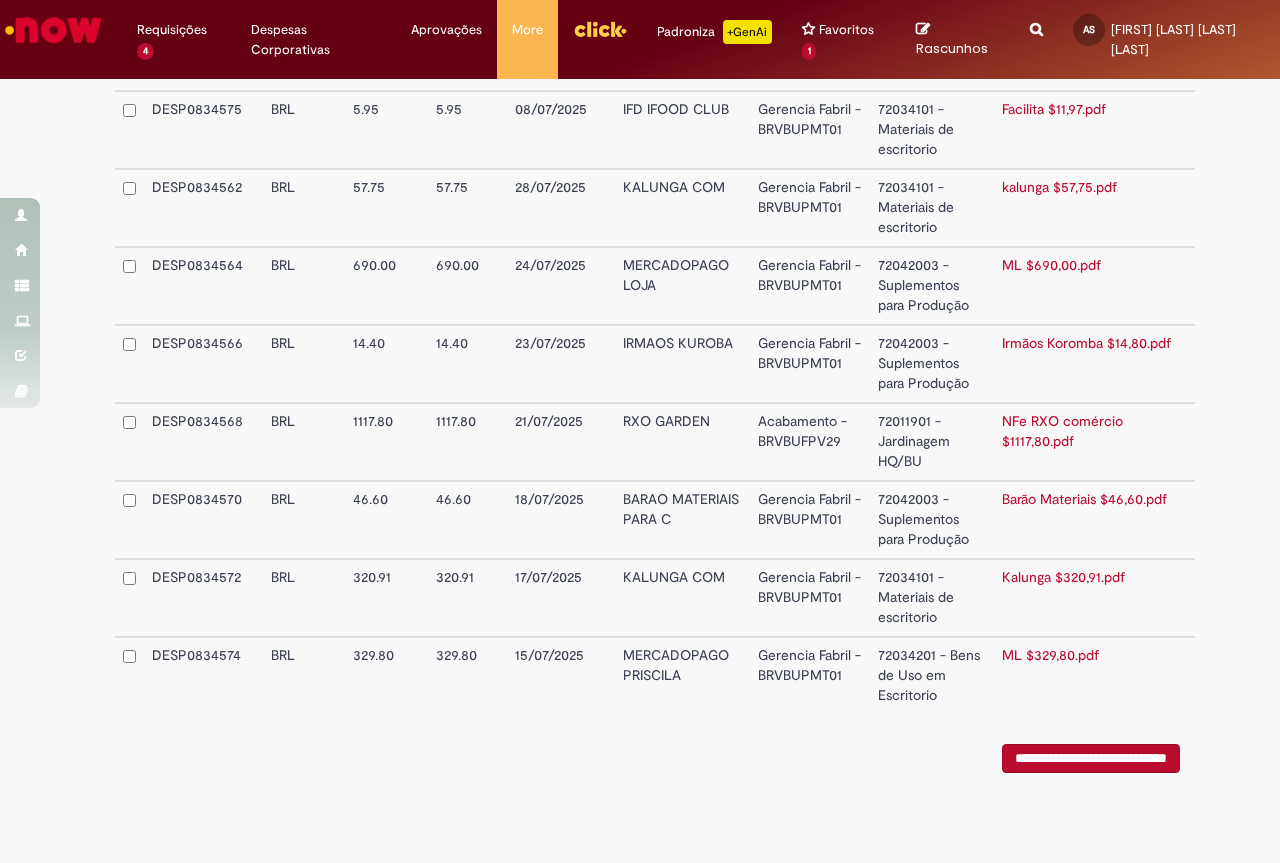 click on "**********" at bounding box center [1091, 758] 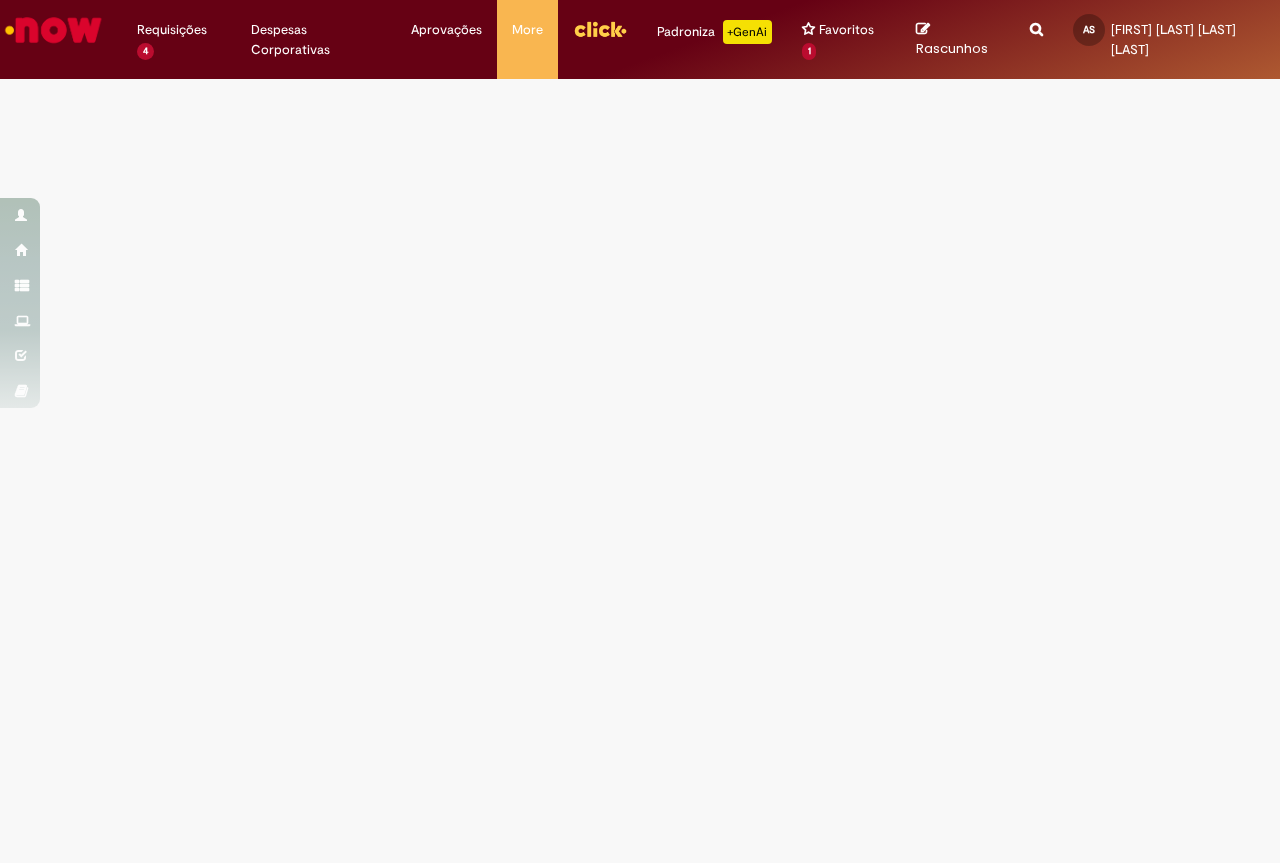 scroll, scrollTop: 0, scrollLeft: 0, axis: both 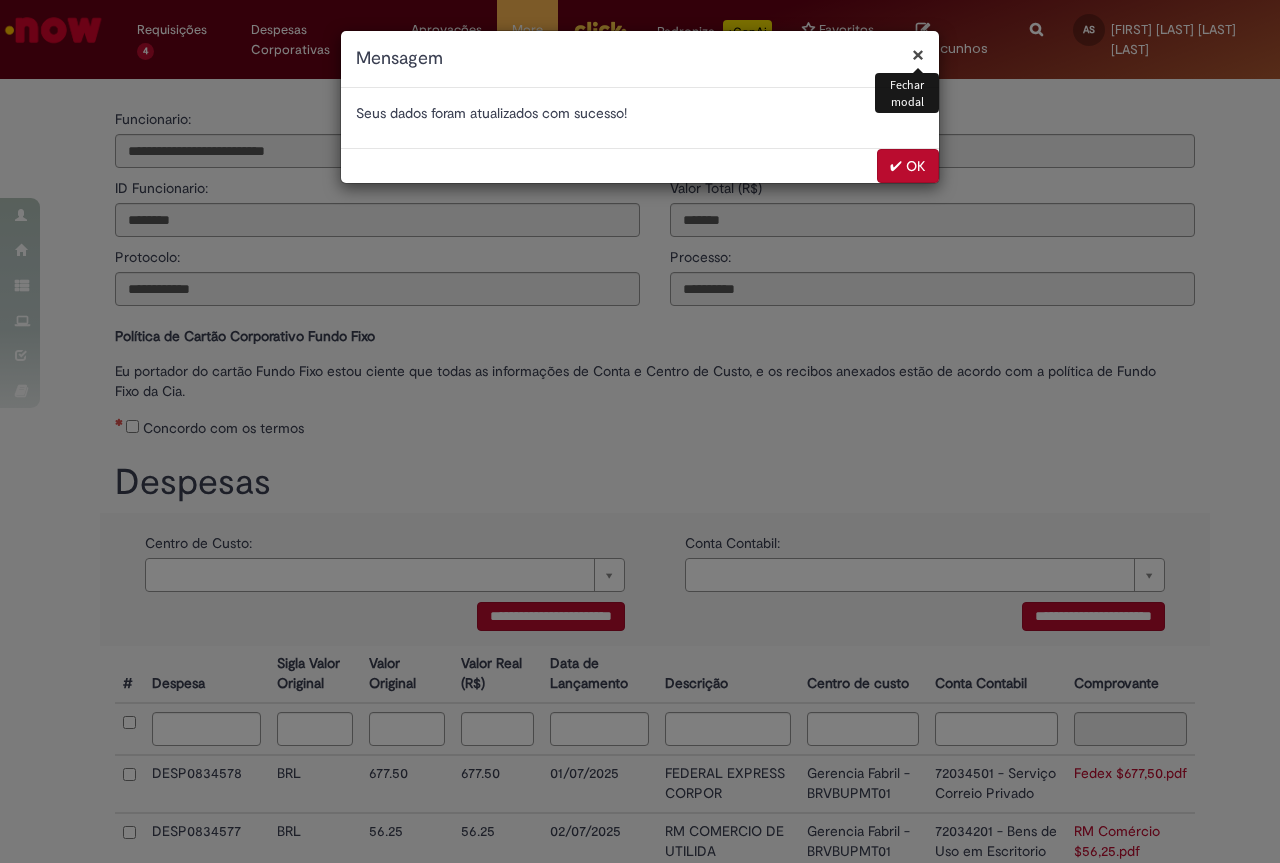 click on "✔ OK" at bounding box center [908, 166] 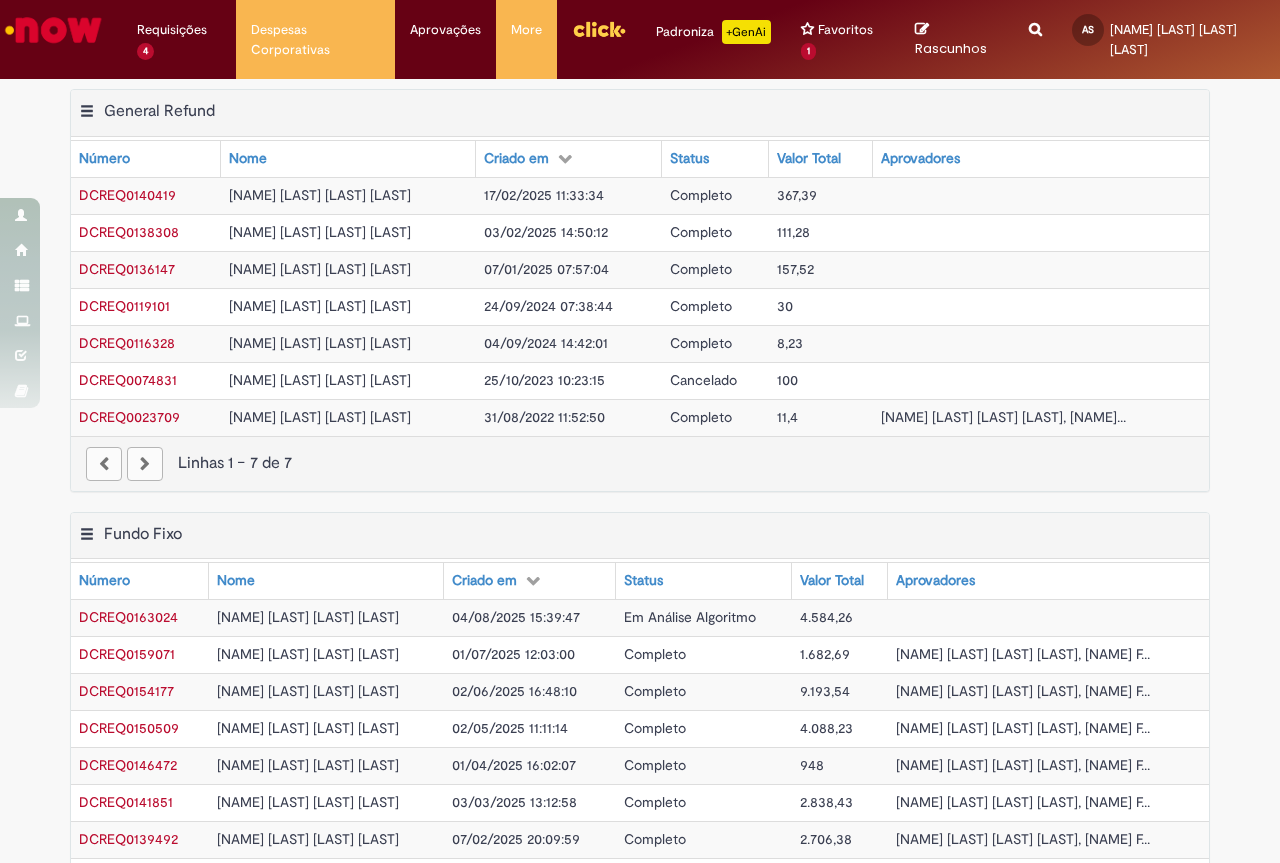 scroll, scrollTop: 0, scrollLeft: 0, axis: both 